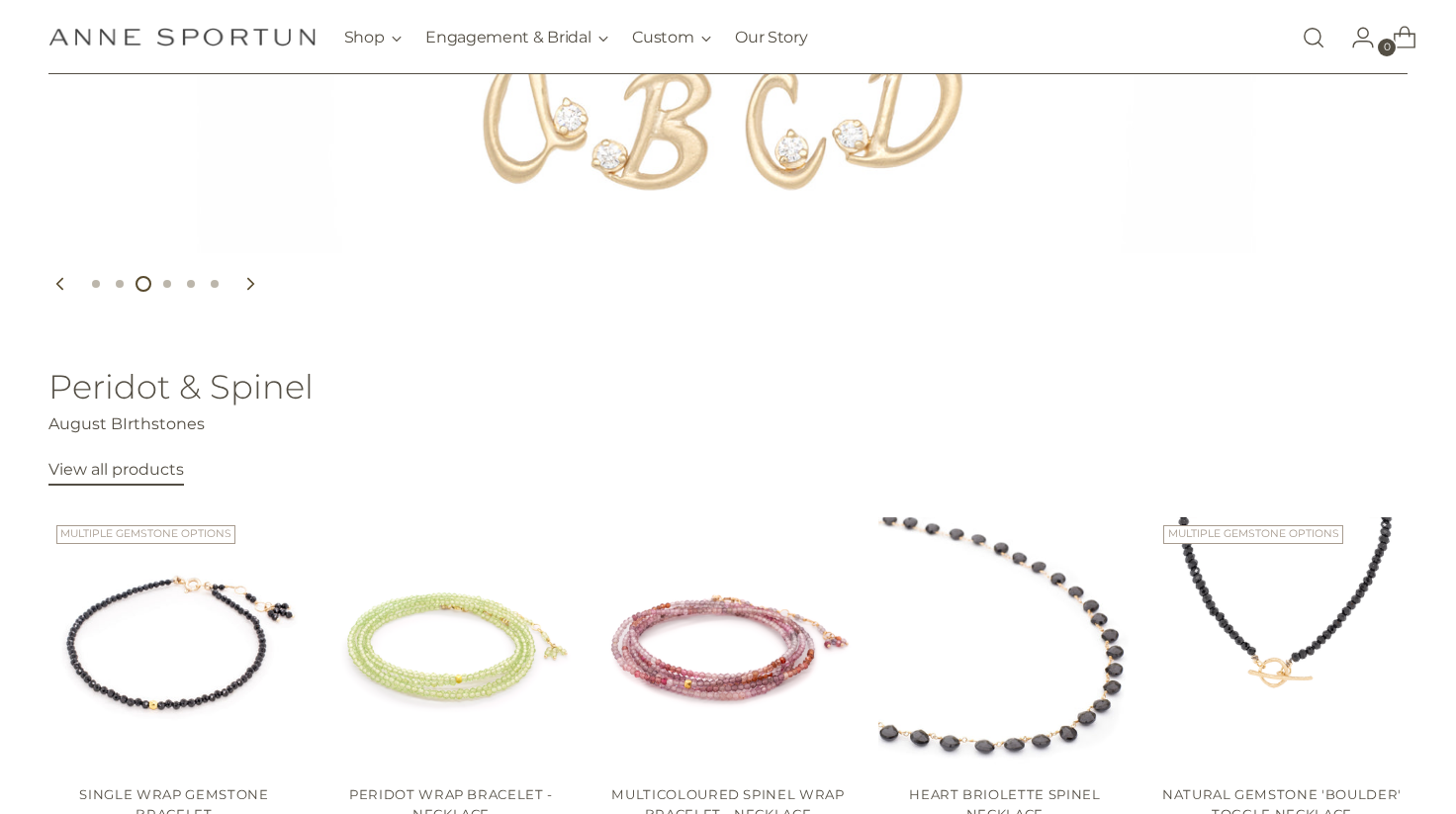 scroll, scrollTop: 591, scrollLeft: 0, axis: vertical 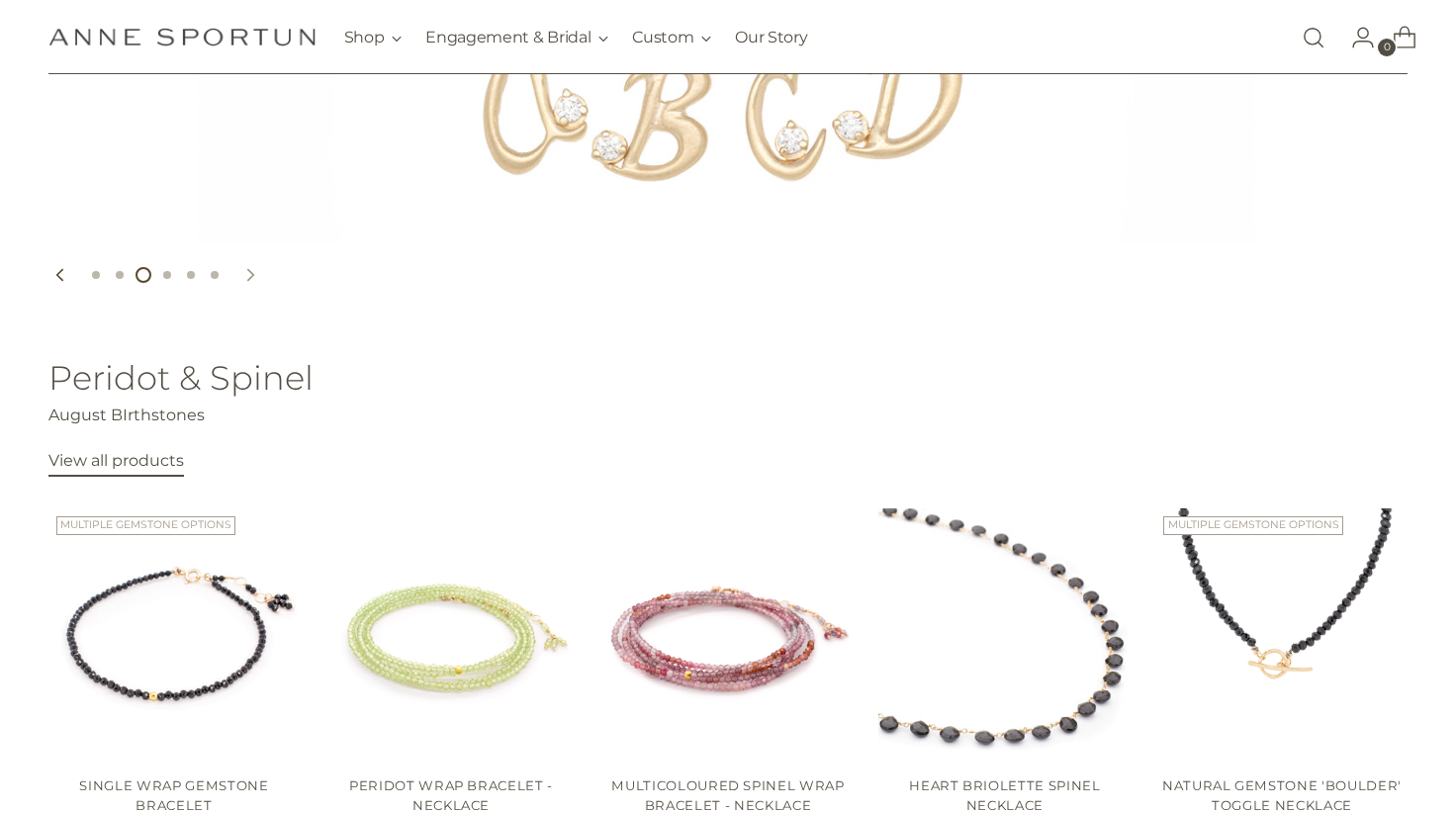 click 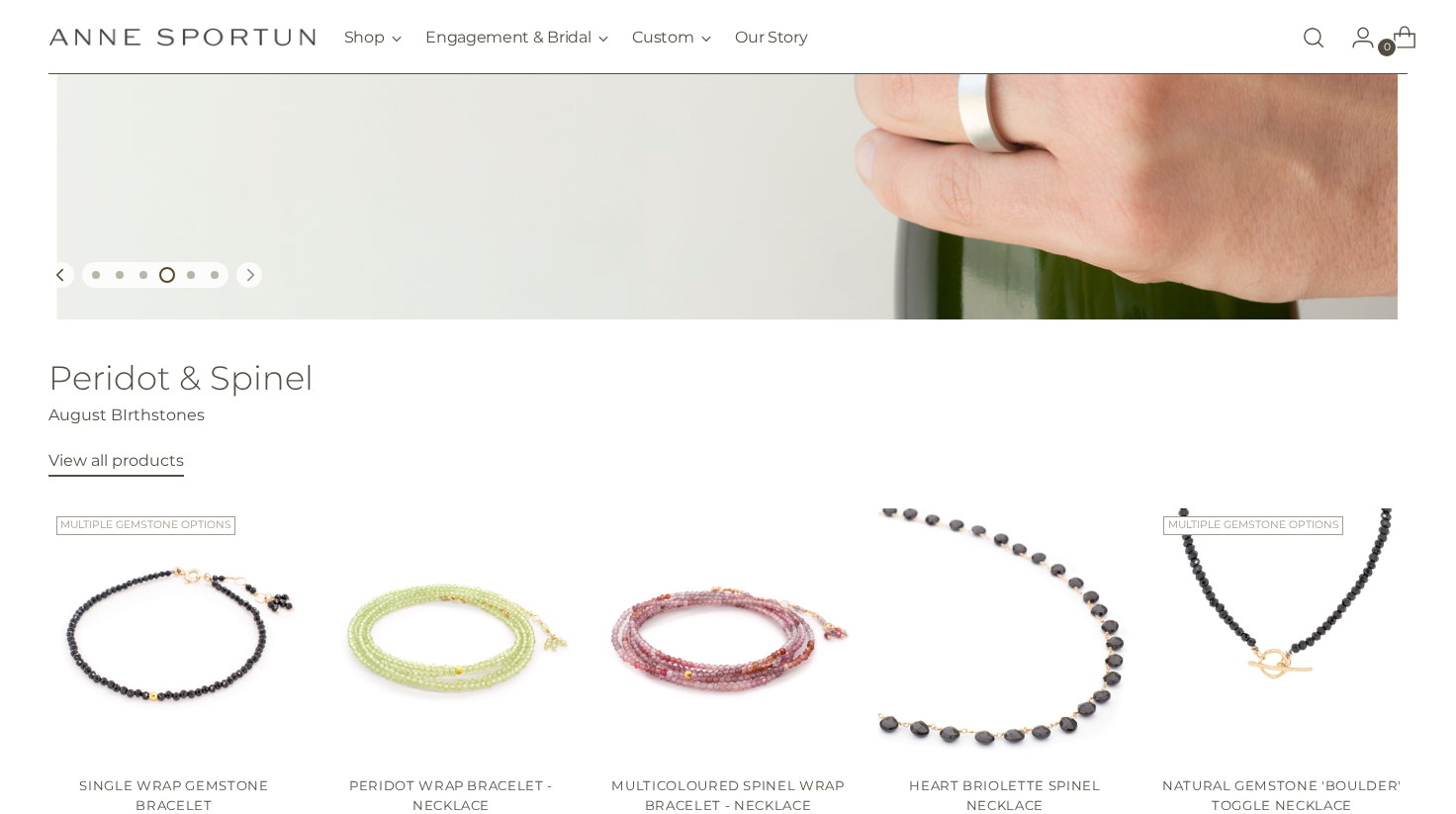 click 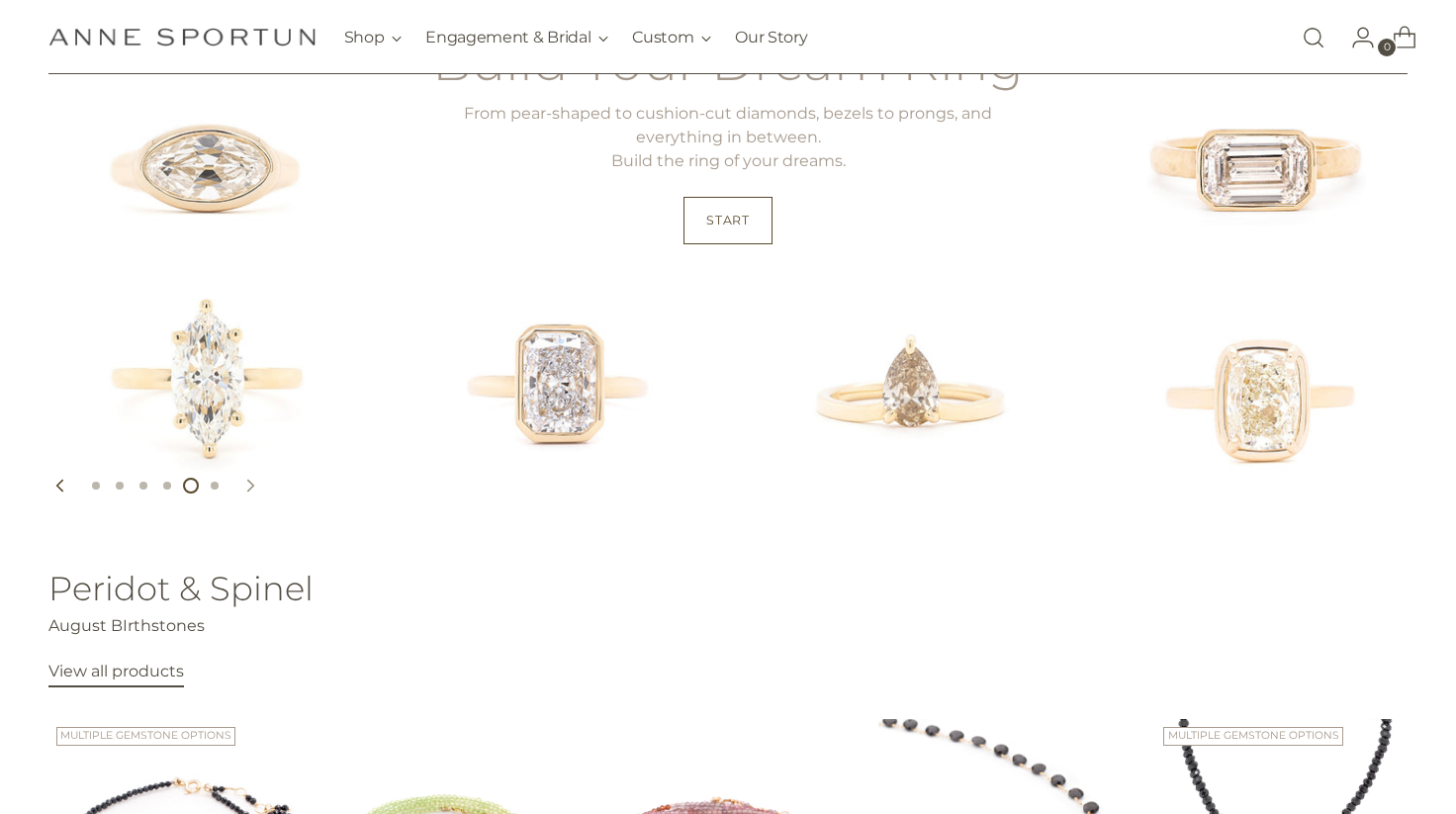 scroll, scrollTop: 387, scrollLeft: 0, axis: vertical 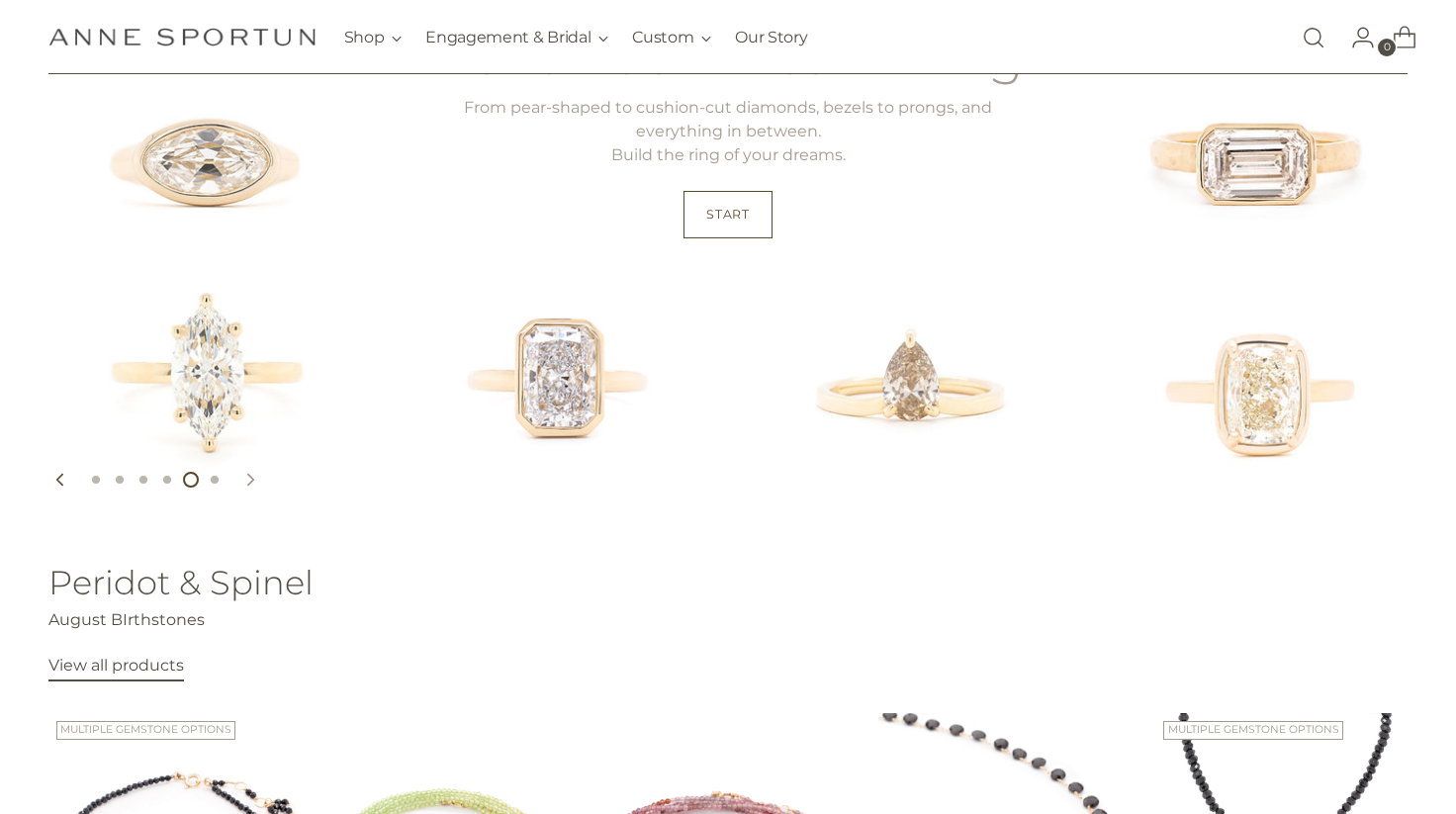 click 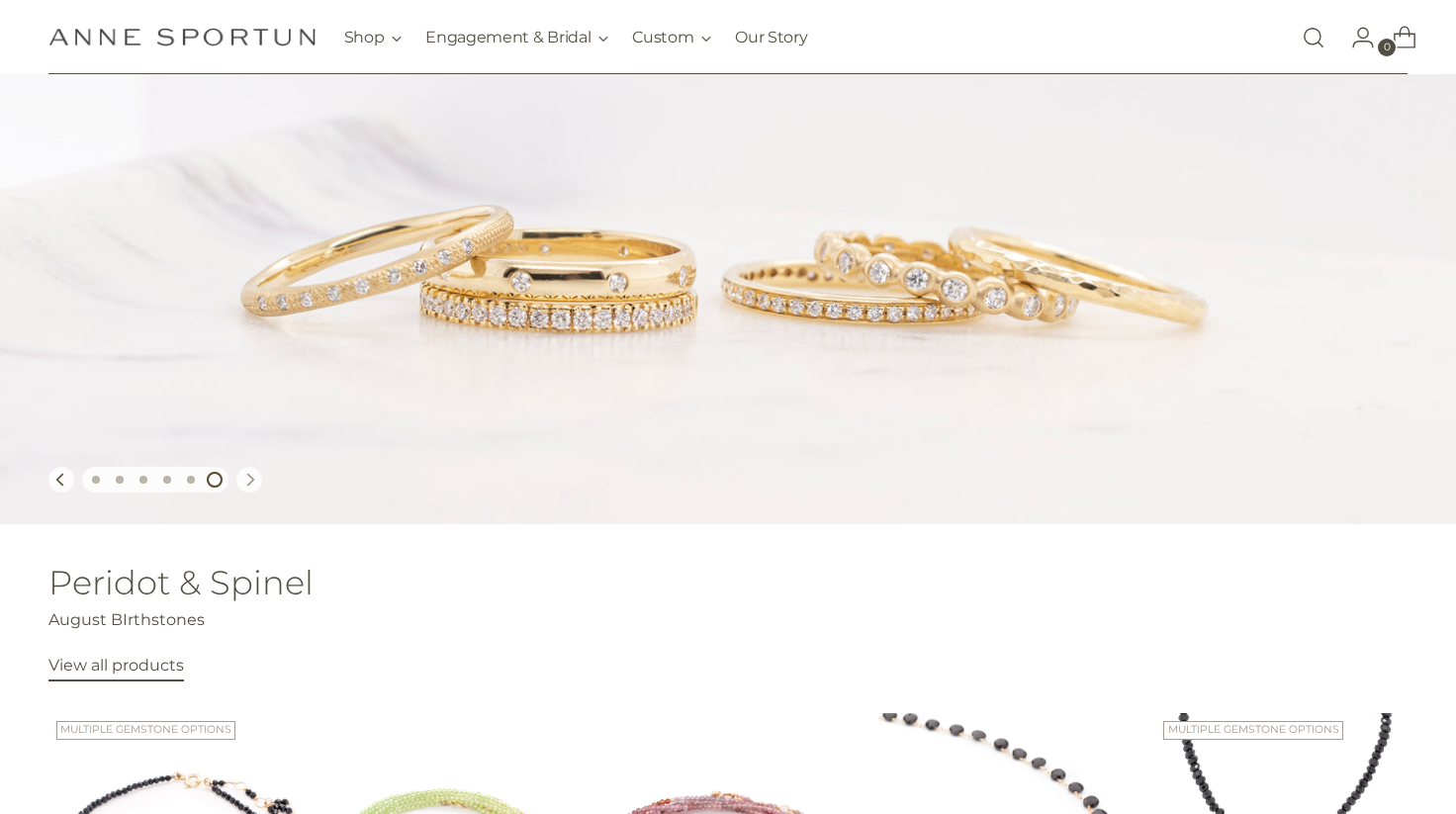 click 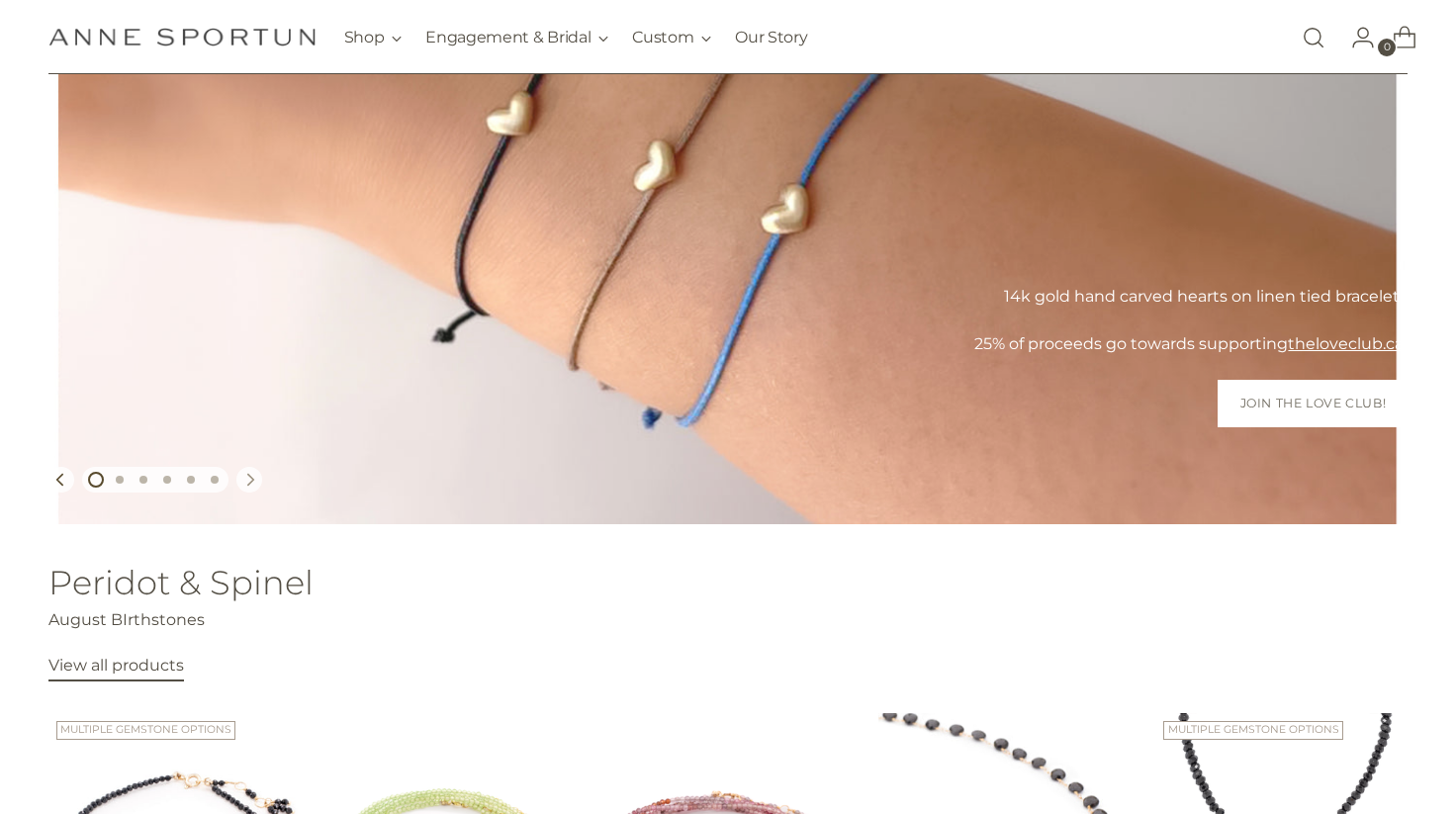 click 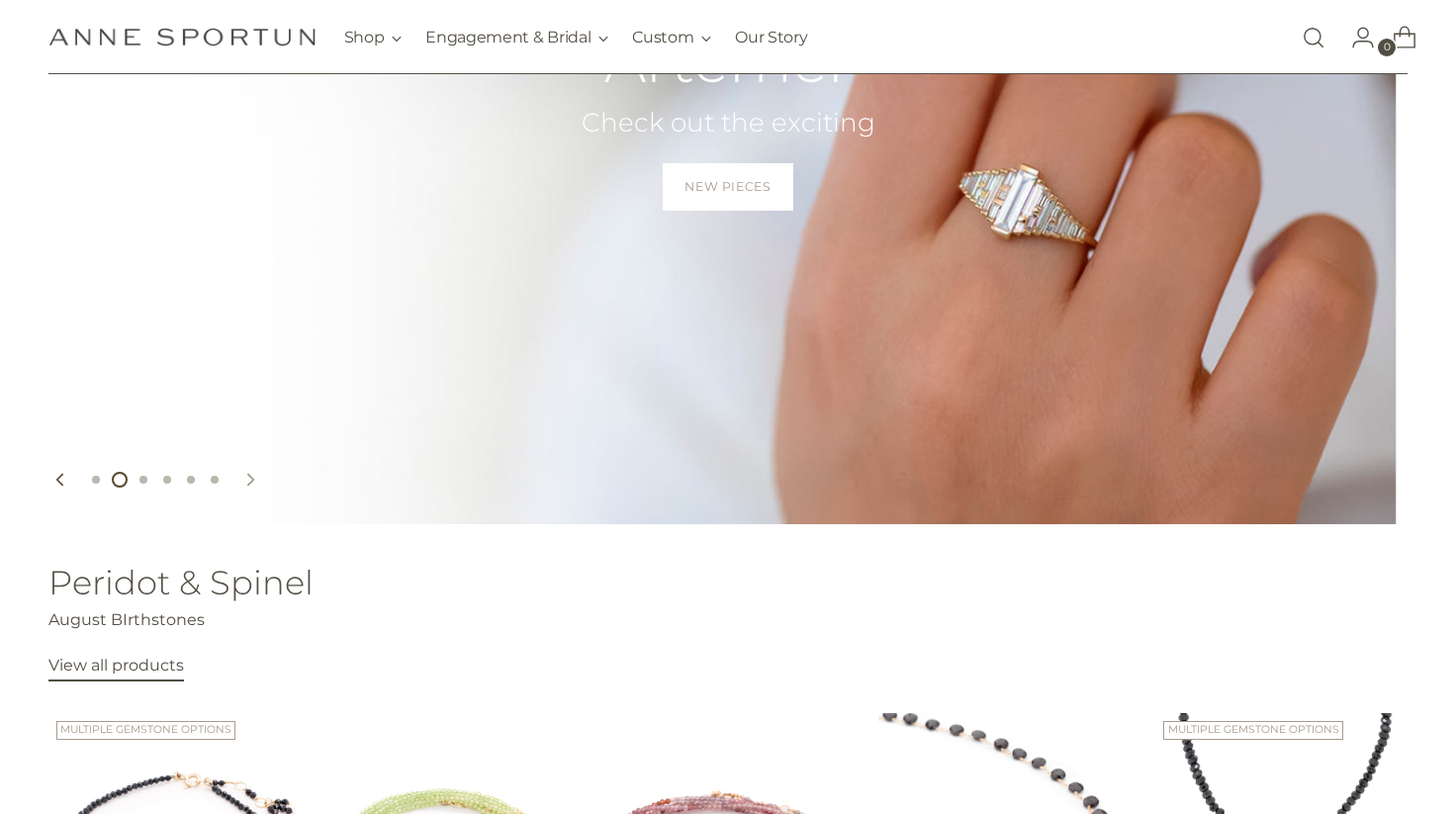 click 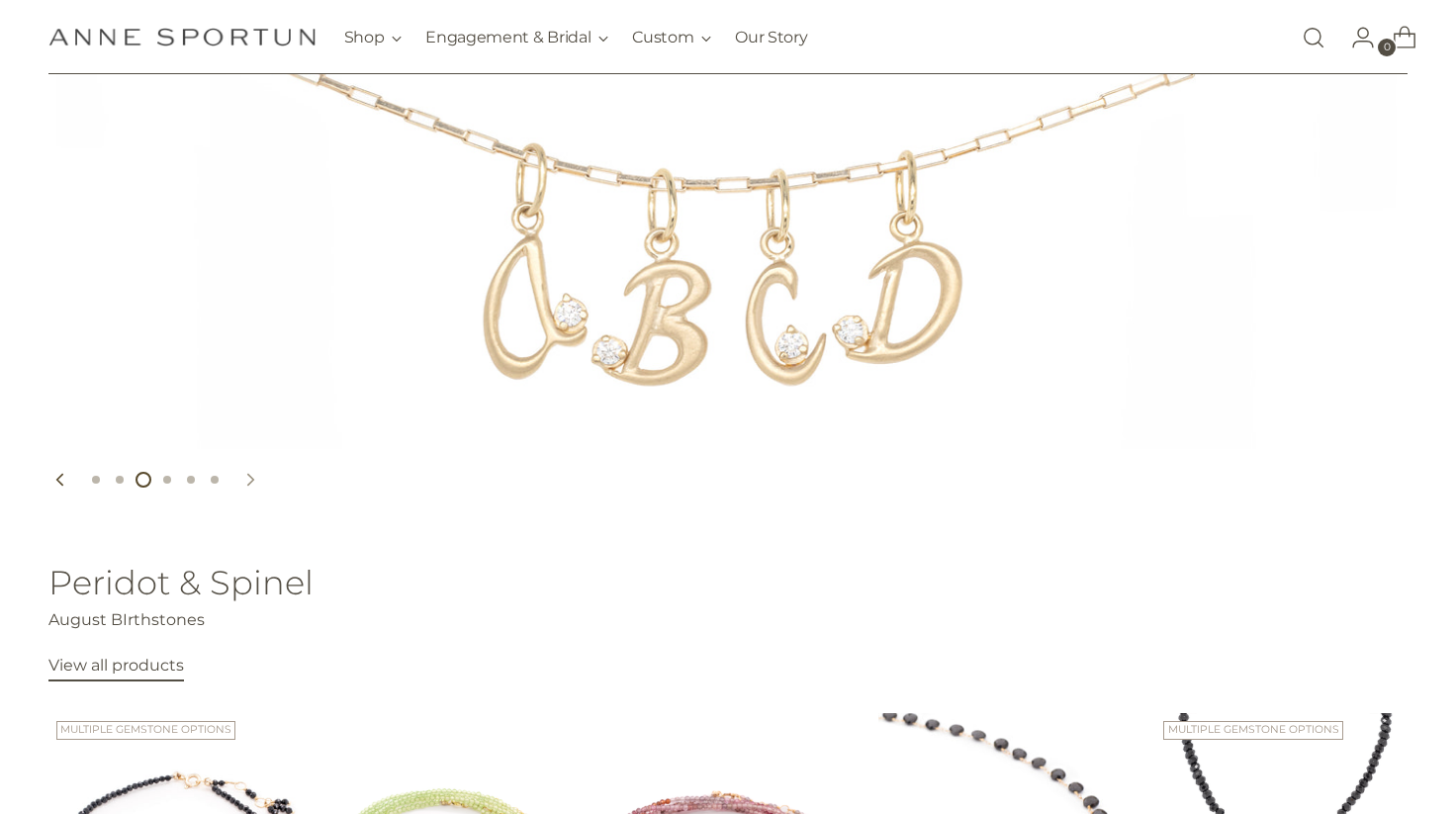 click 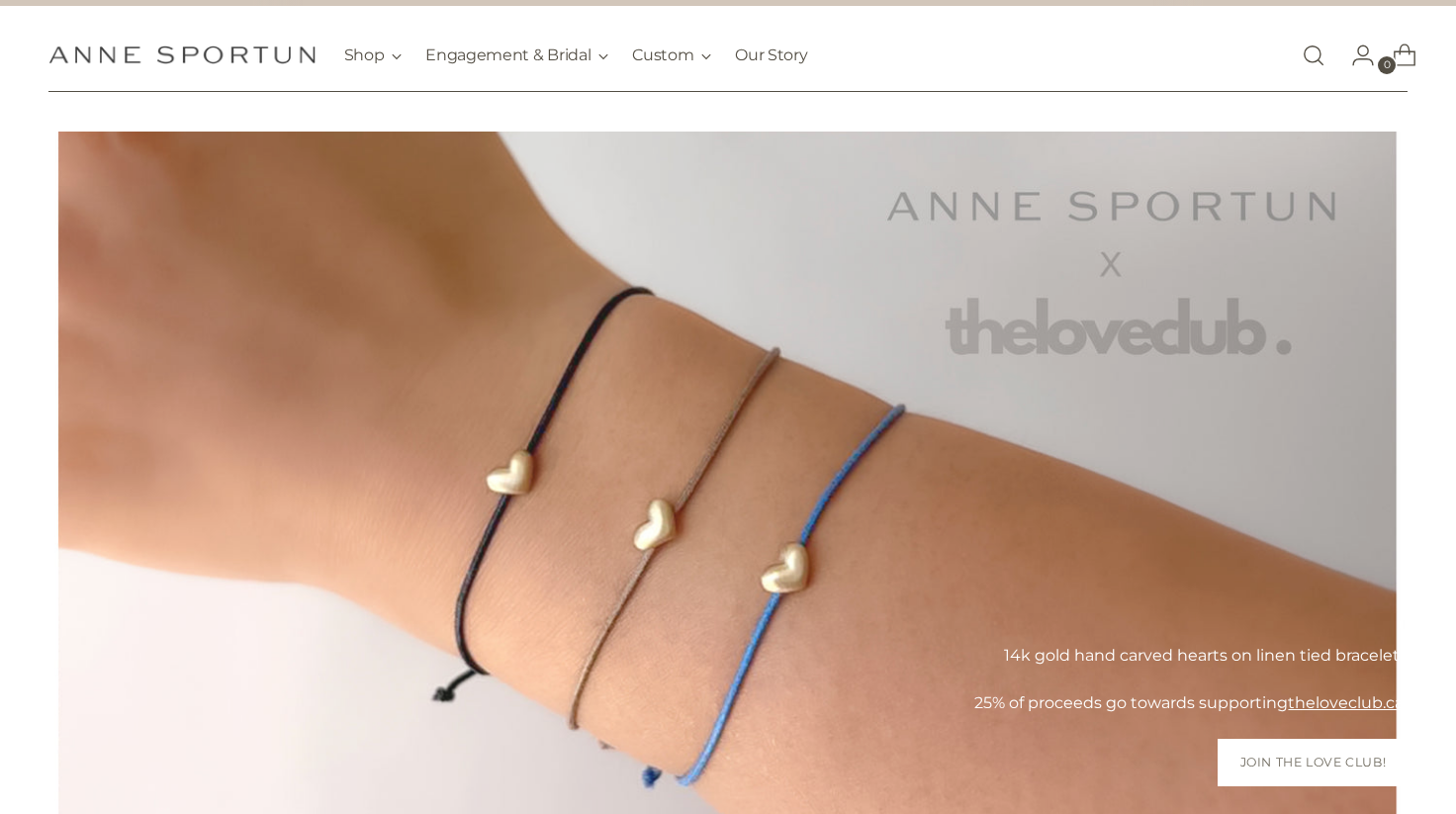 scroll, scrollTop: 0, scrollLeft: 0, axis: both 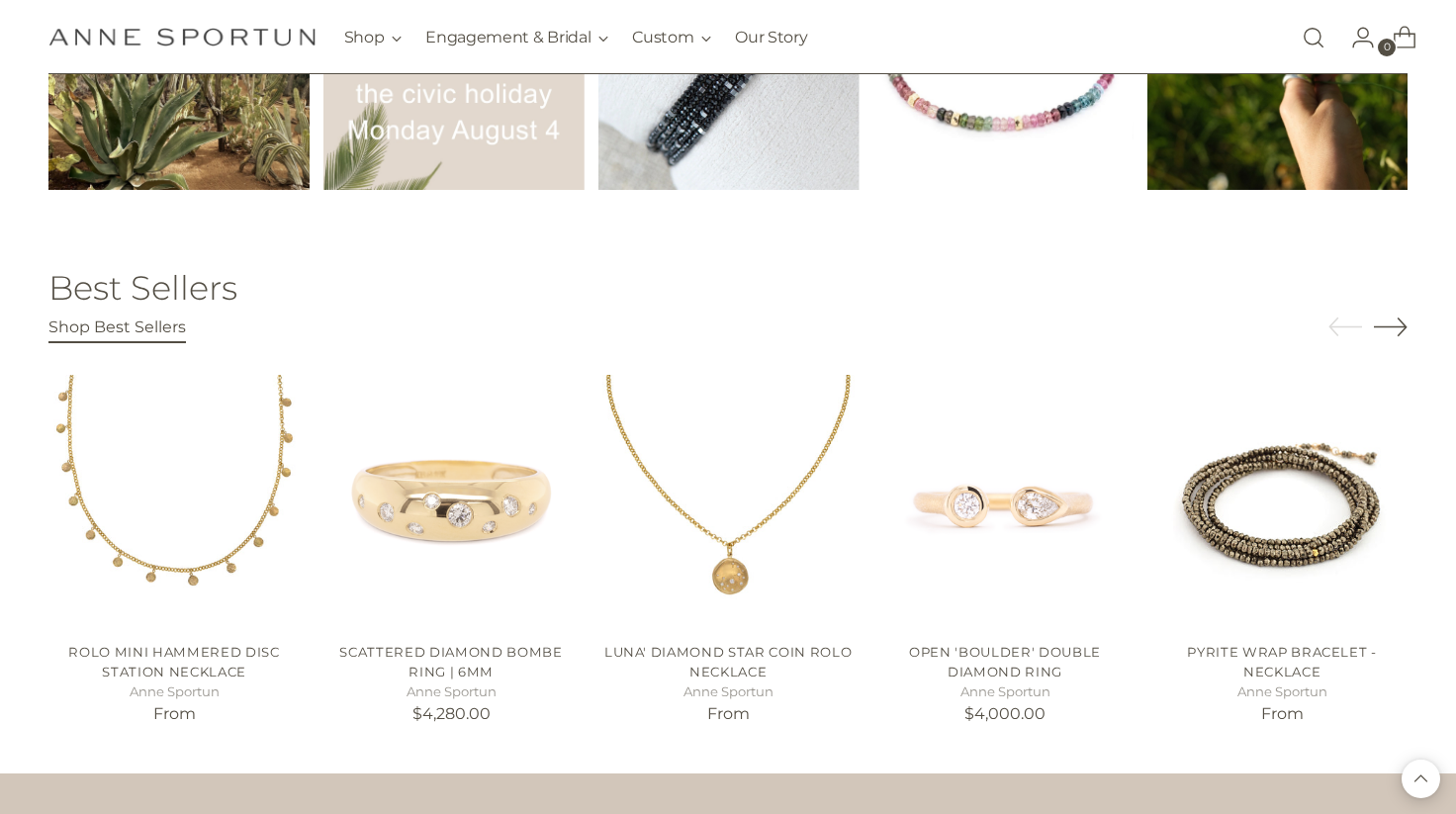 click 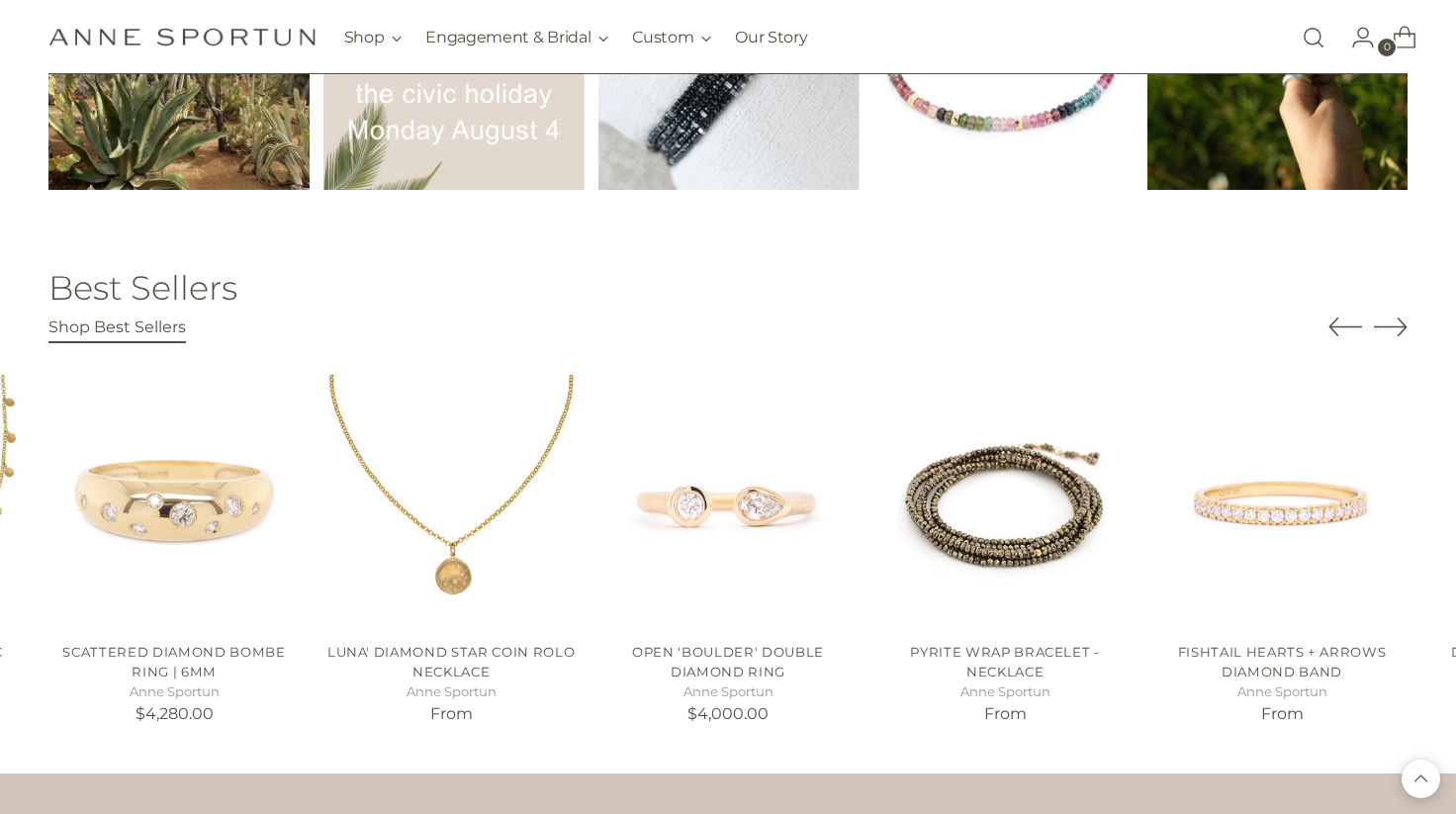 click 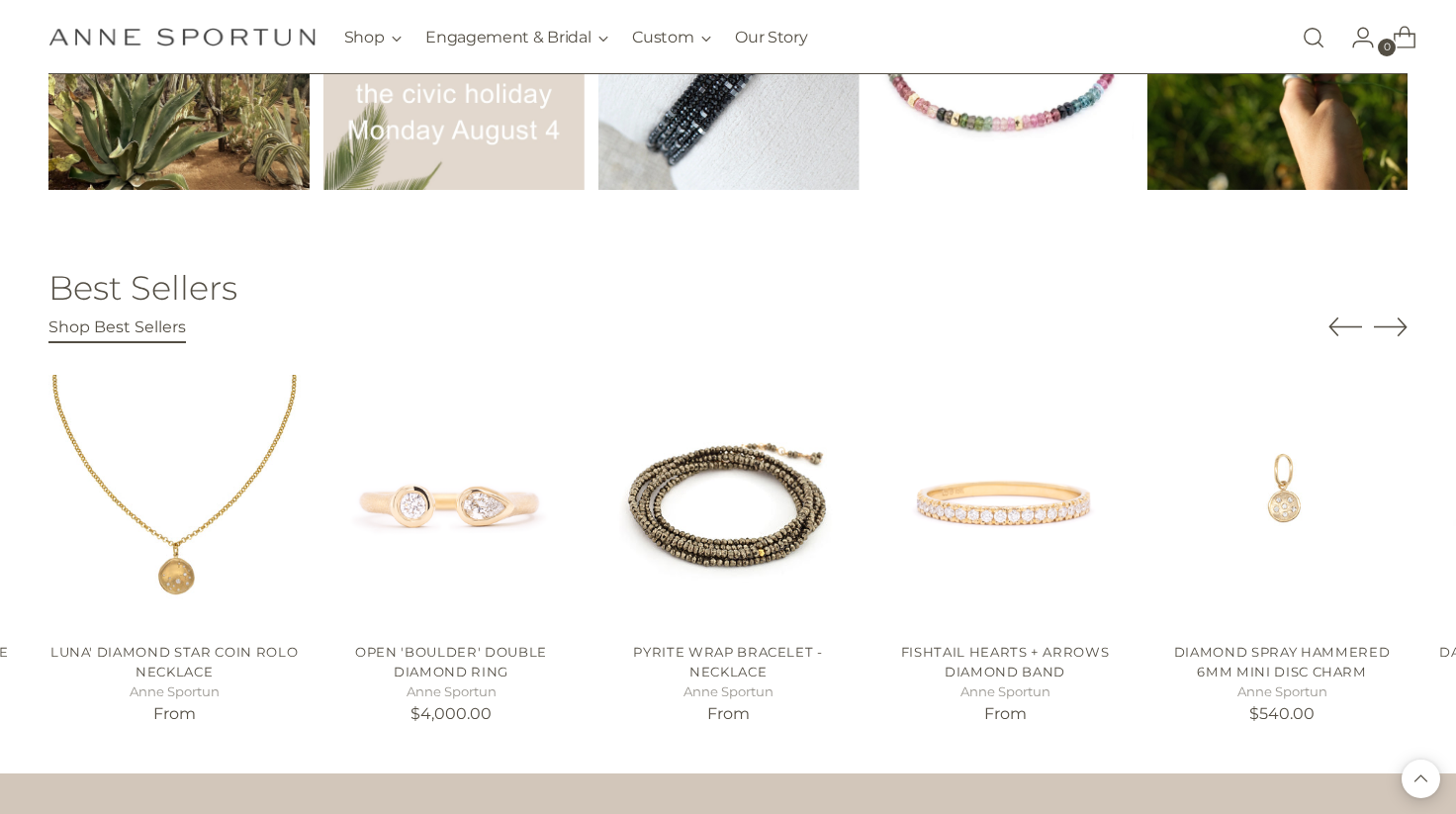 click 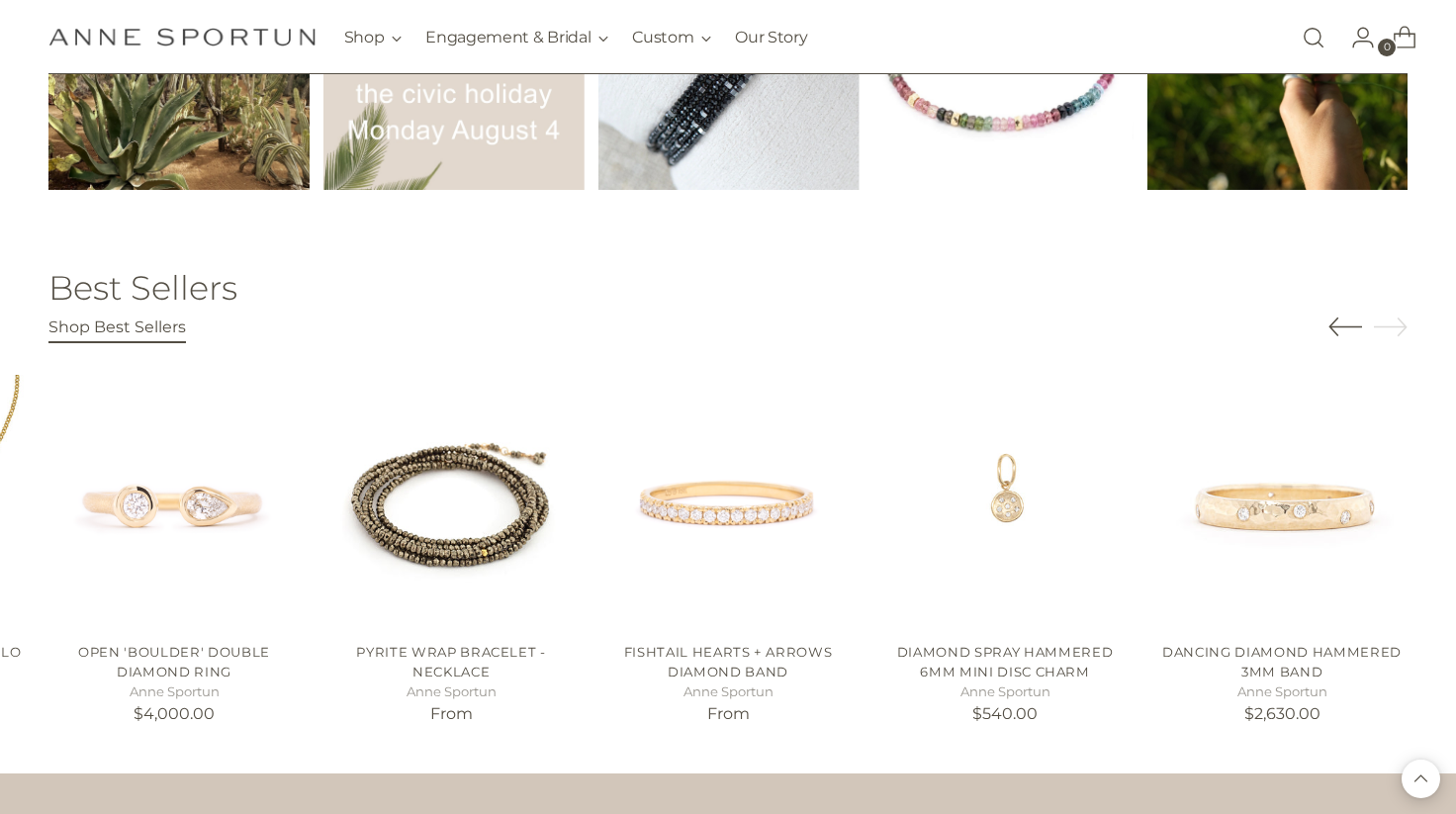 click 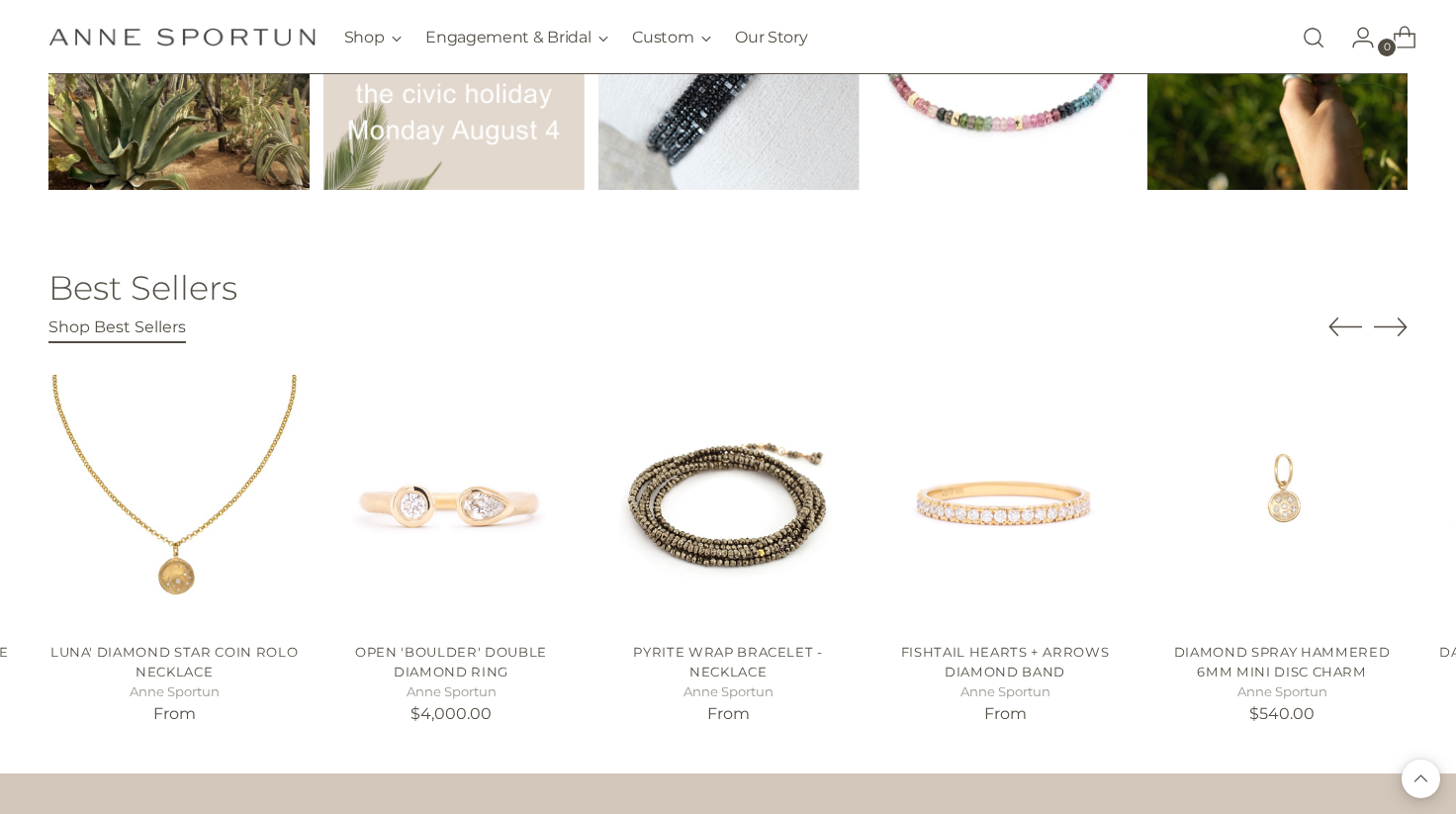 click 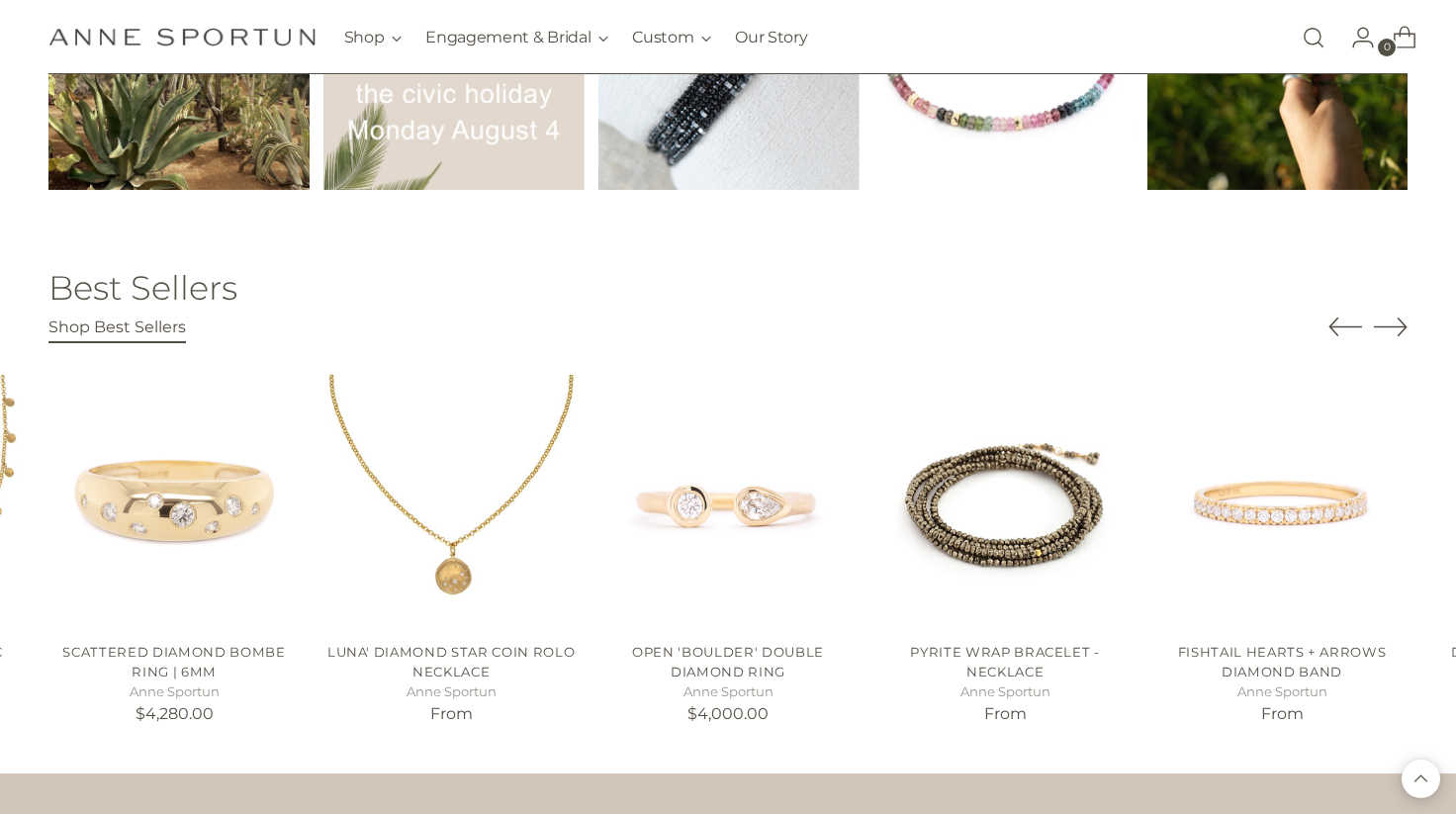 click 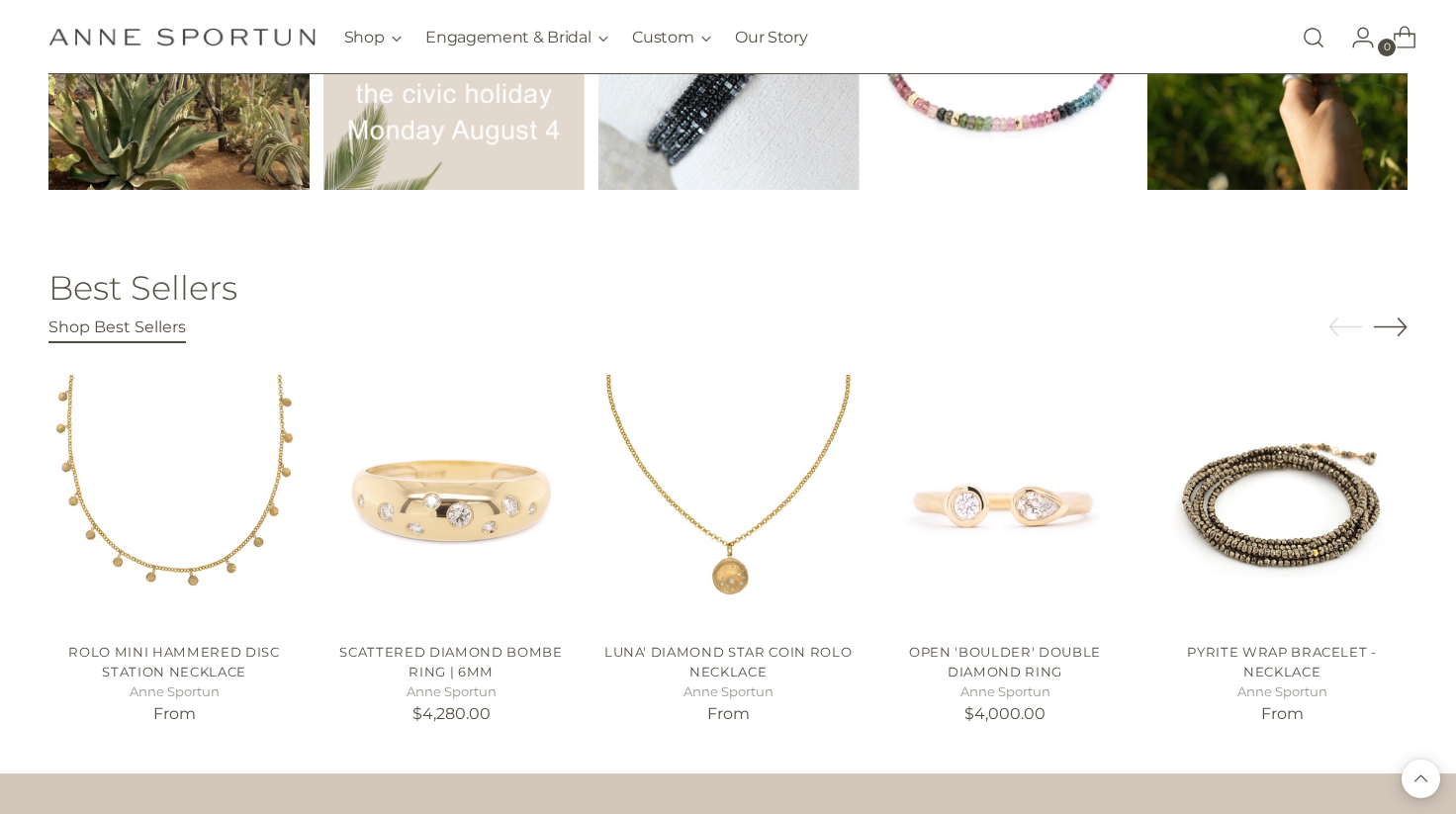 click 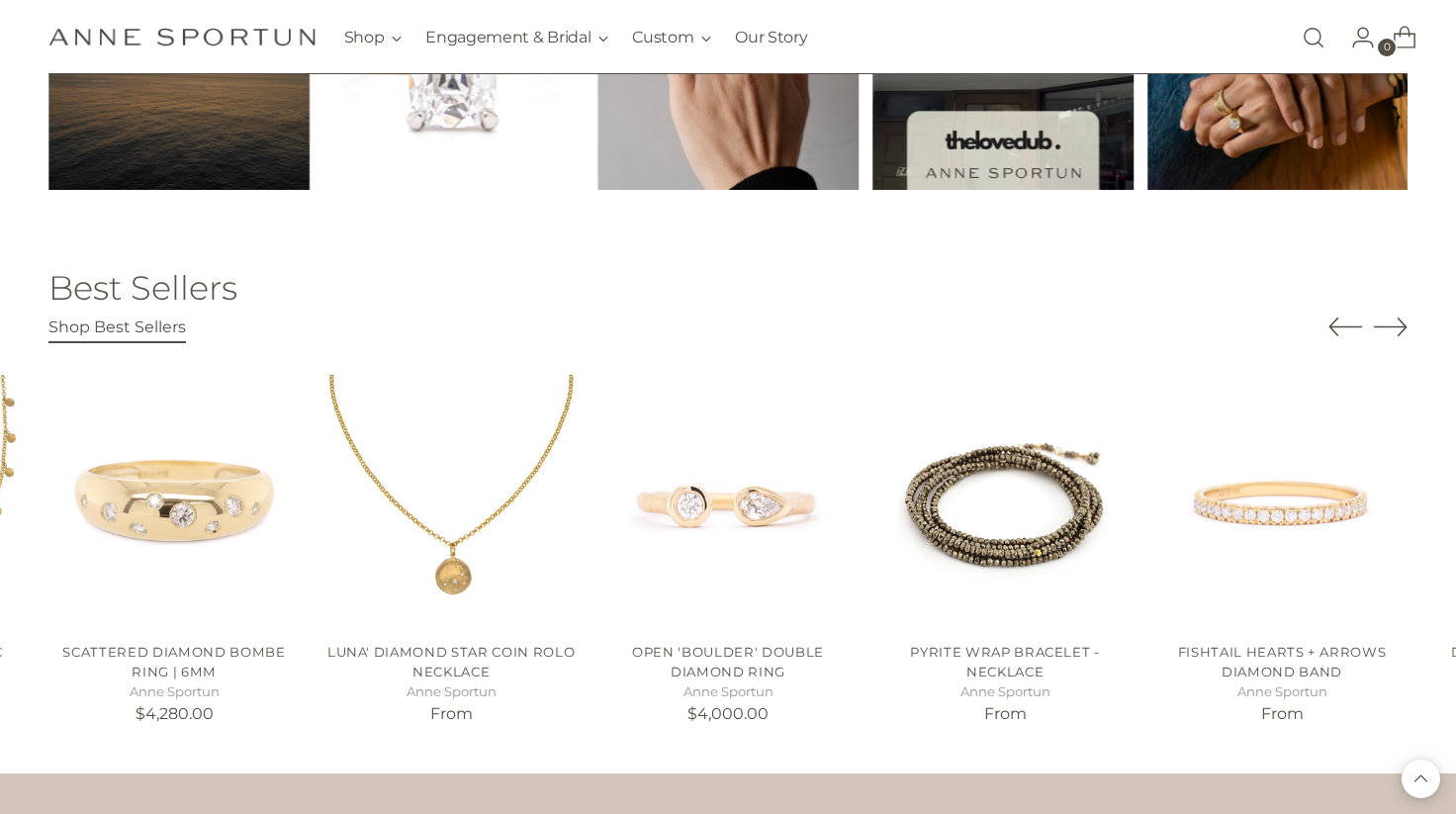 click 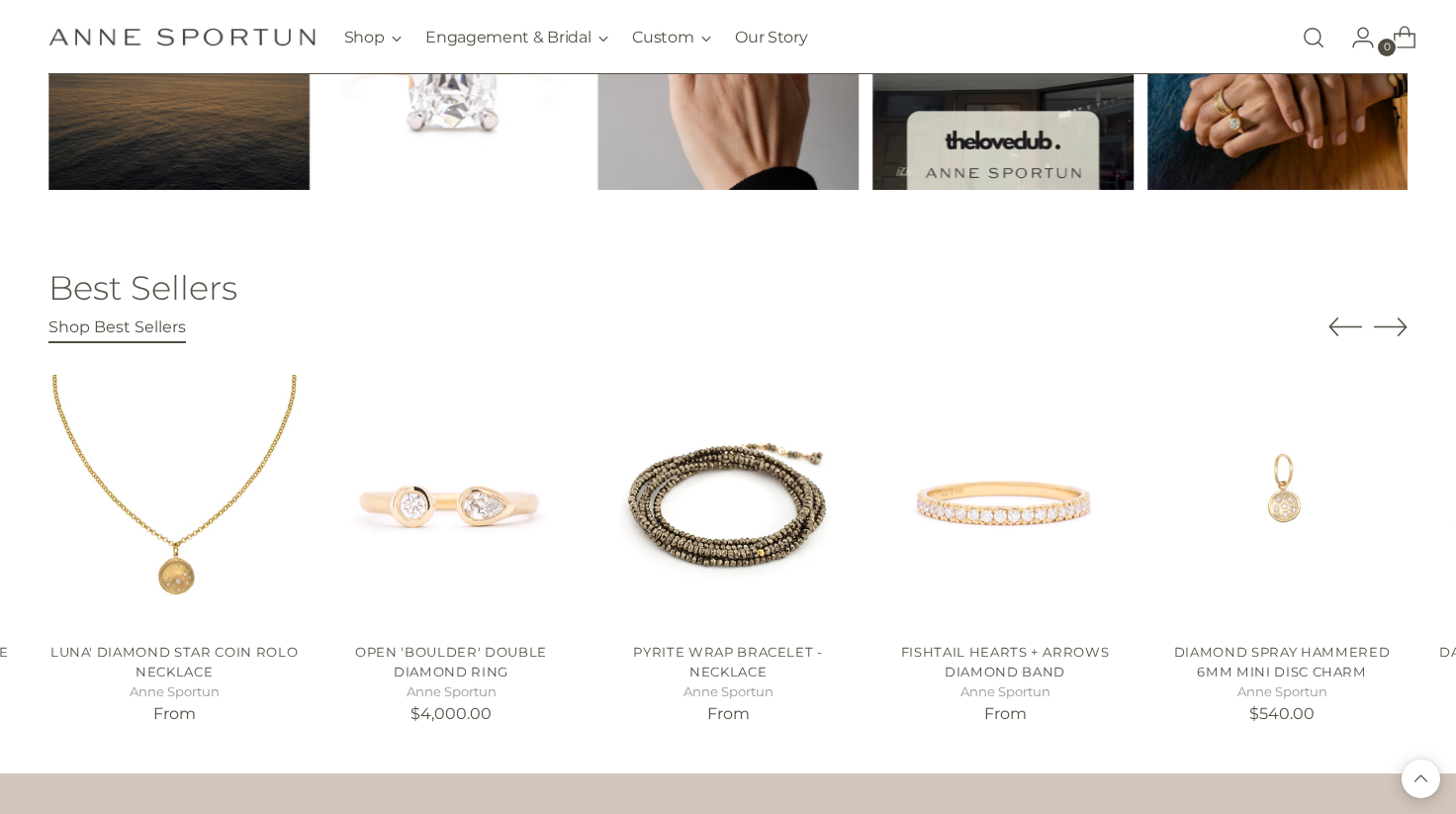 click 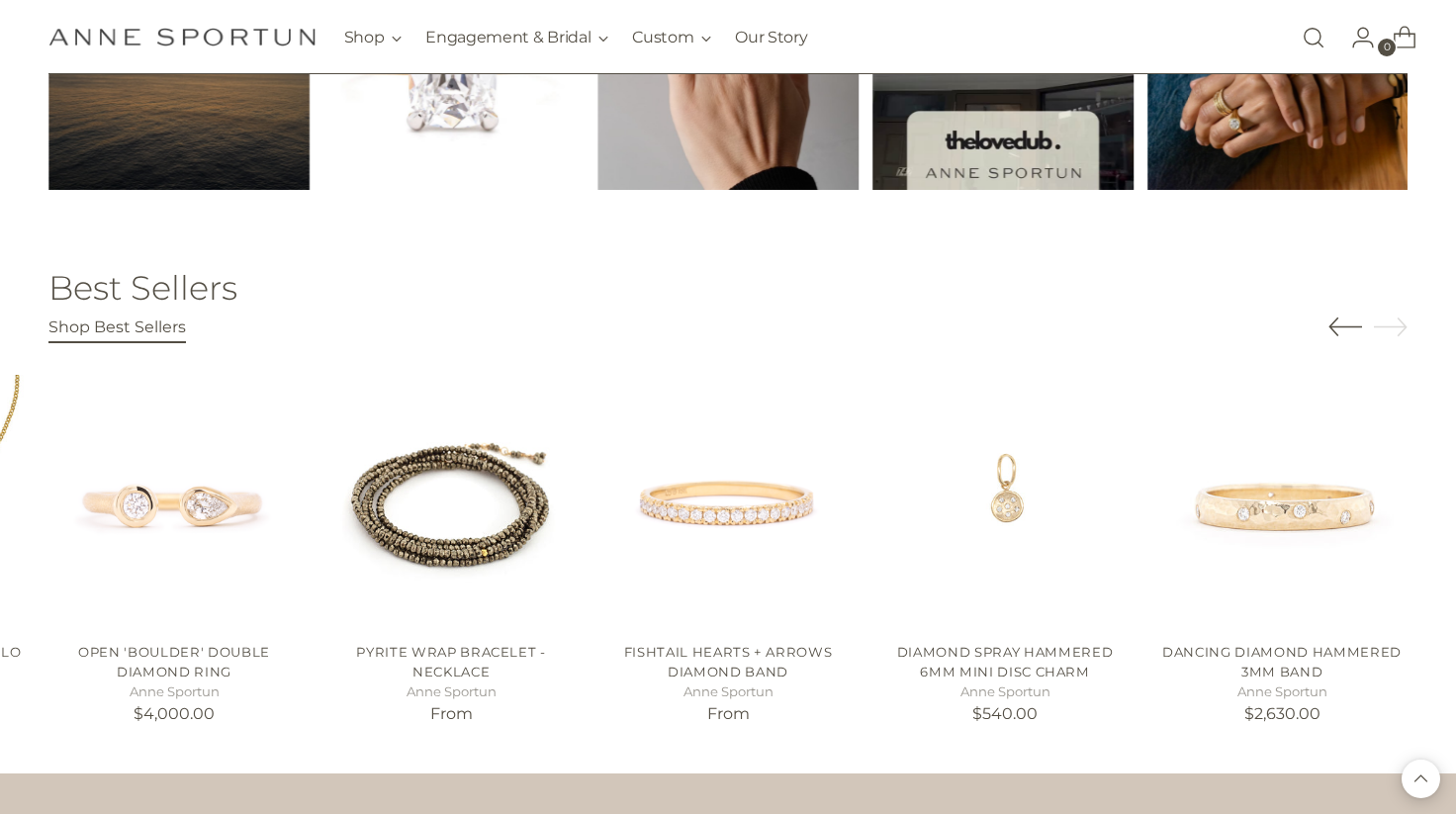 click 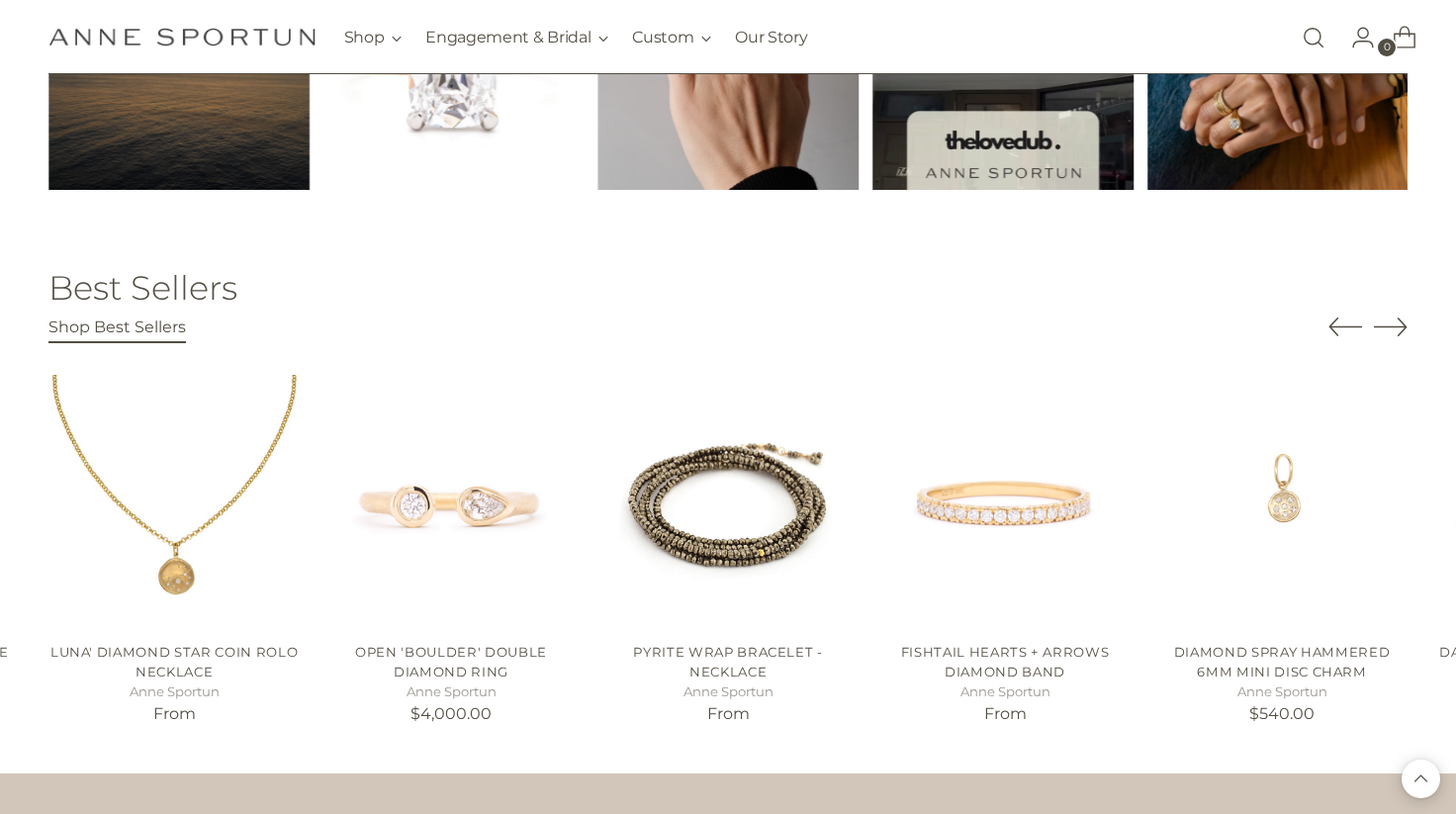 click 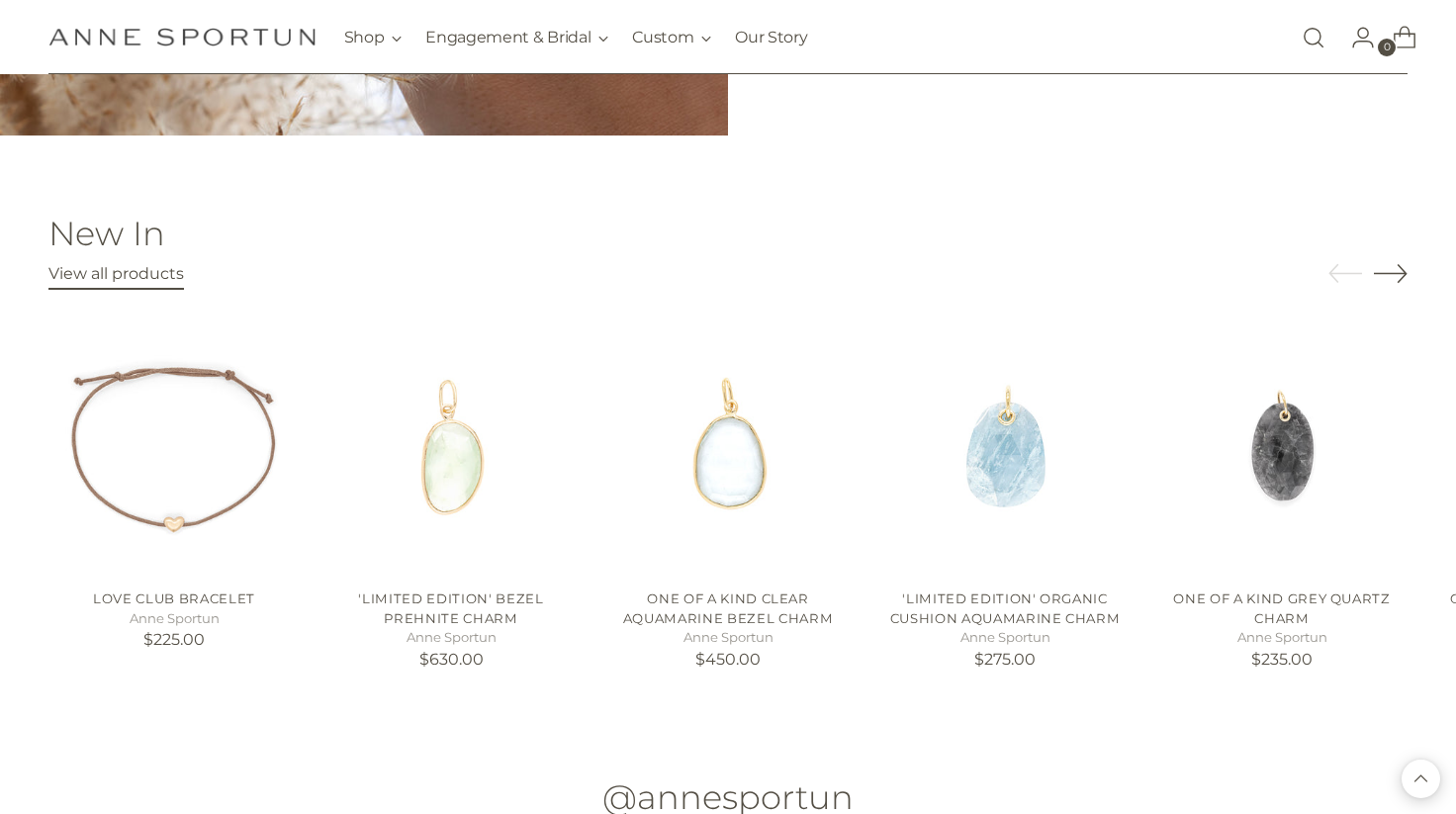 scroll, scrollTop: 2124, scrollLeft: 0, axis: vertical 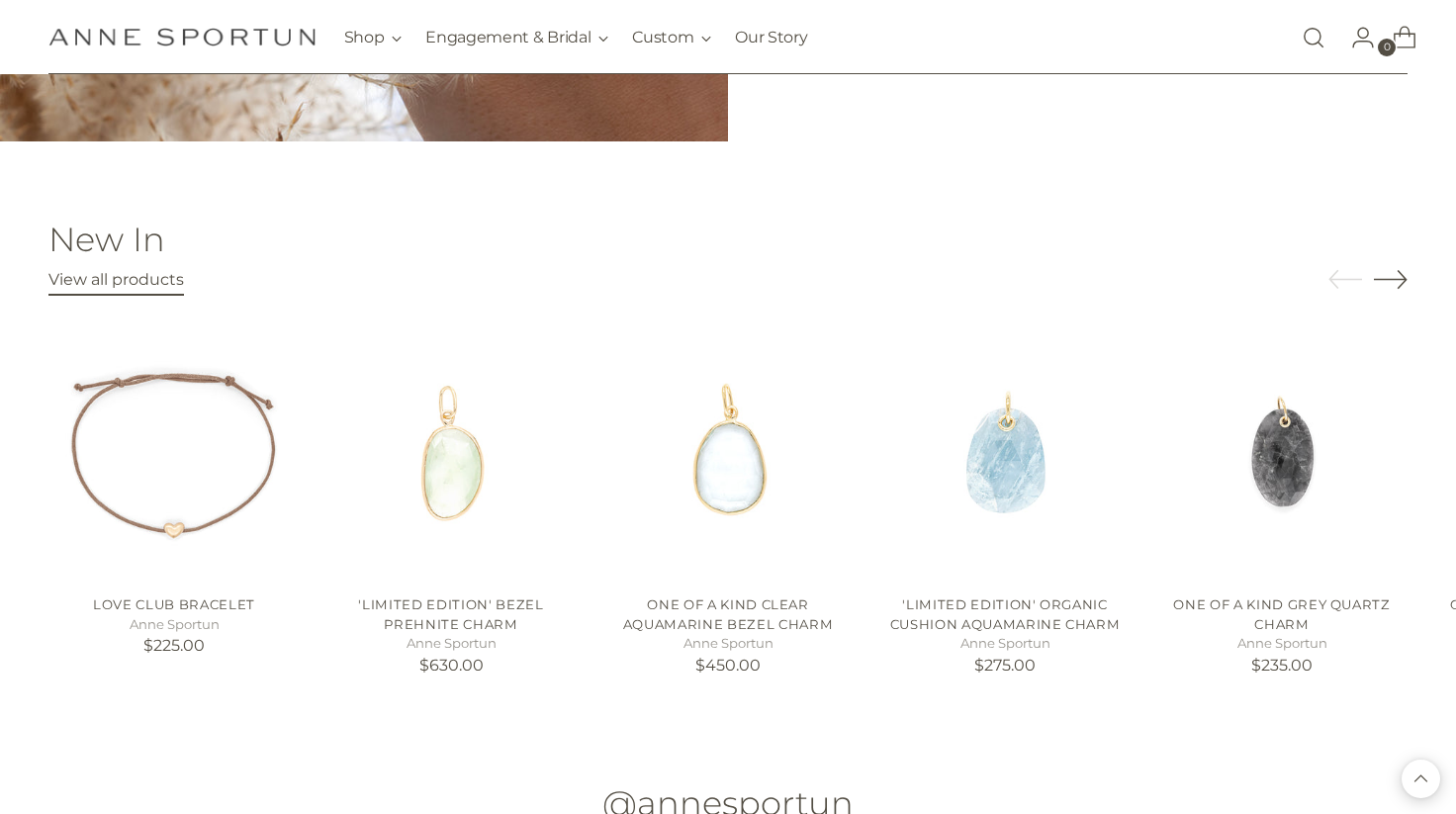 click 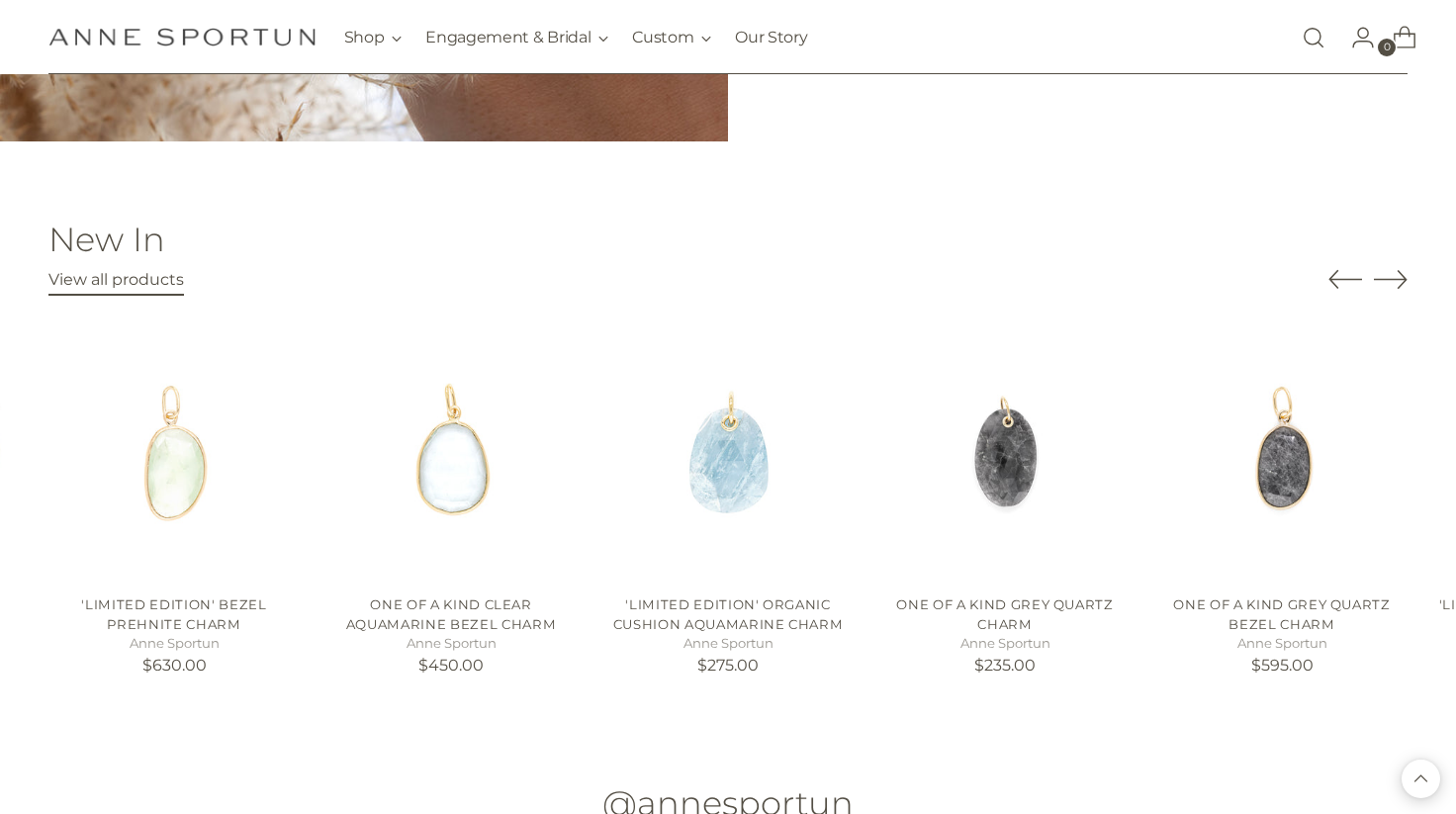 click 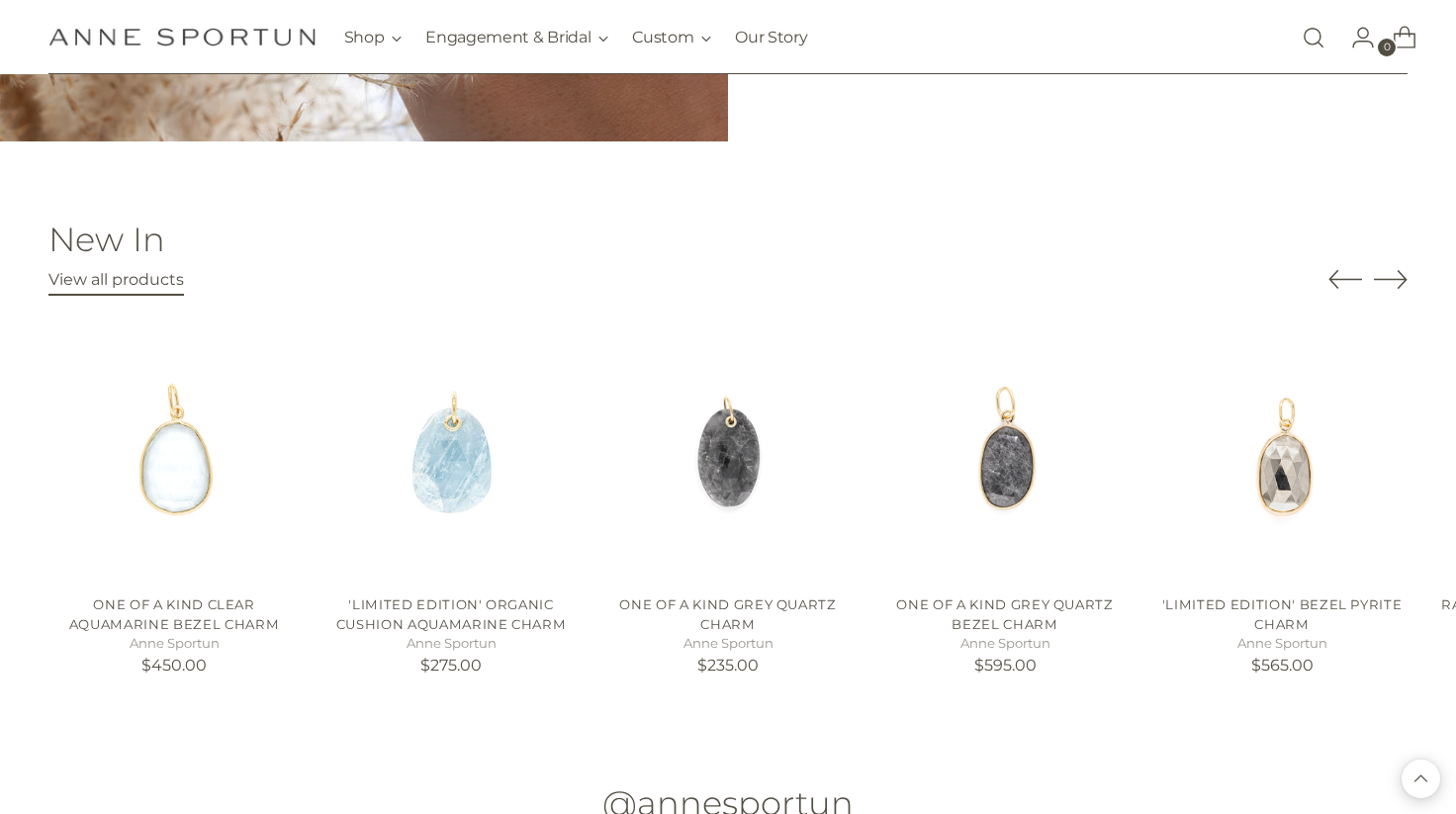 click 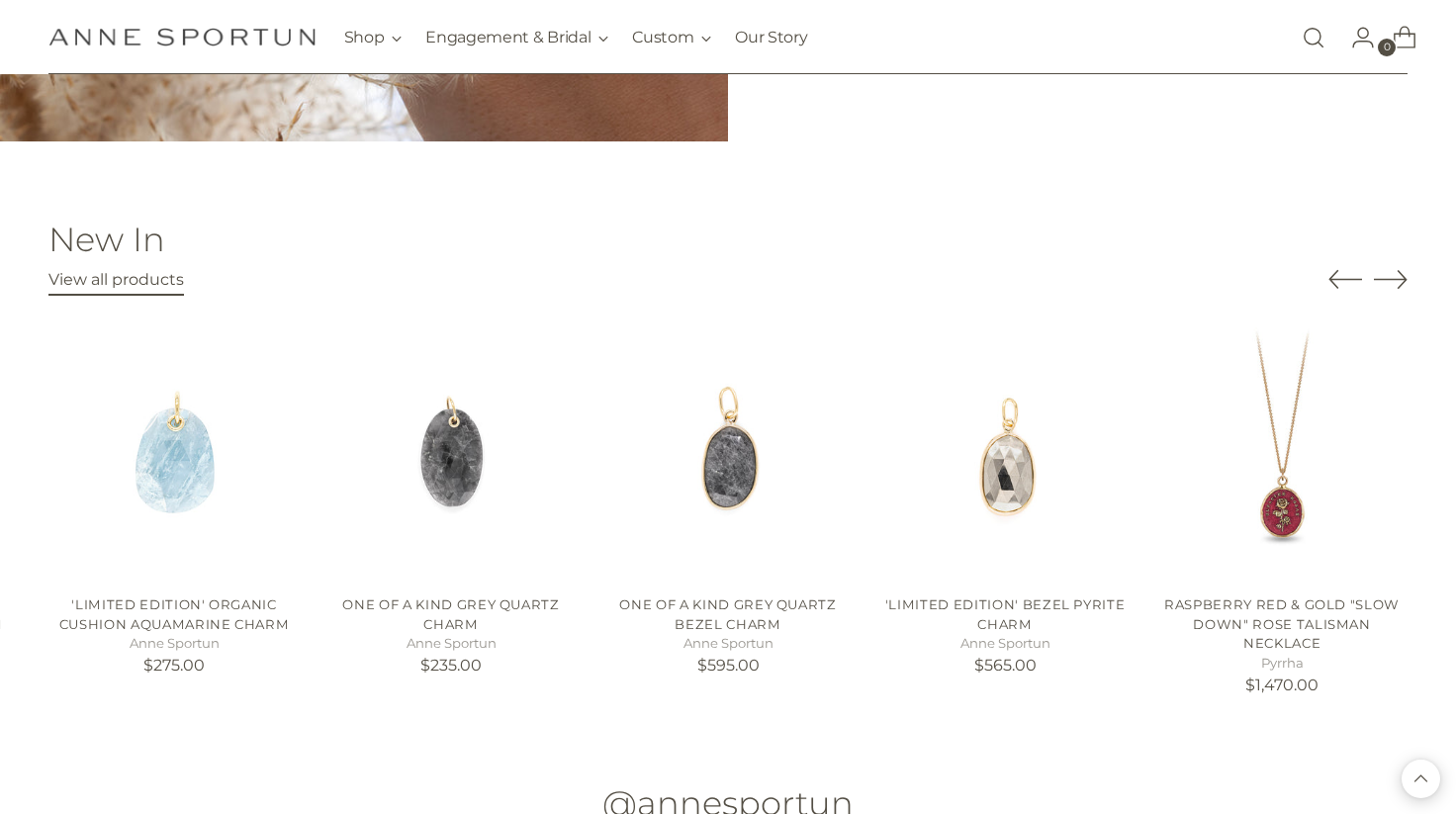 click 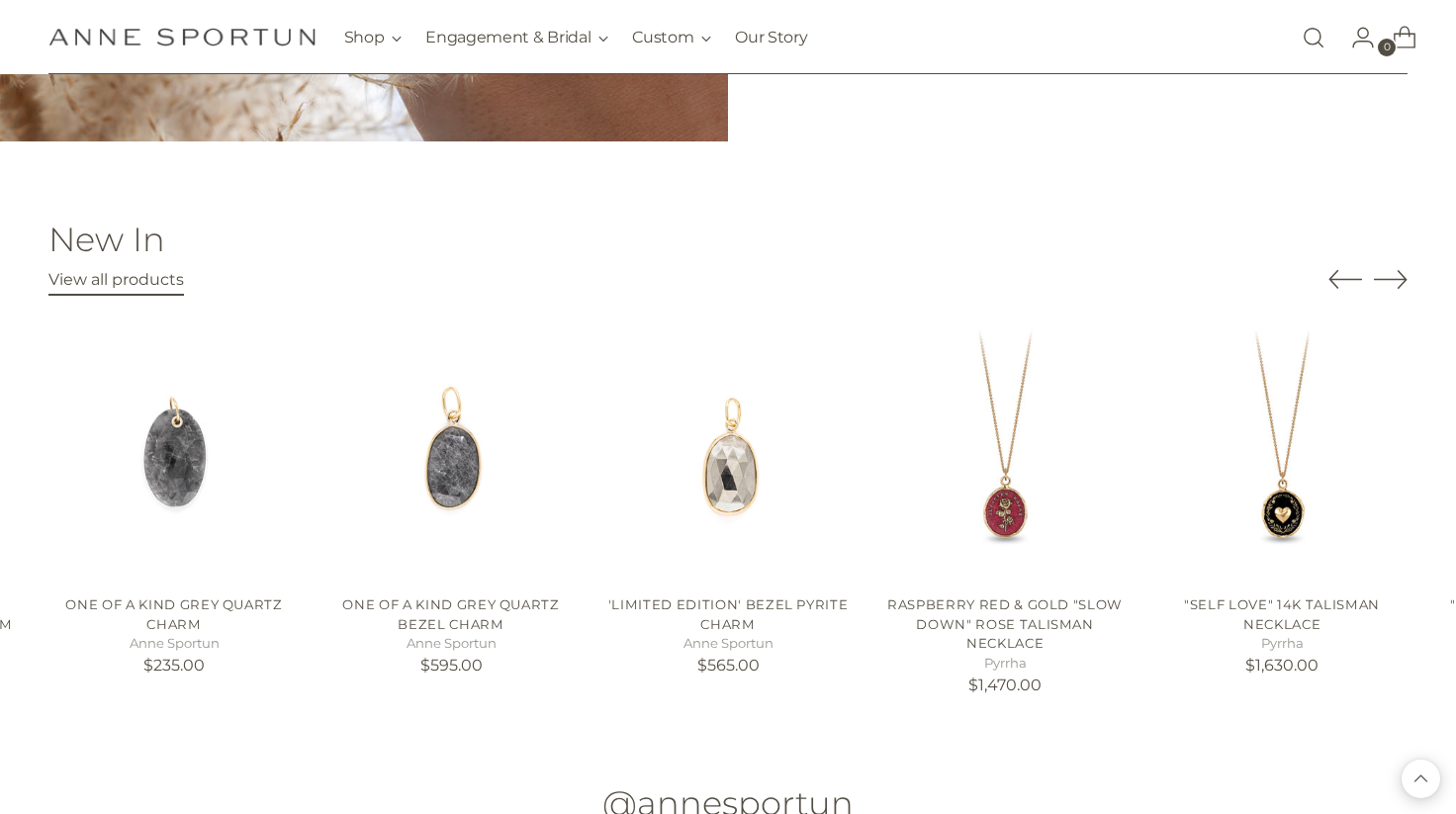 click 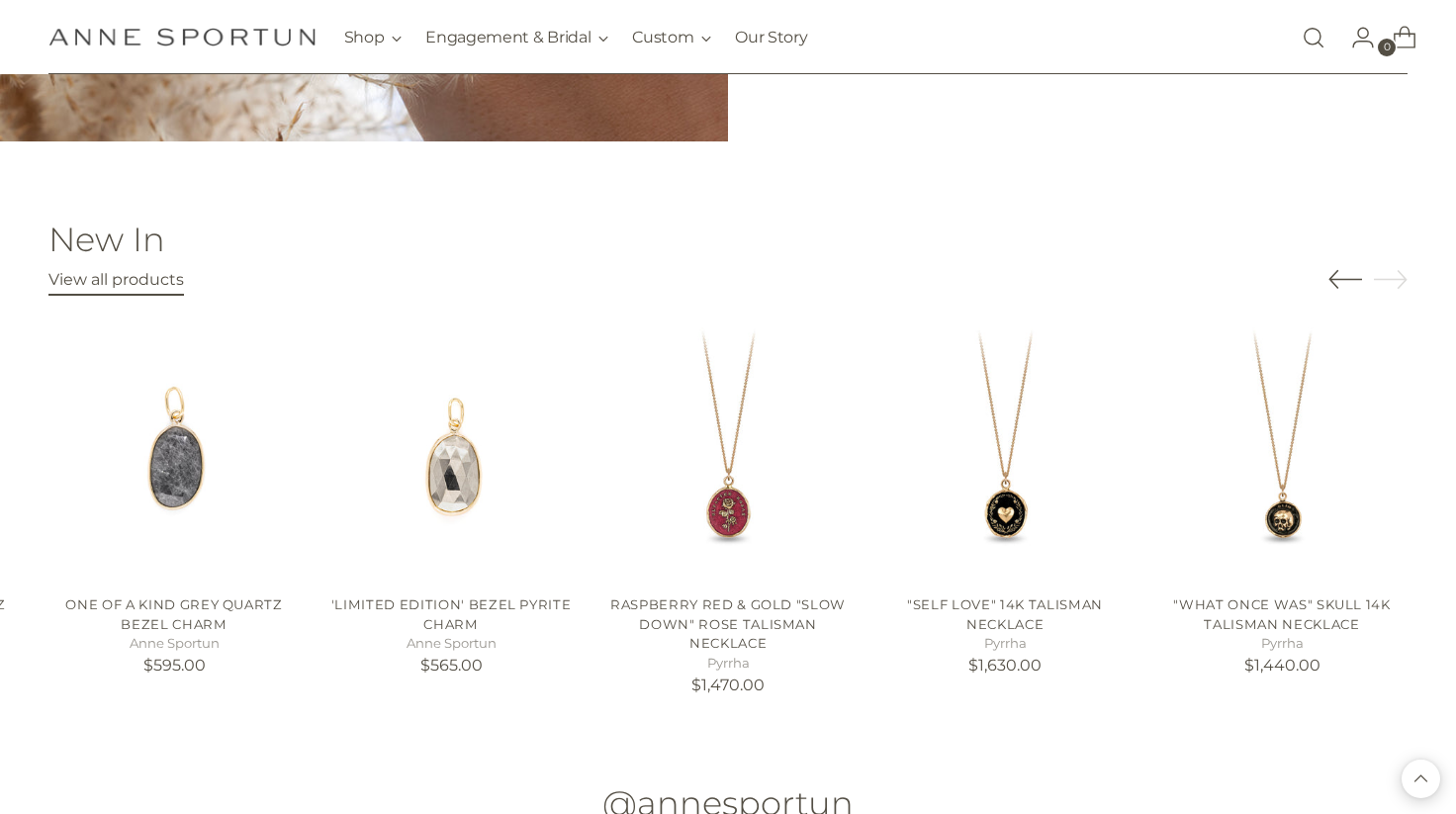 click at bounding box center [1368, 273] 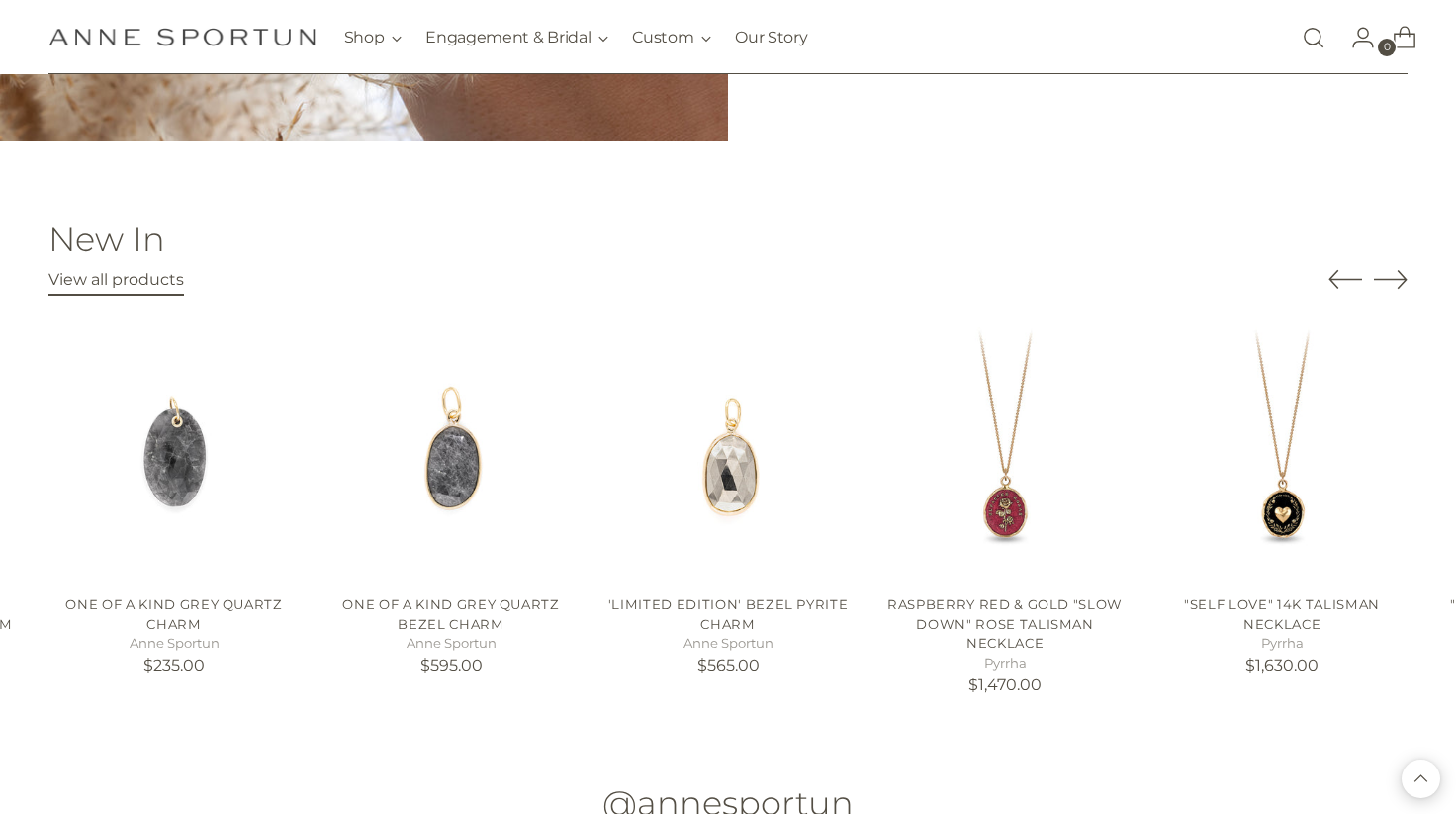 click 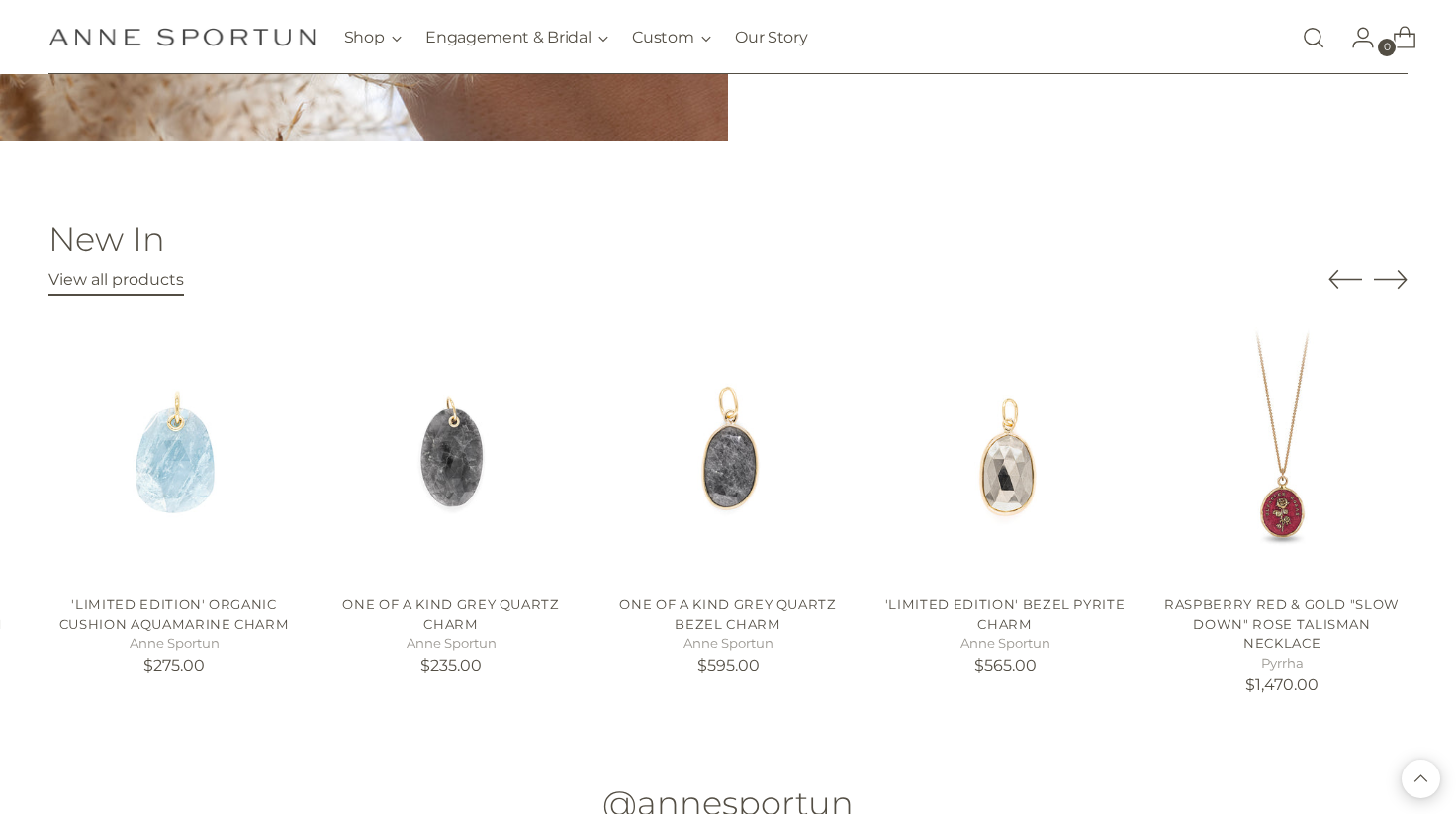 click 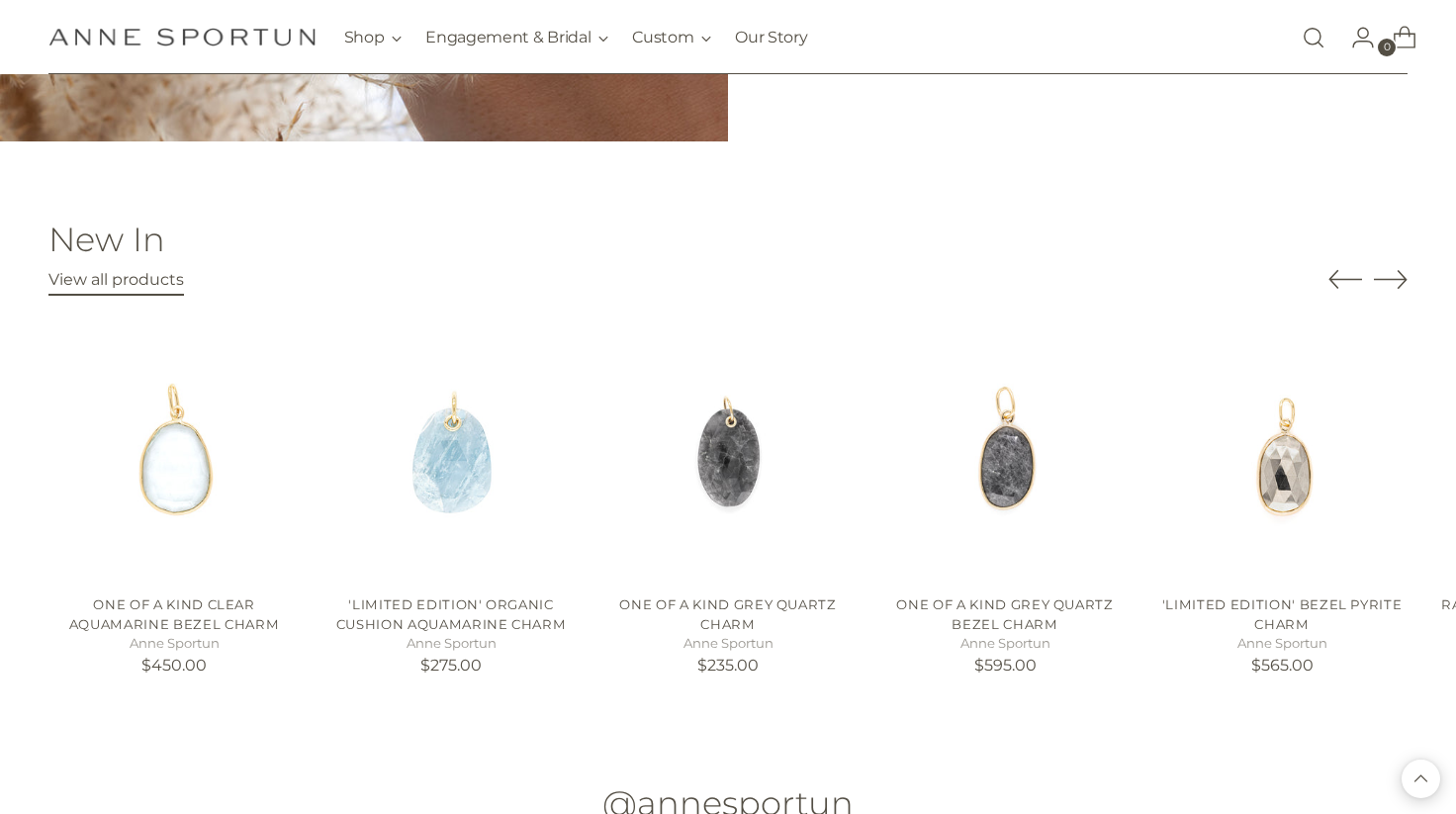 click 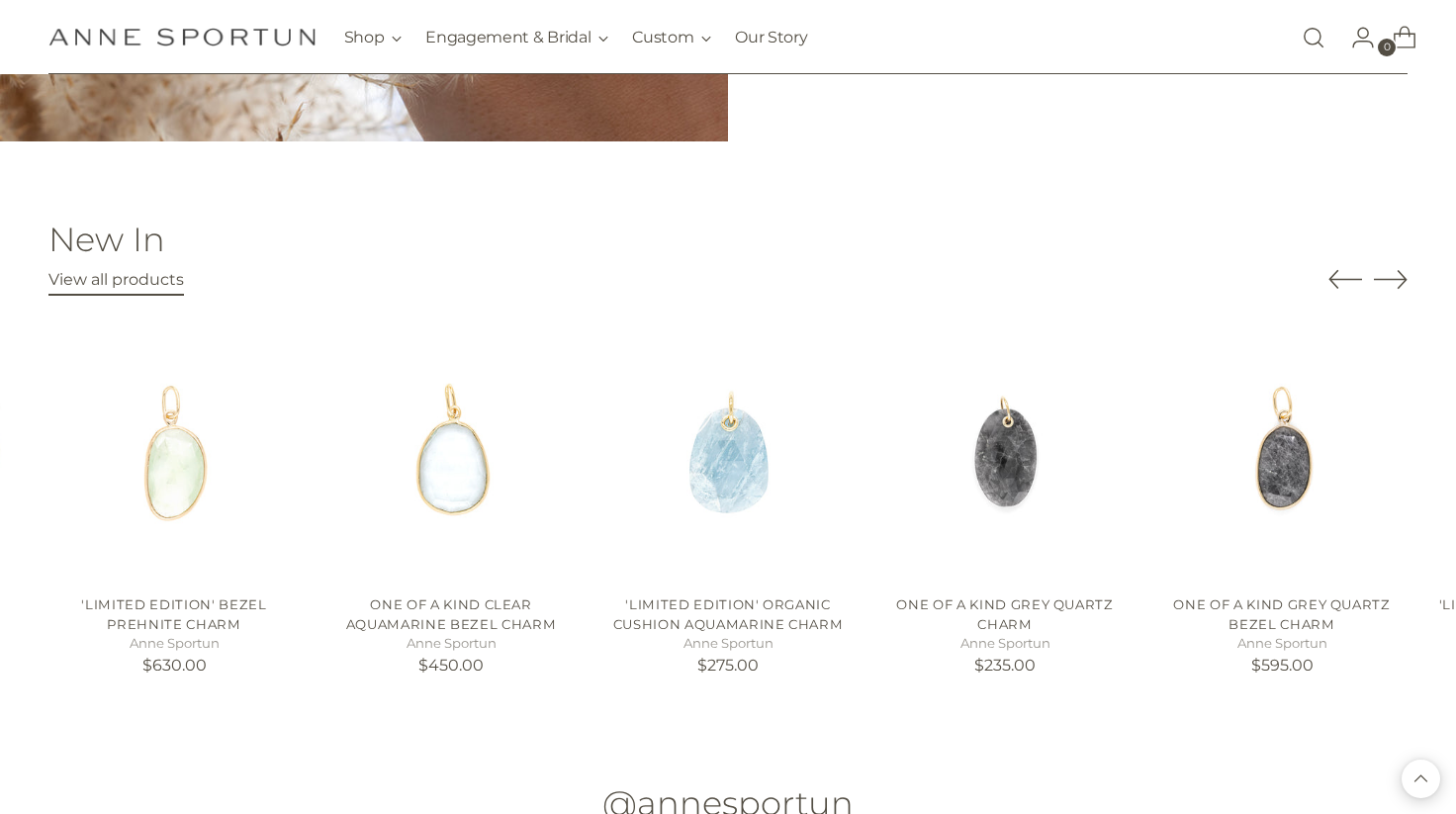 click 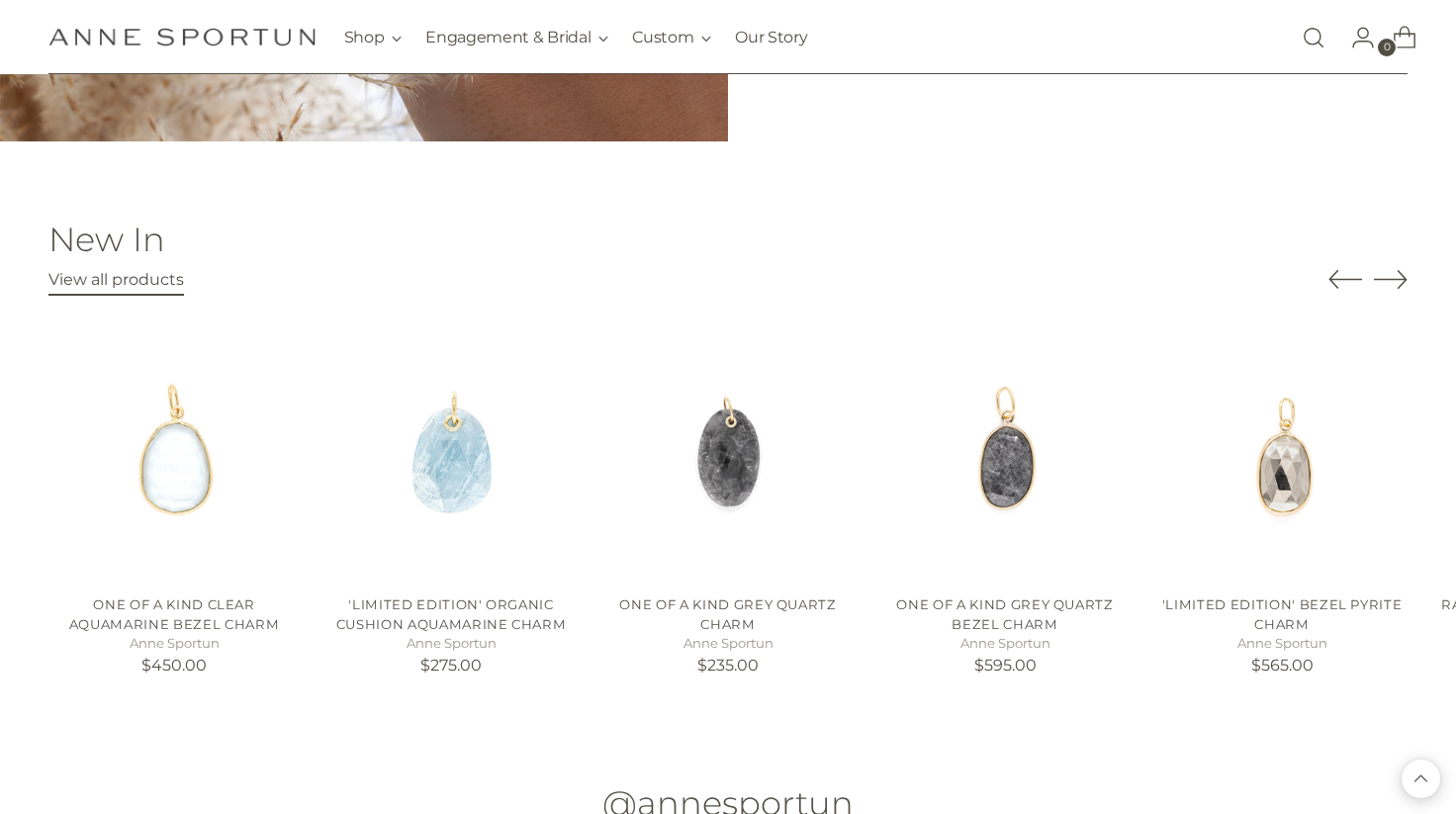 click 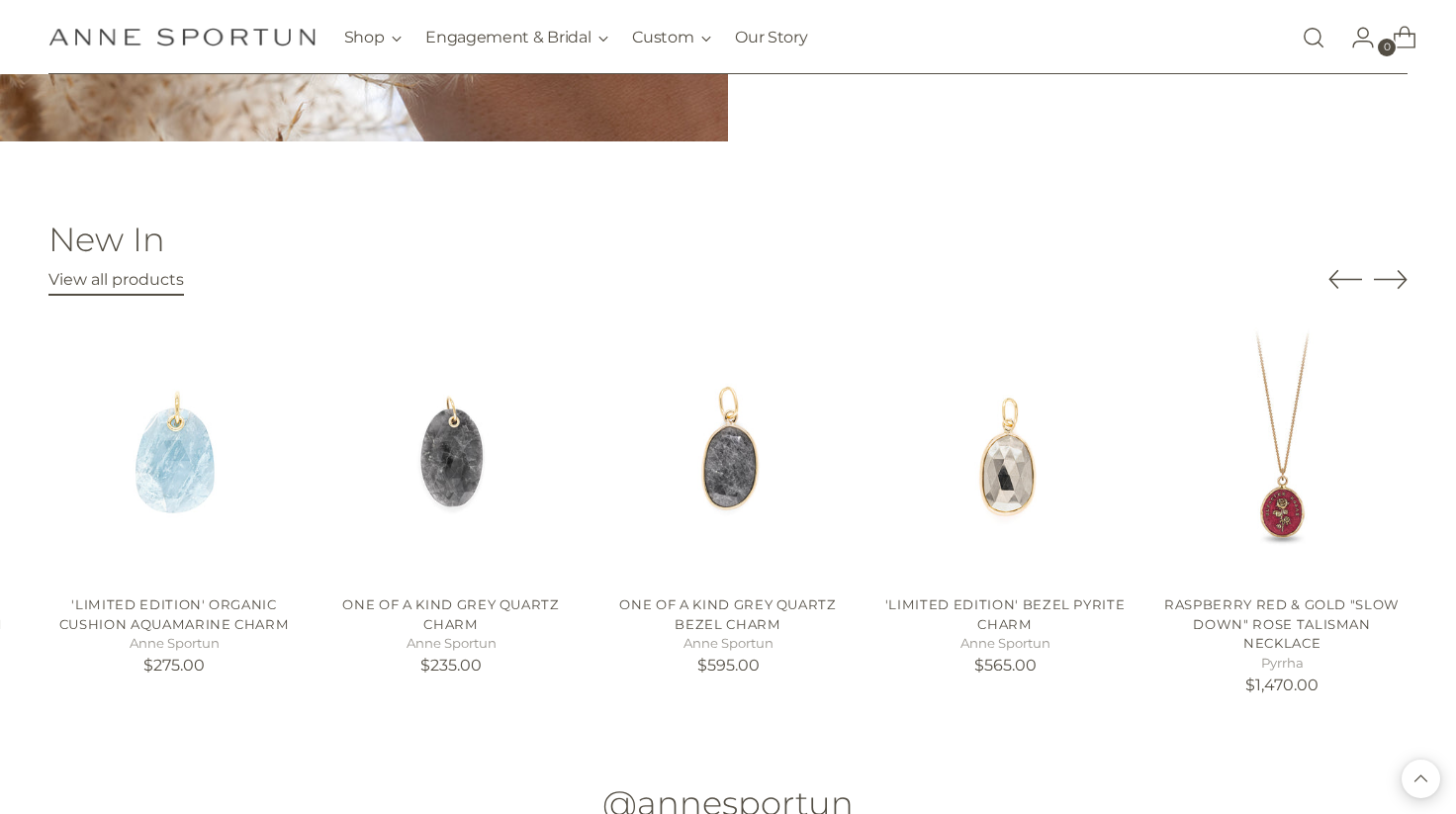 click 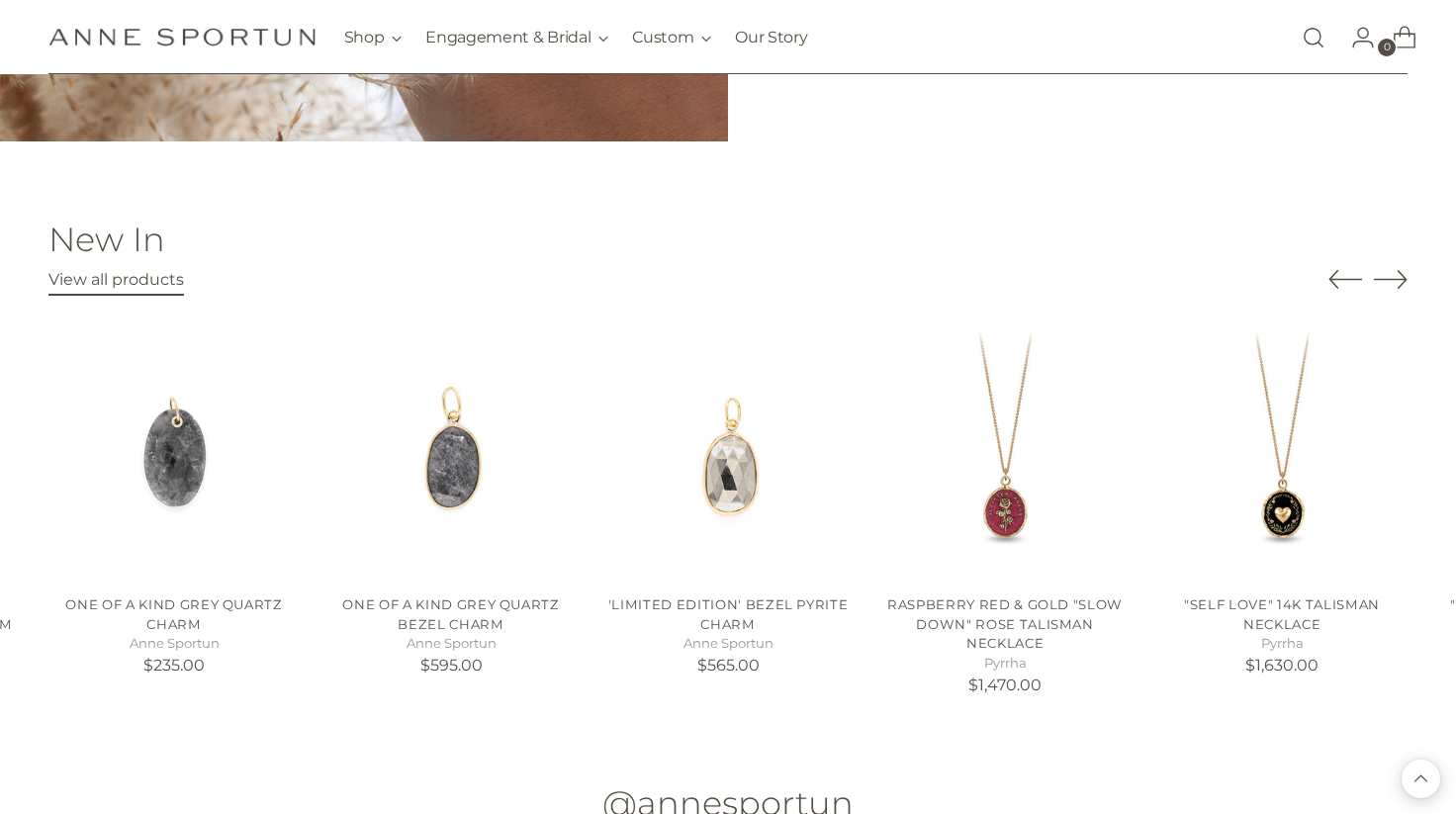 click 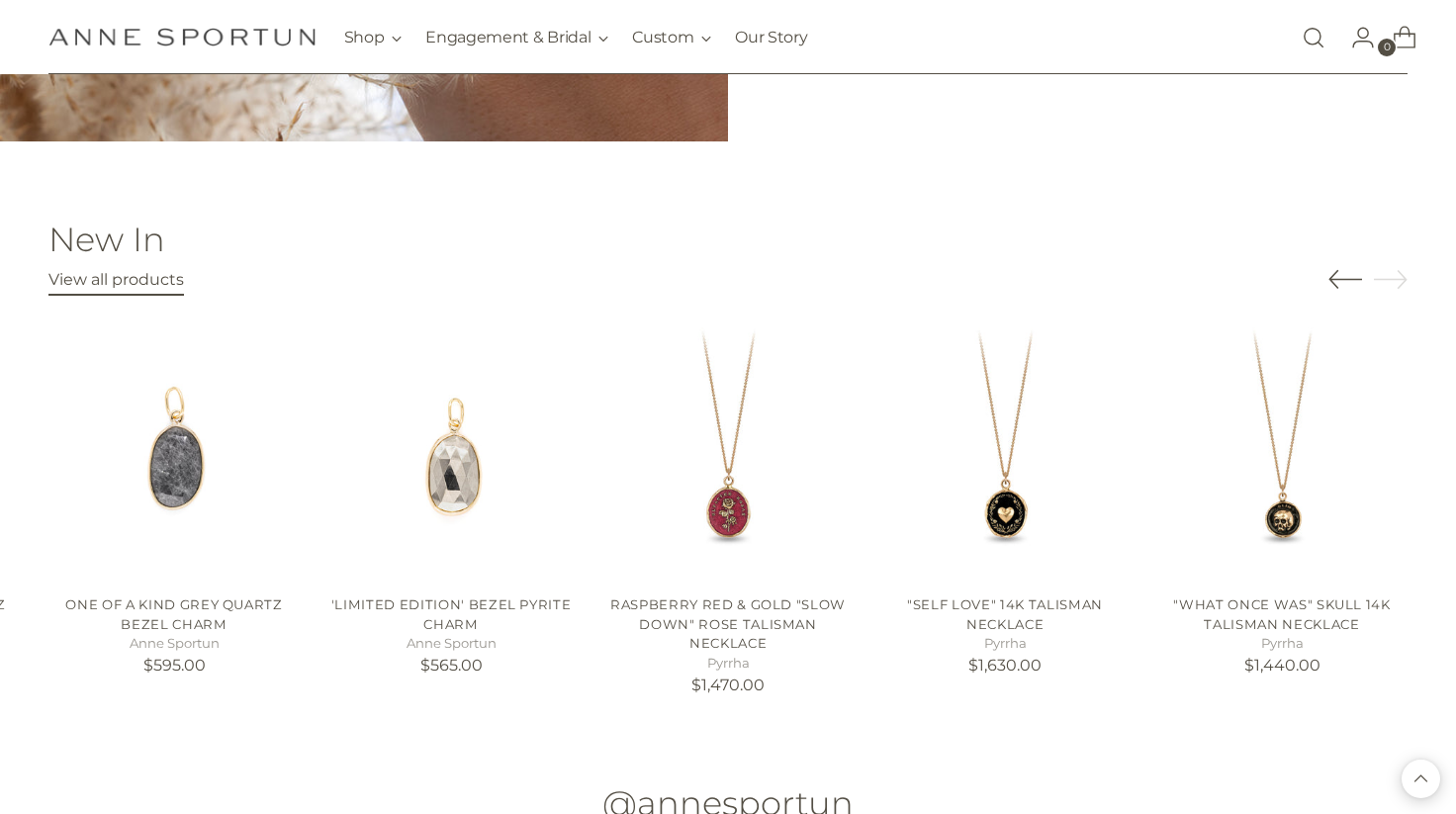 click 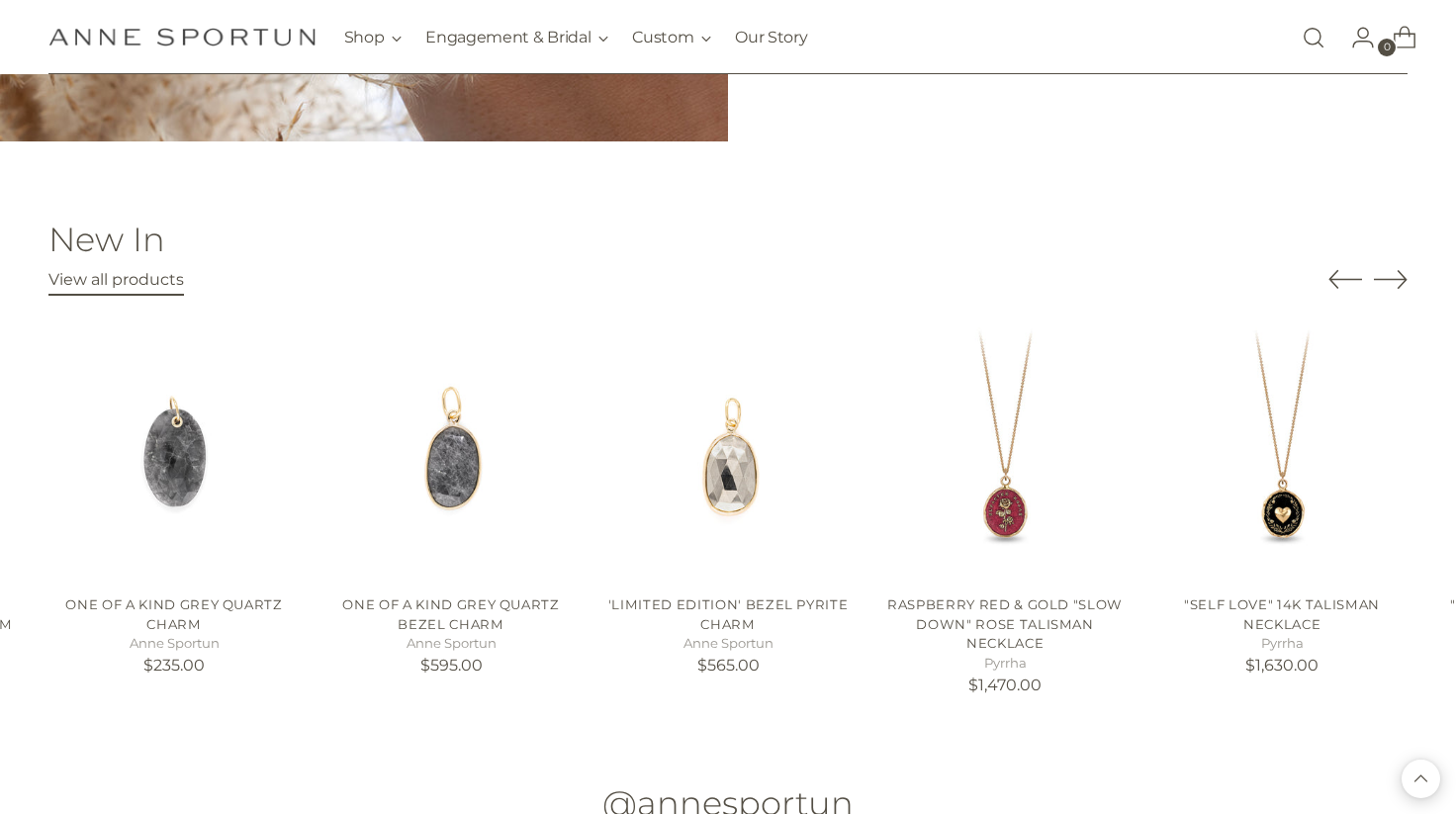 click 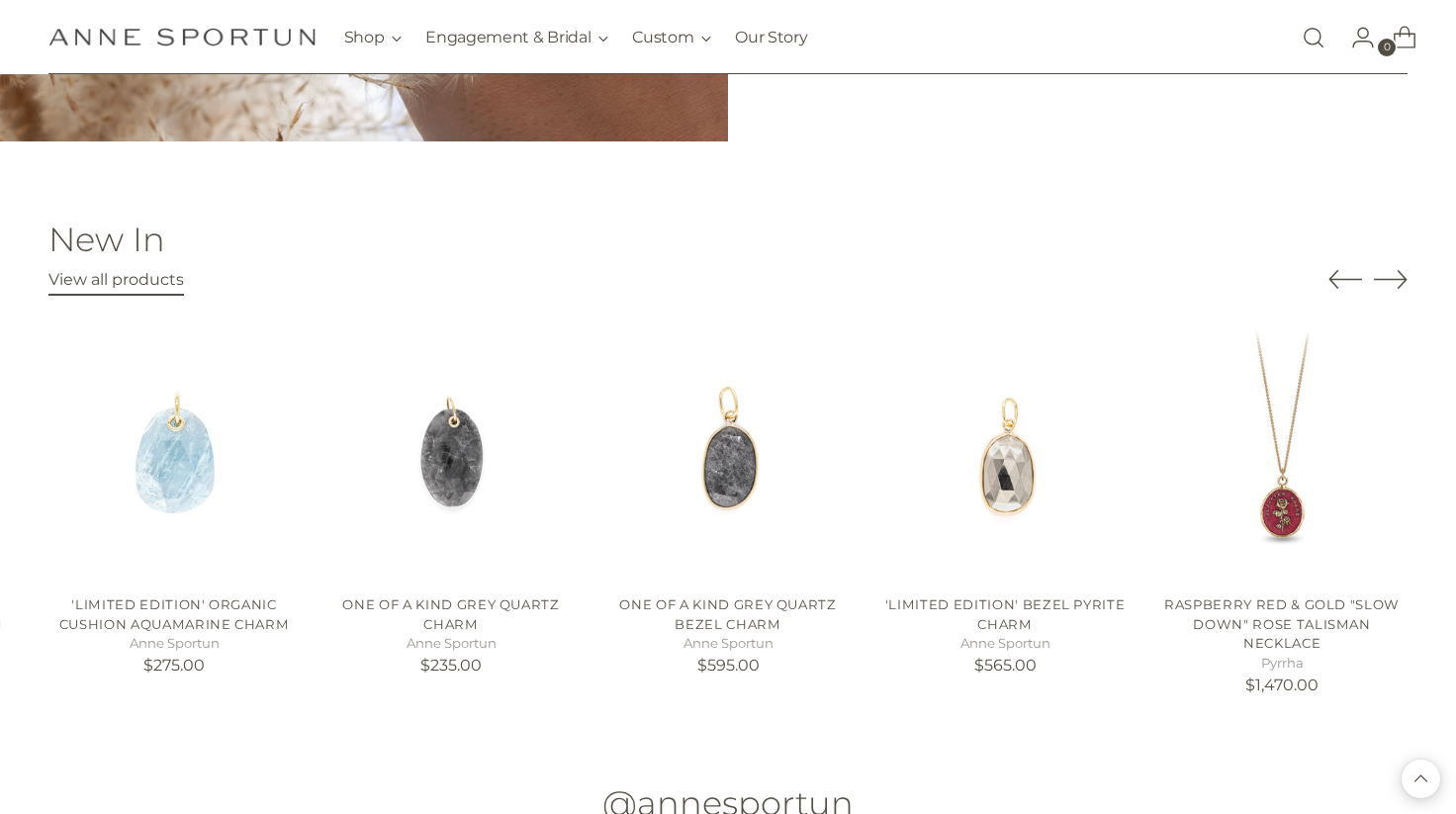 click 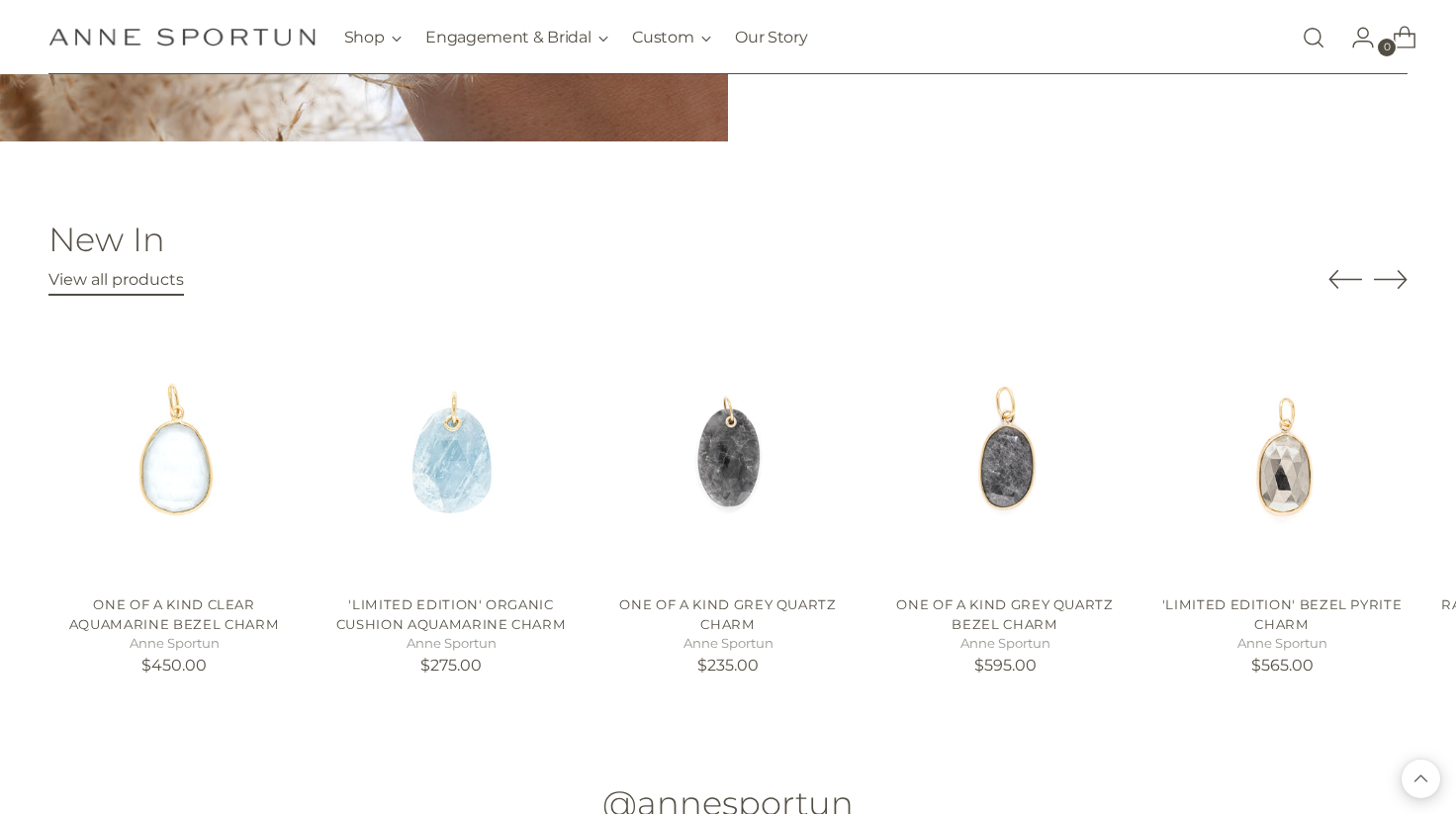 click 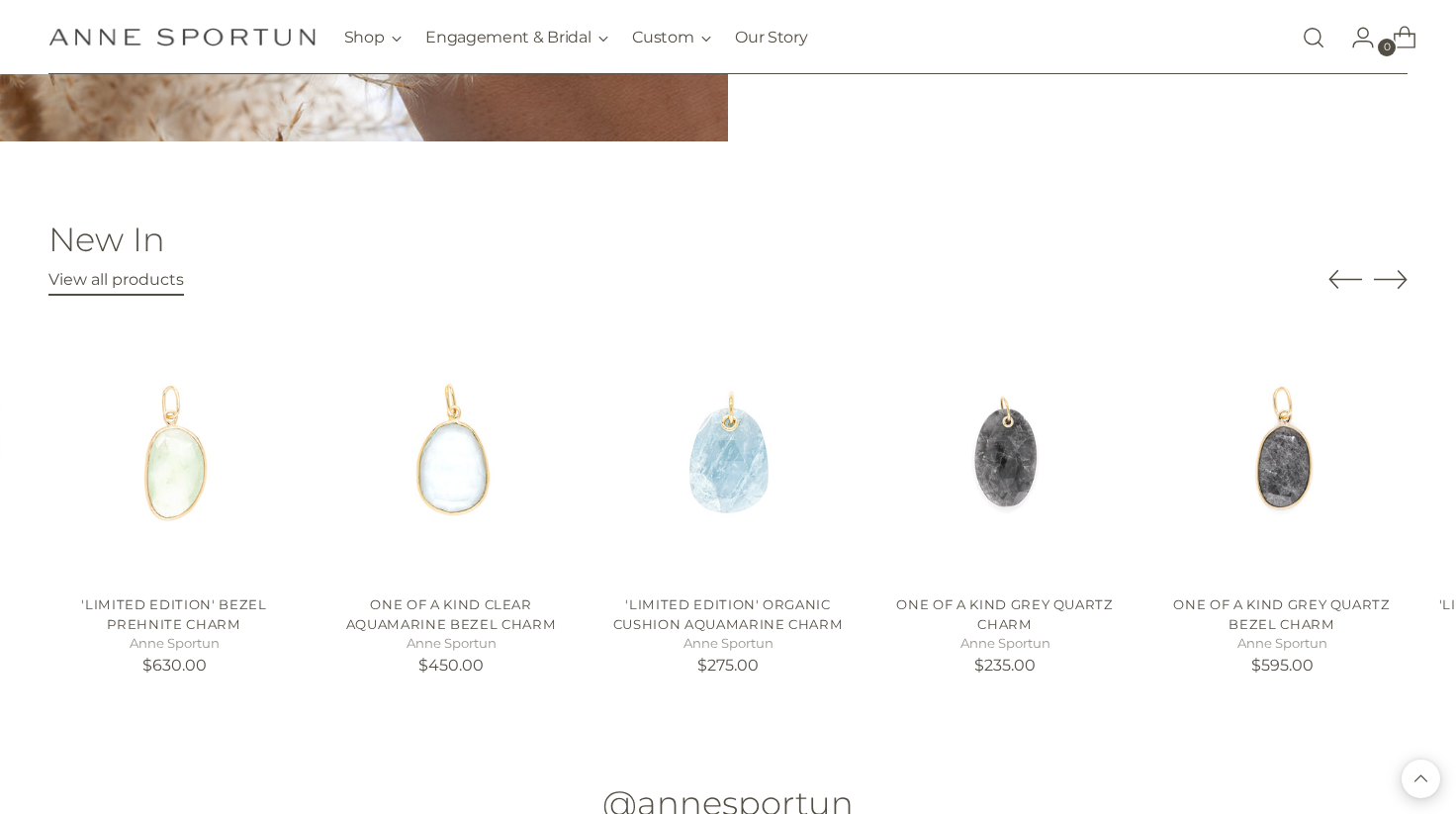 click 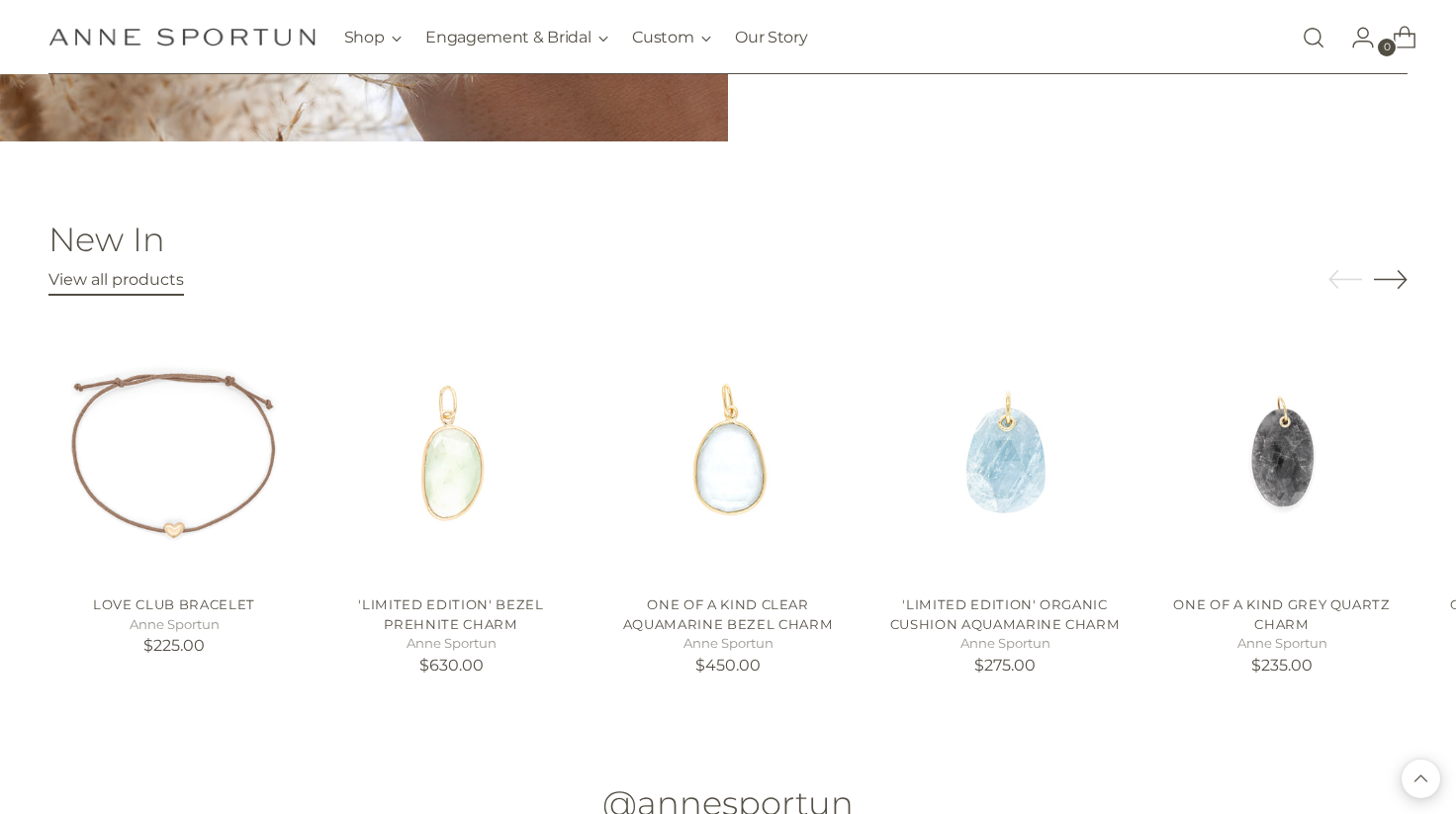 click 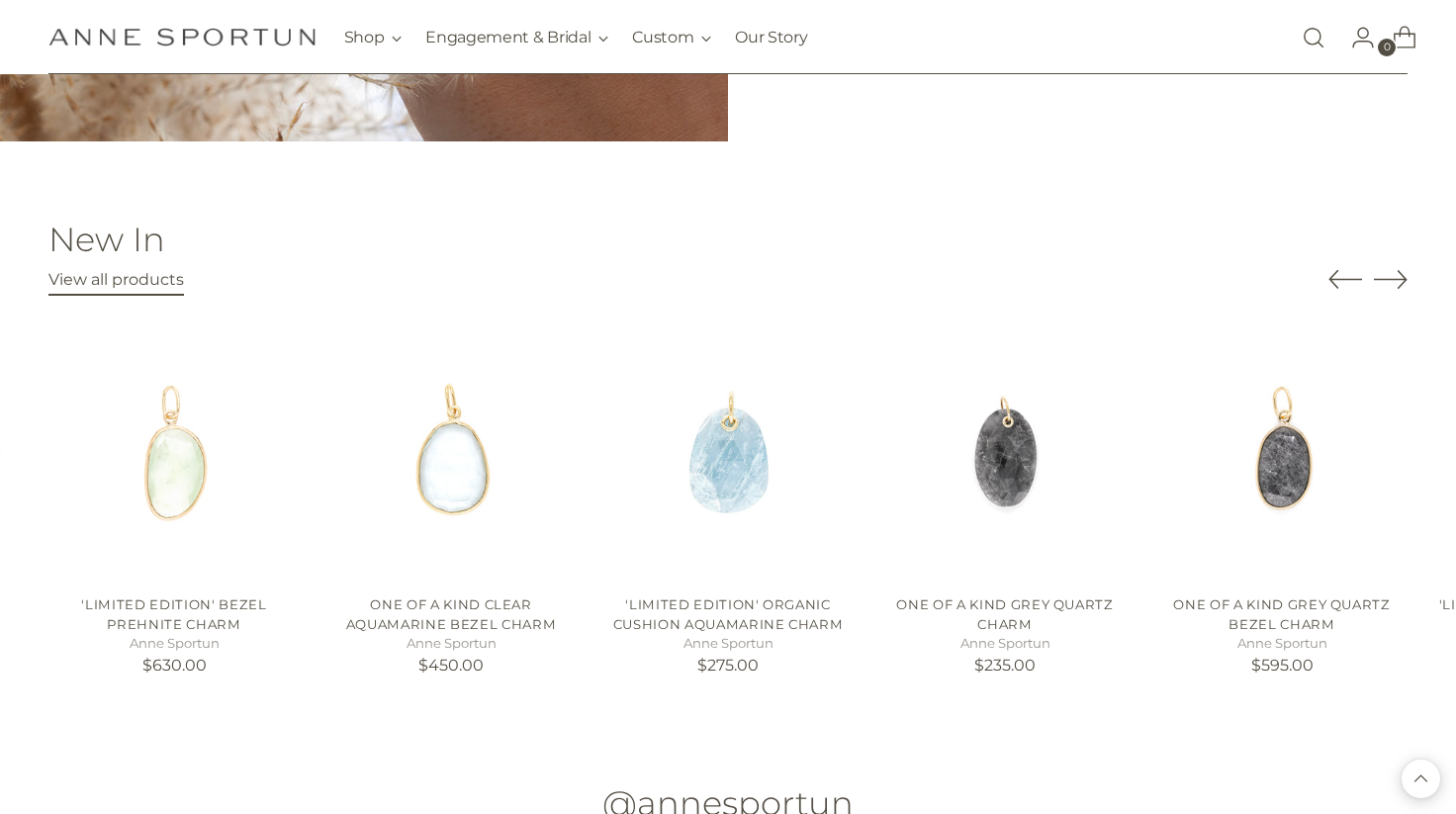 click 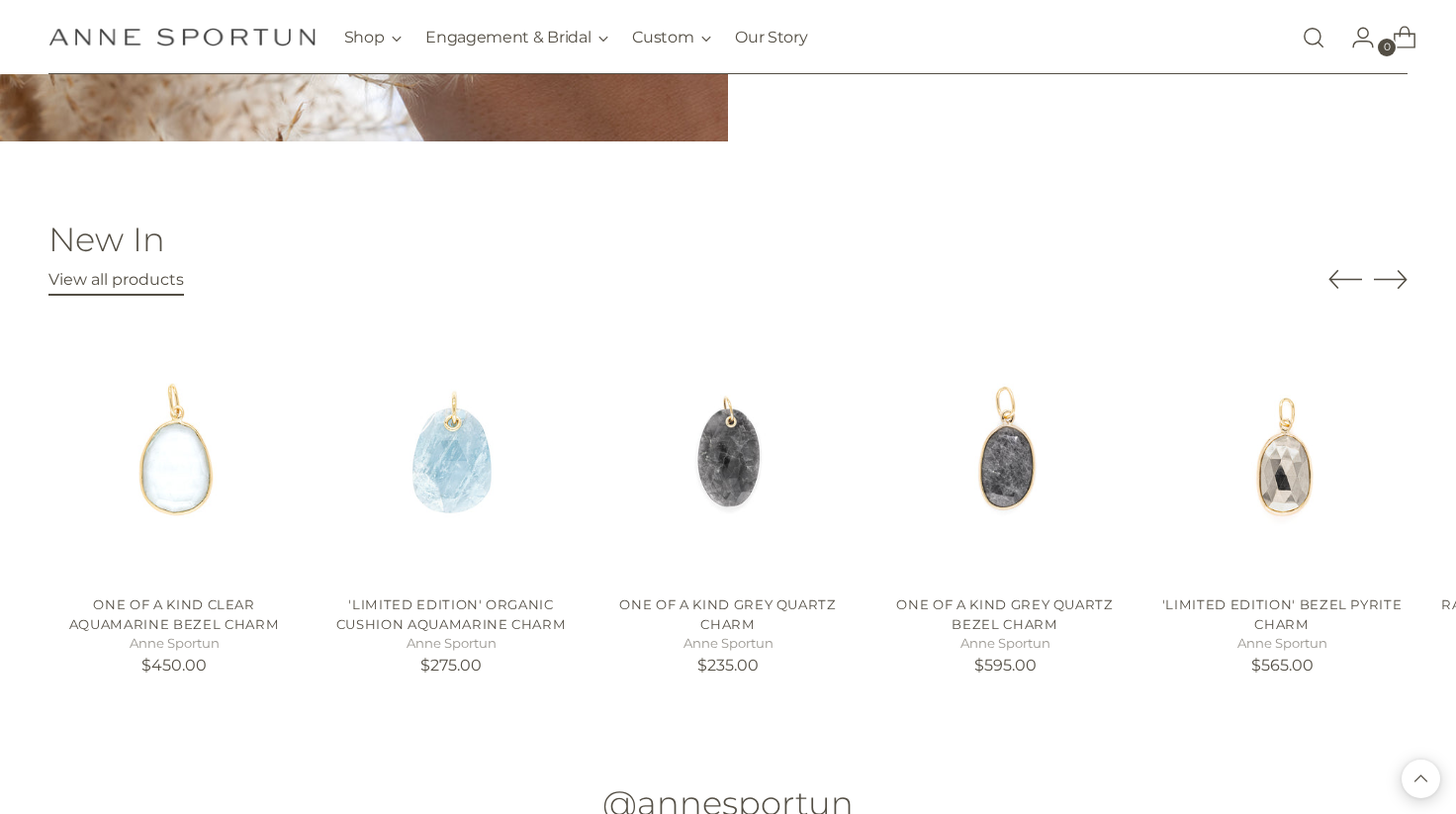 click 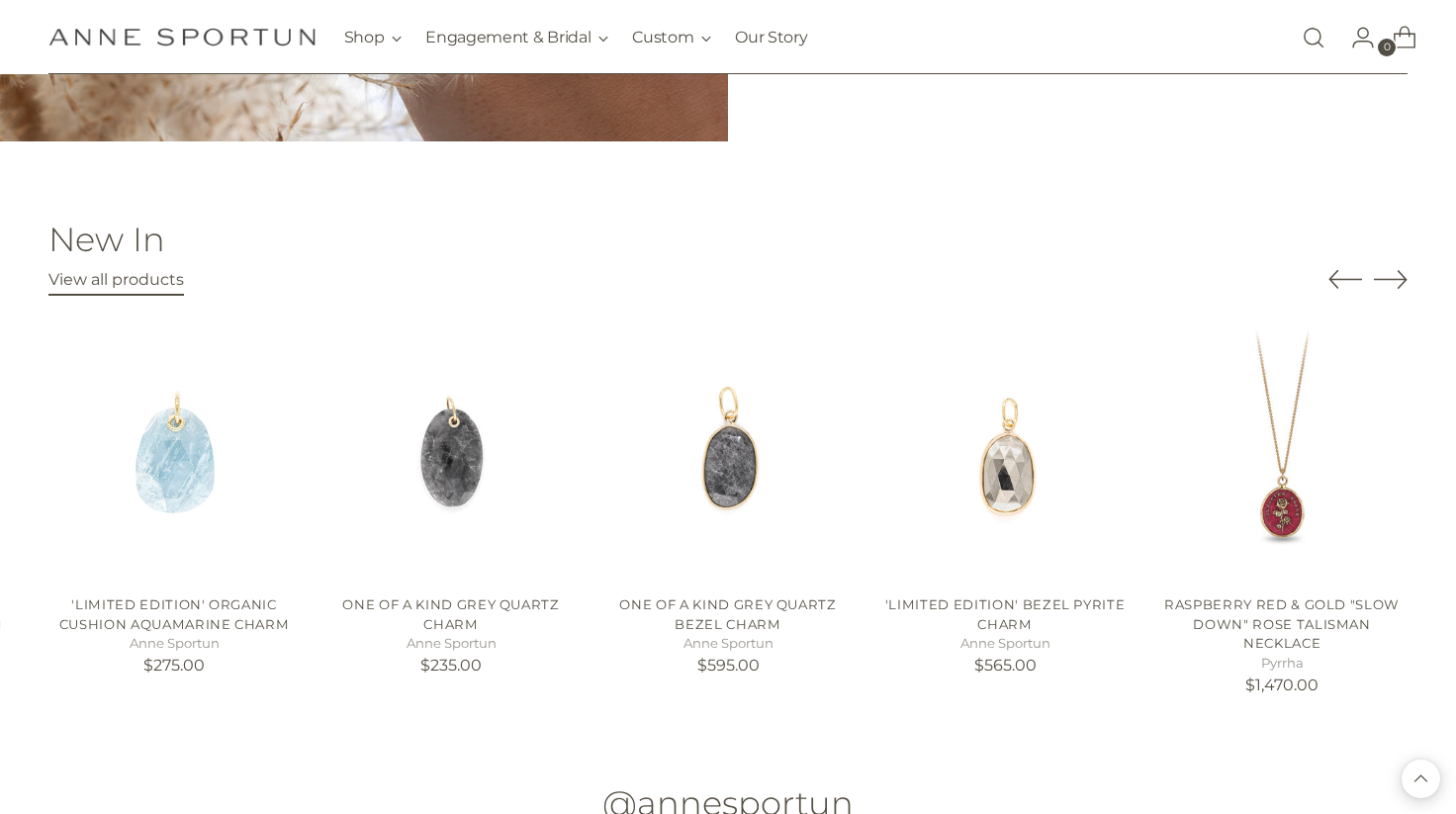 click 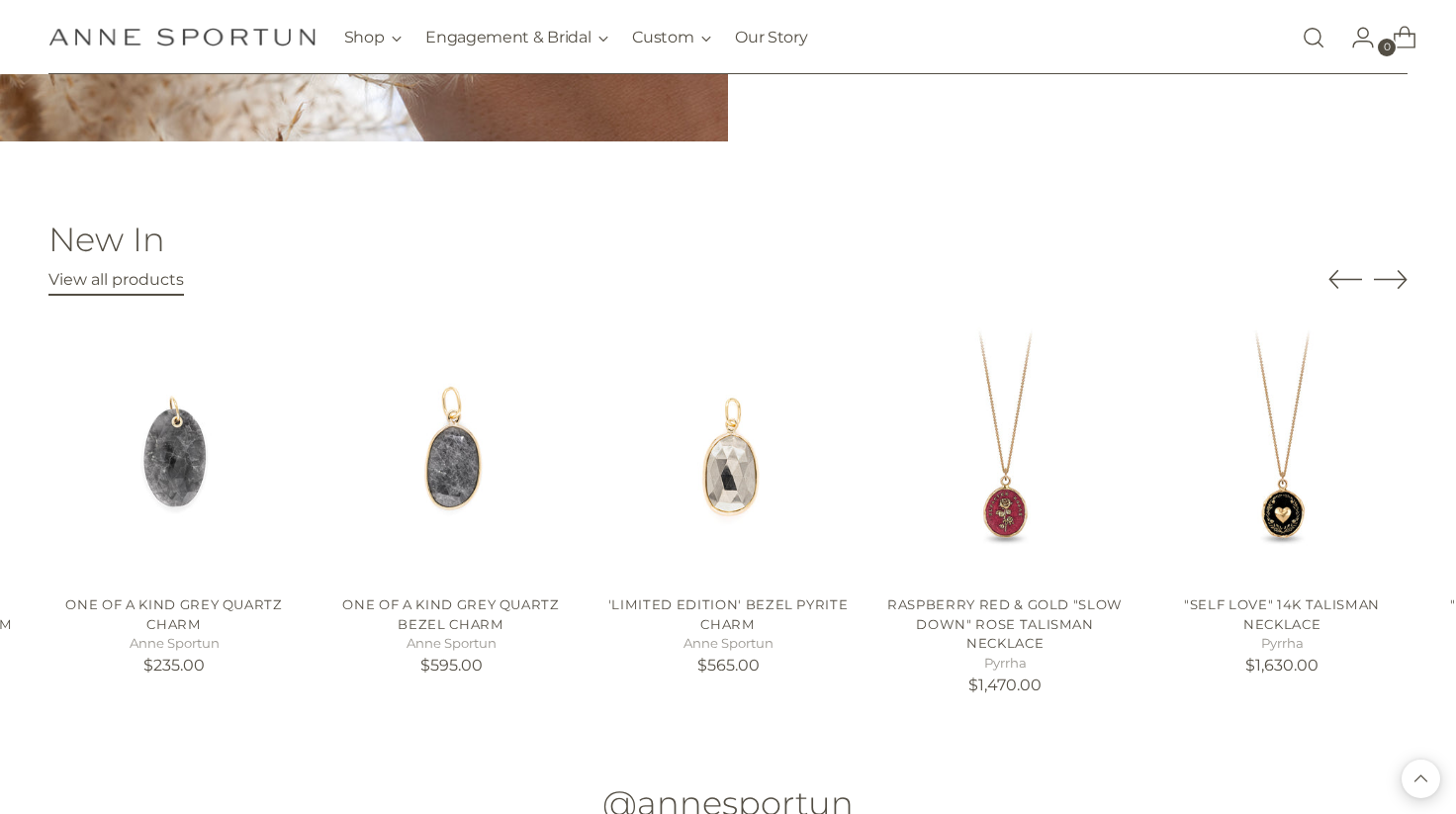 click 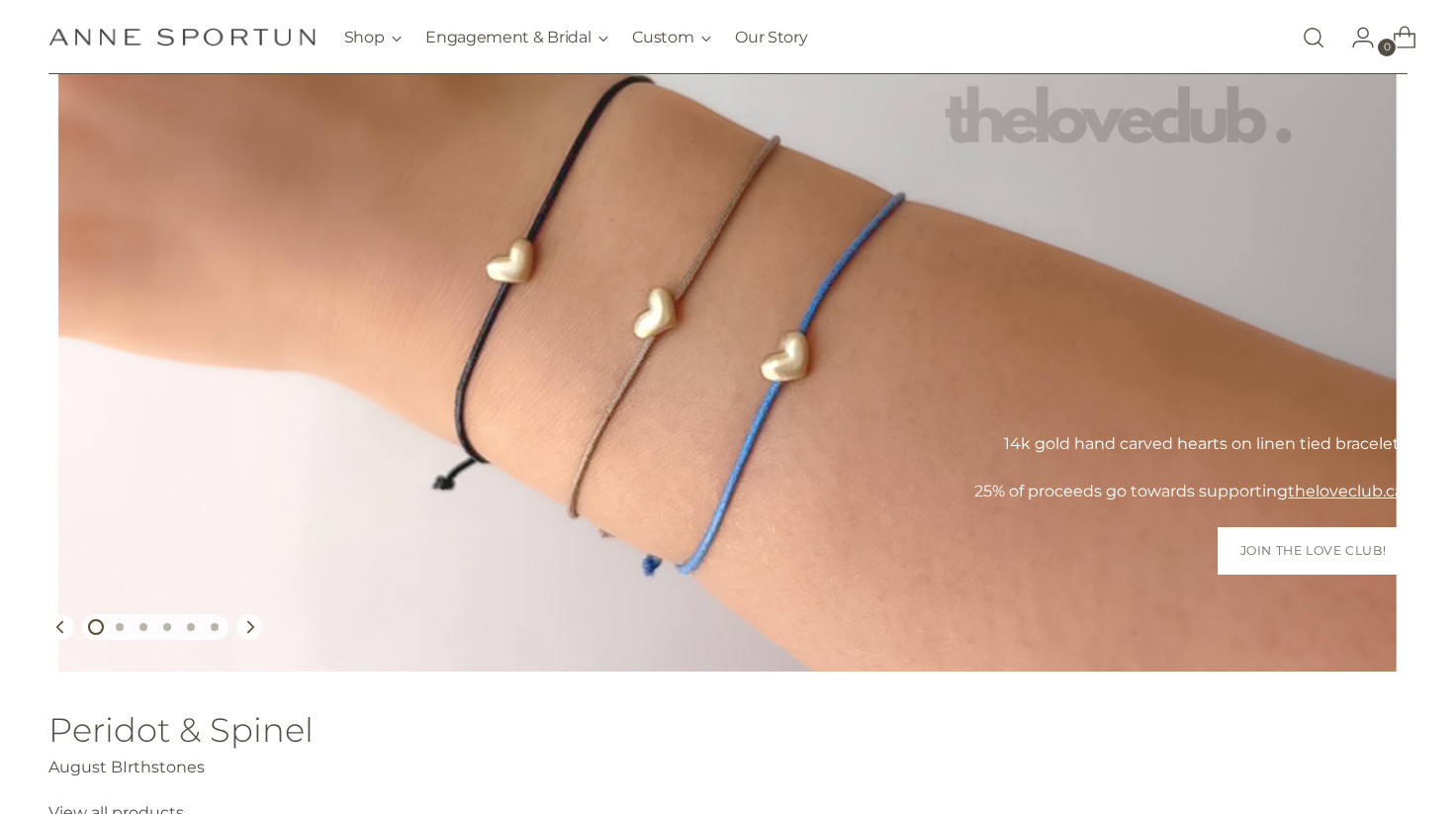 scroll, scrollTop: 247, scrollLeft: 0, axis: vertical 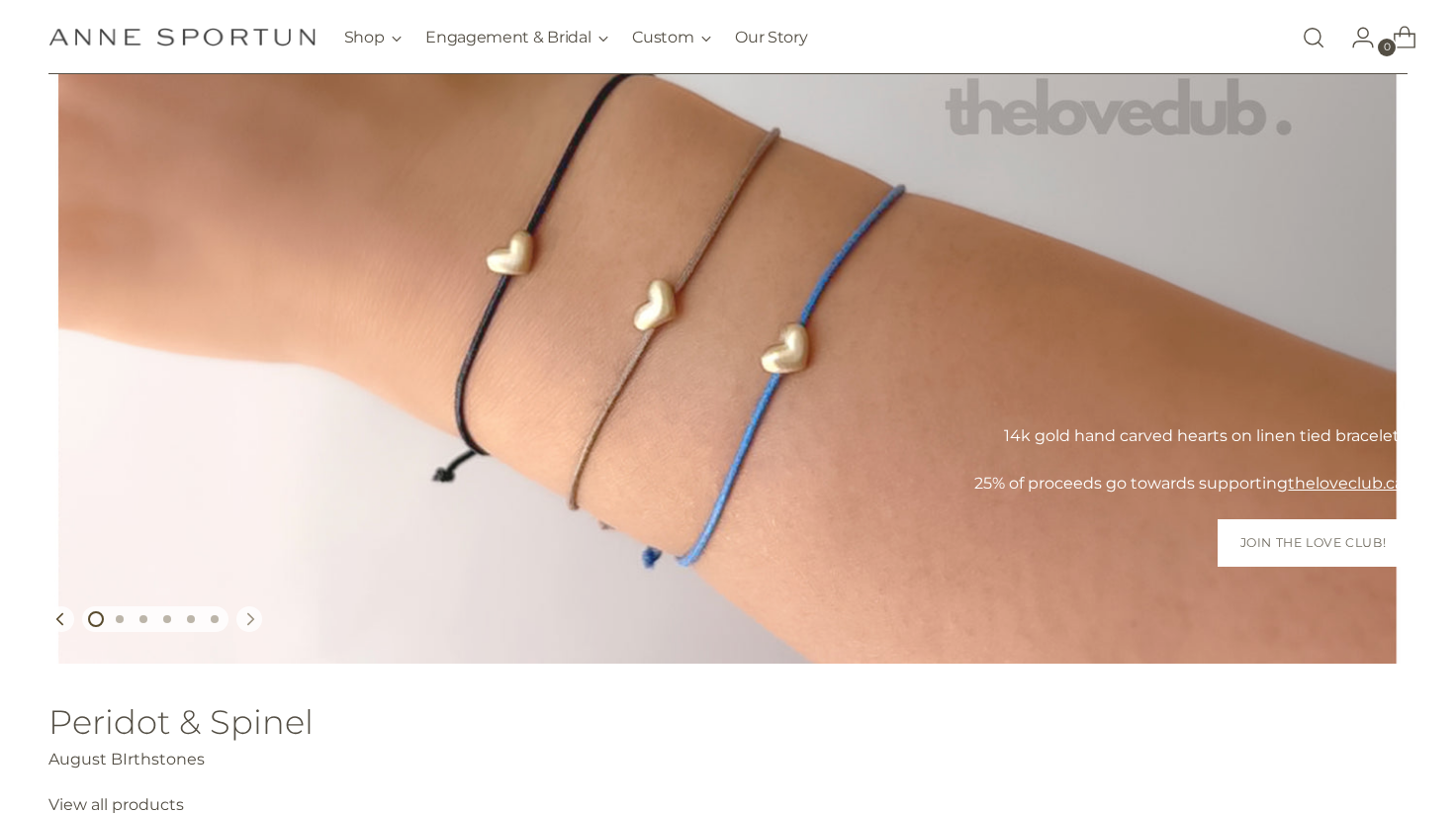 click at bounding box center (249, 619) 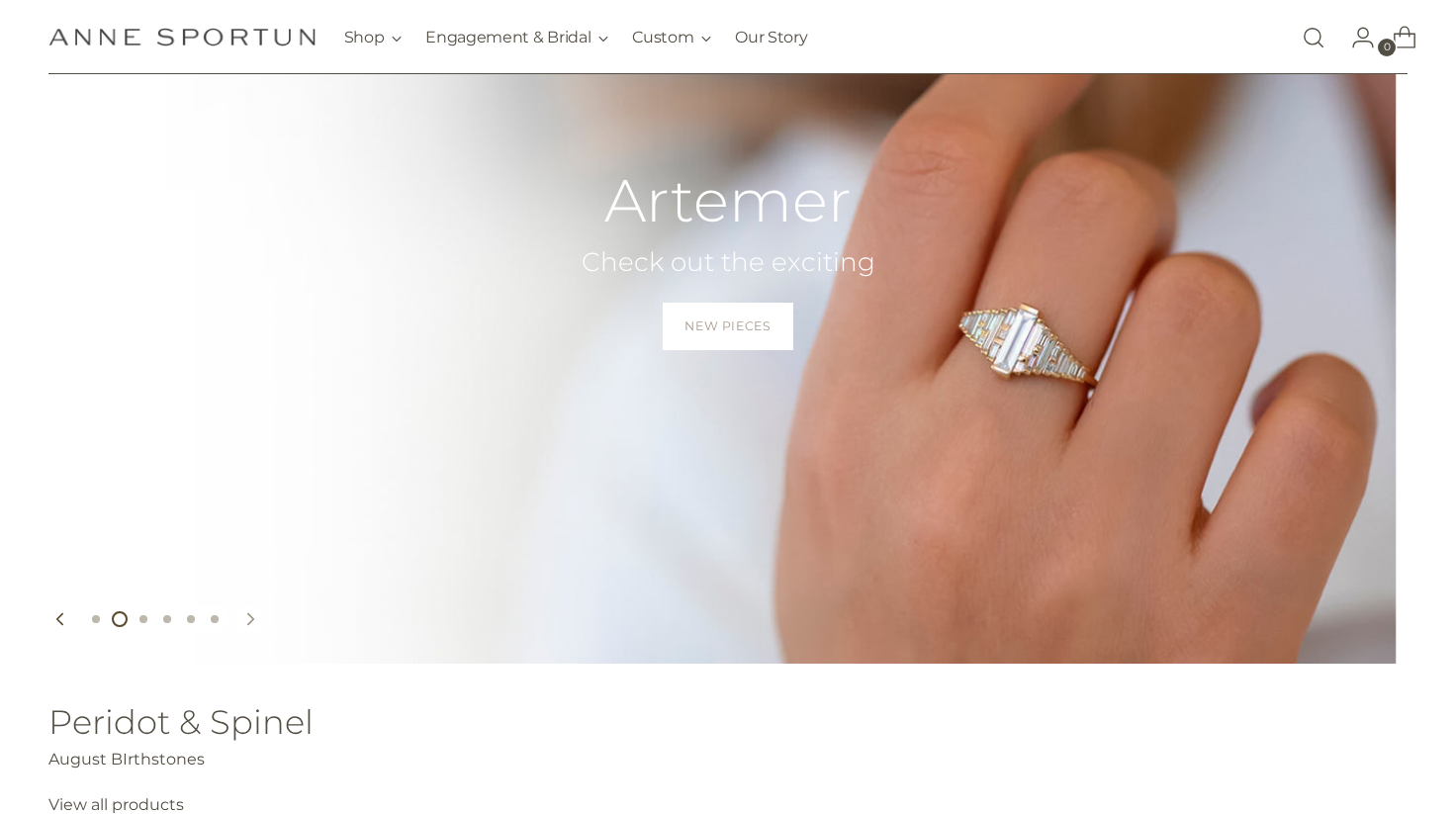 click at bounding box center [249, 619] 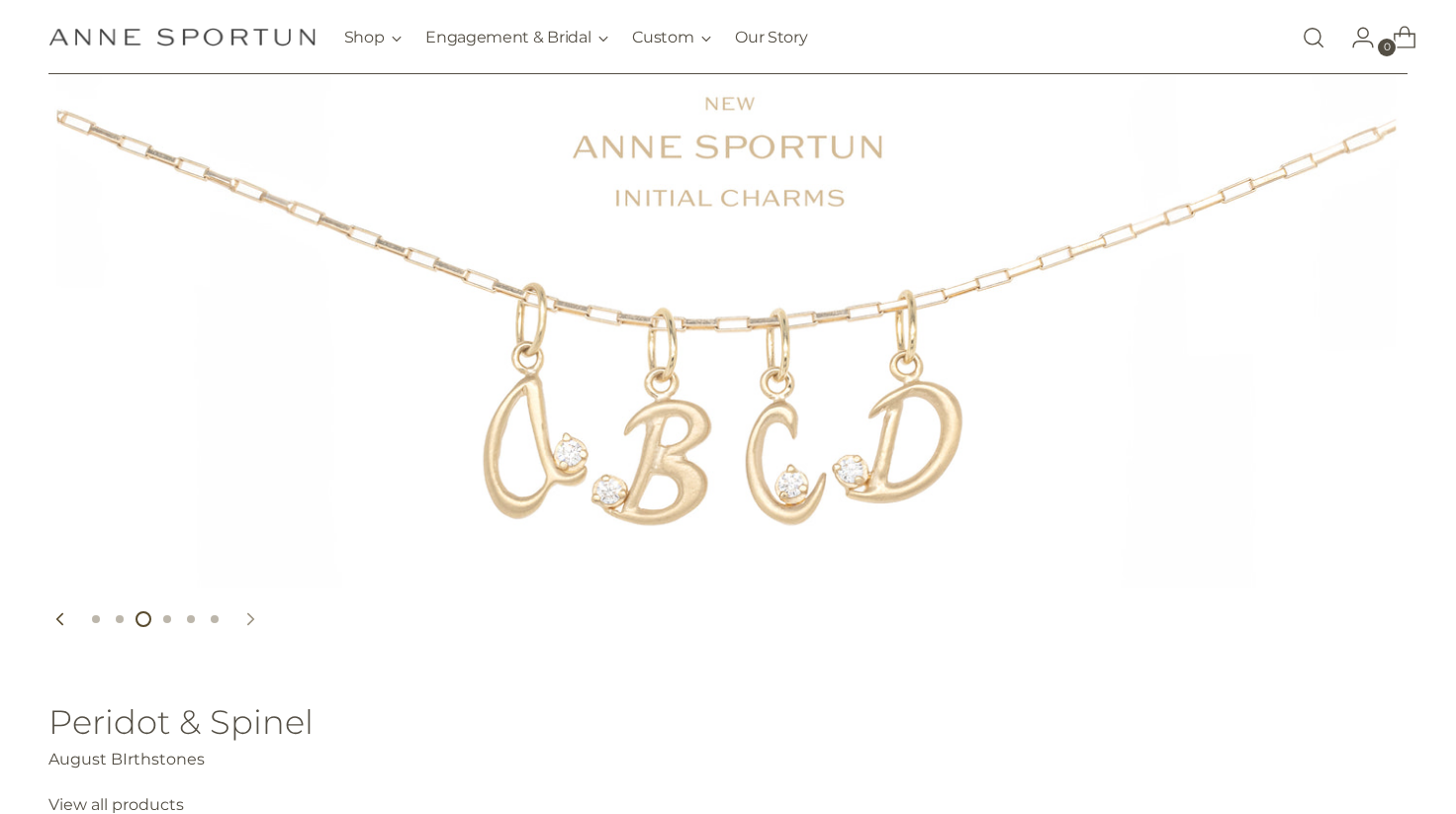 click at bounding box center [249, 619] 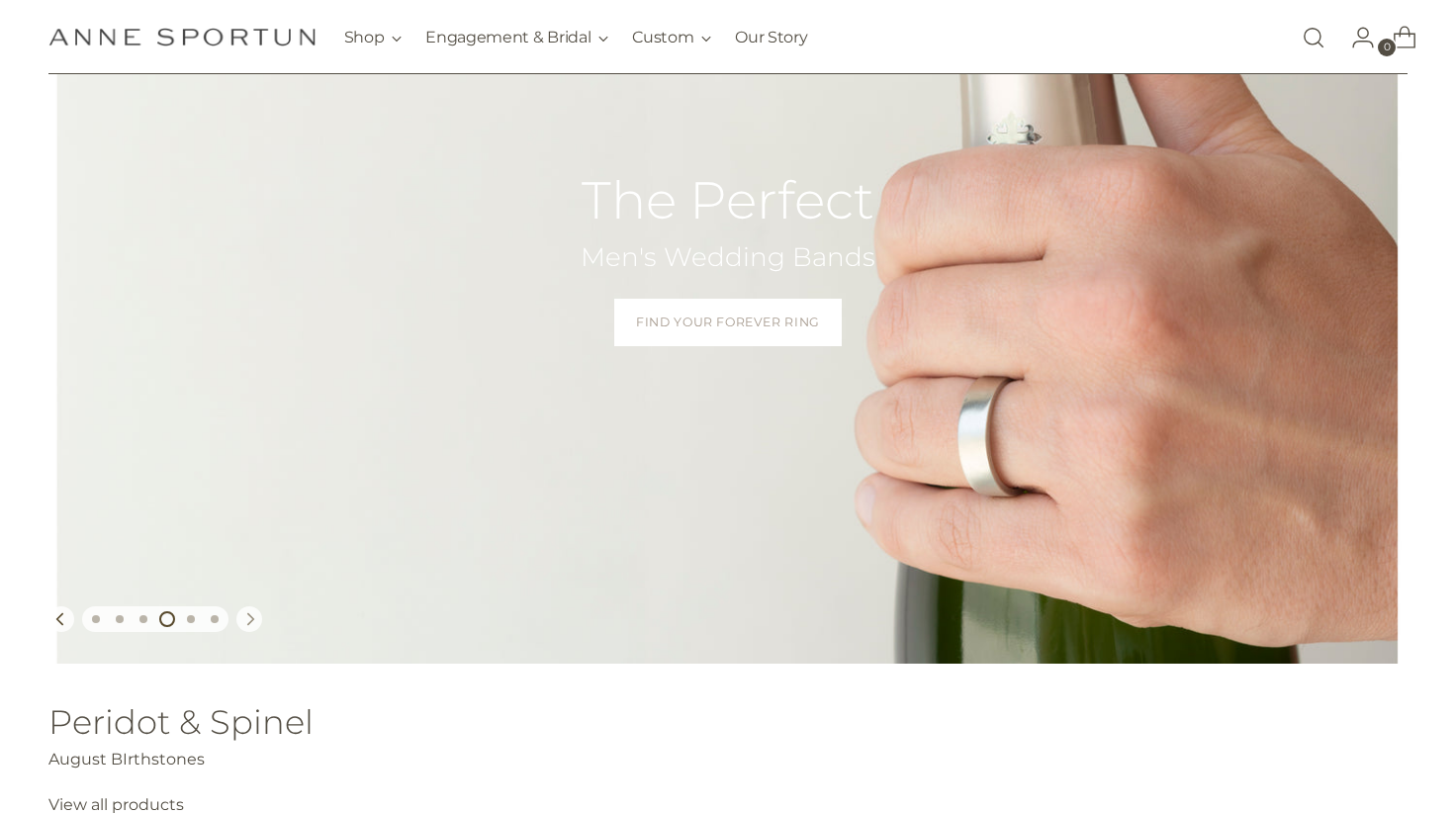 click at bounding box center [249, 619] 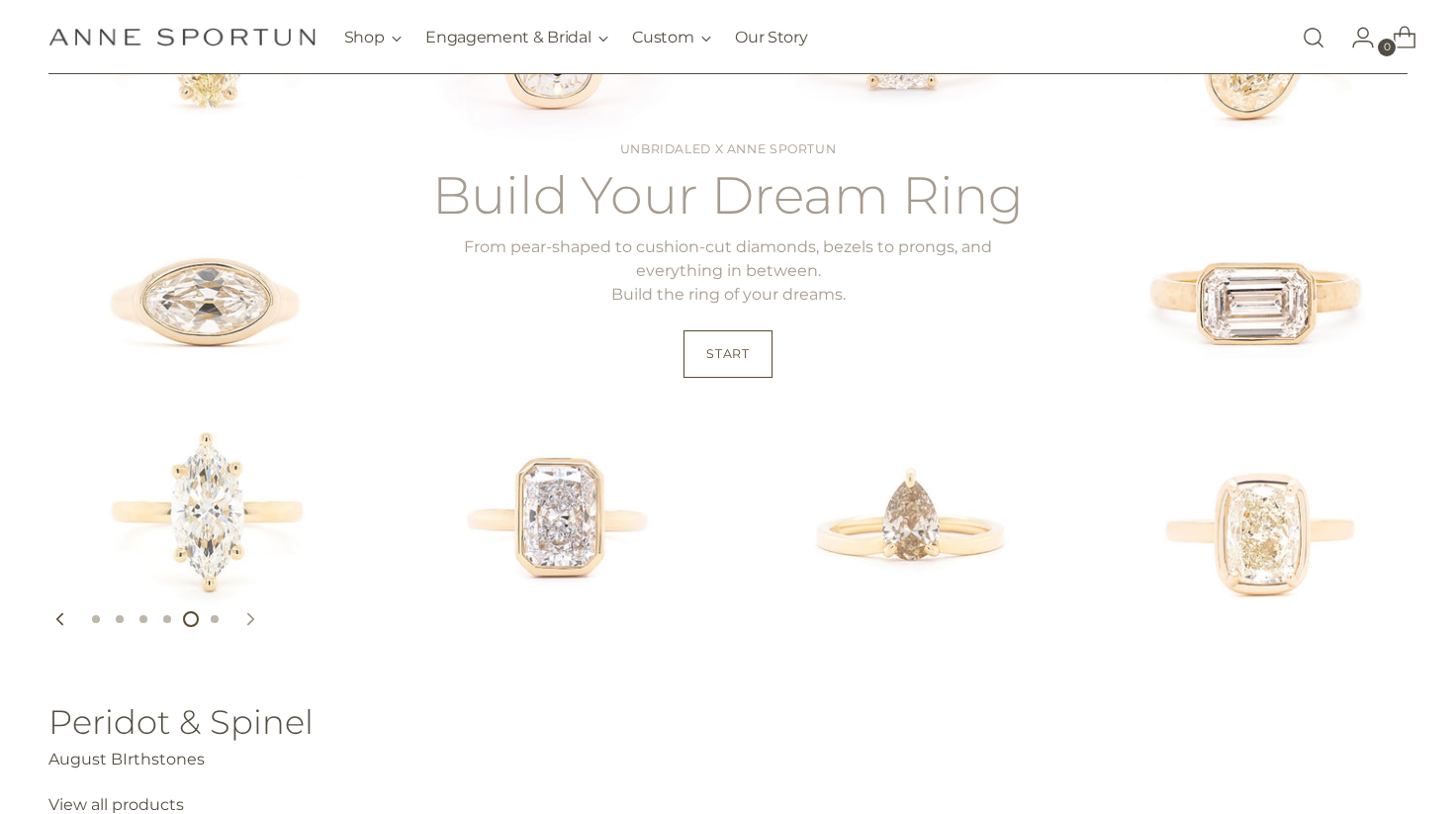 click at bounding box center (249, 619) 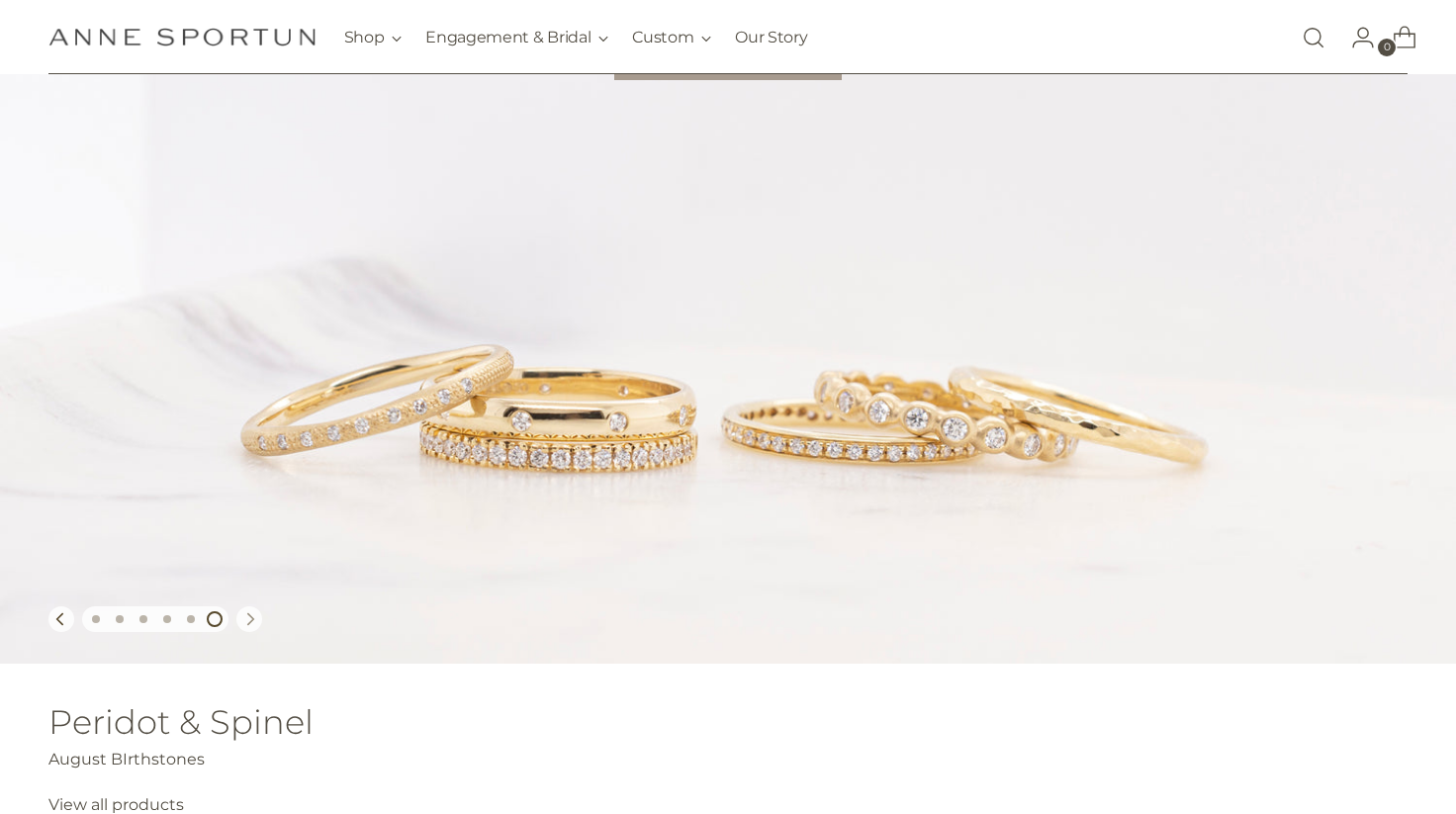 click at bounding box center [249, 619] 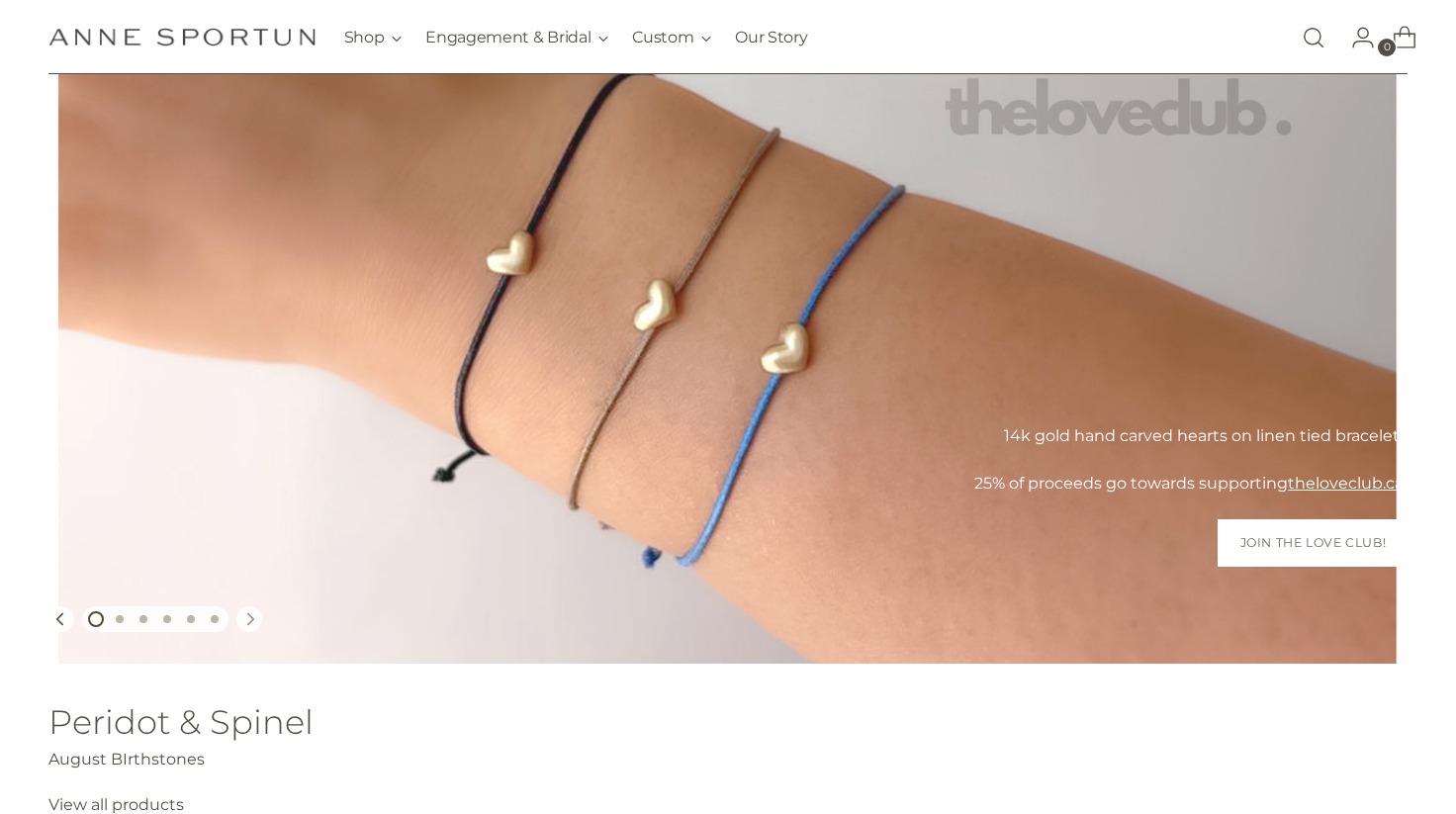 click at bounding box center (249, 619) 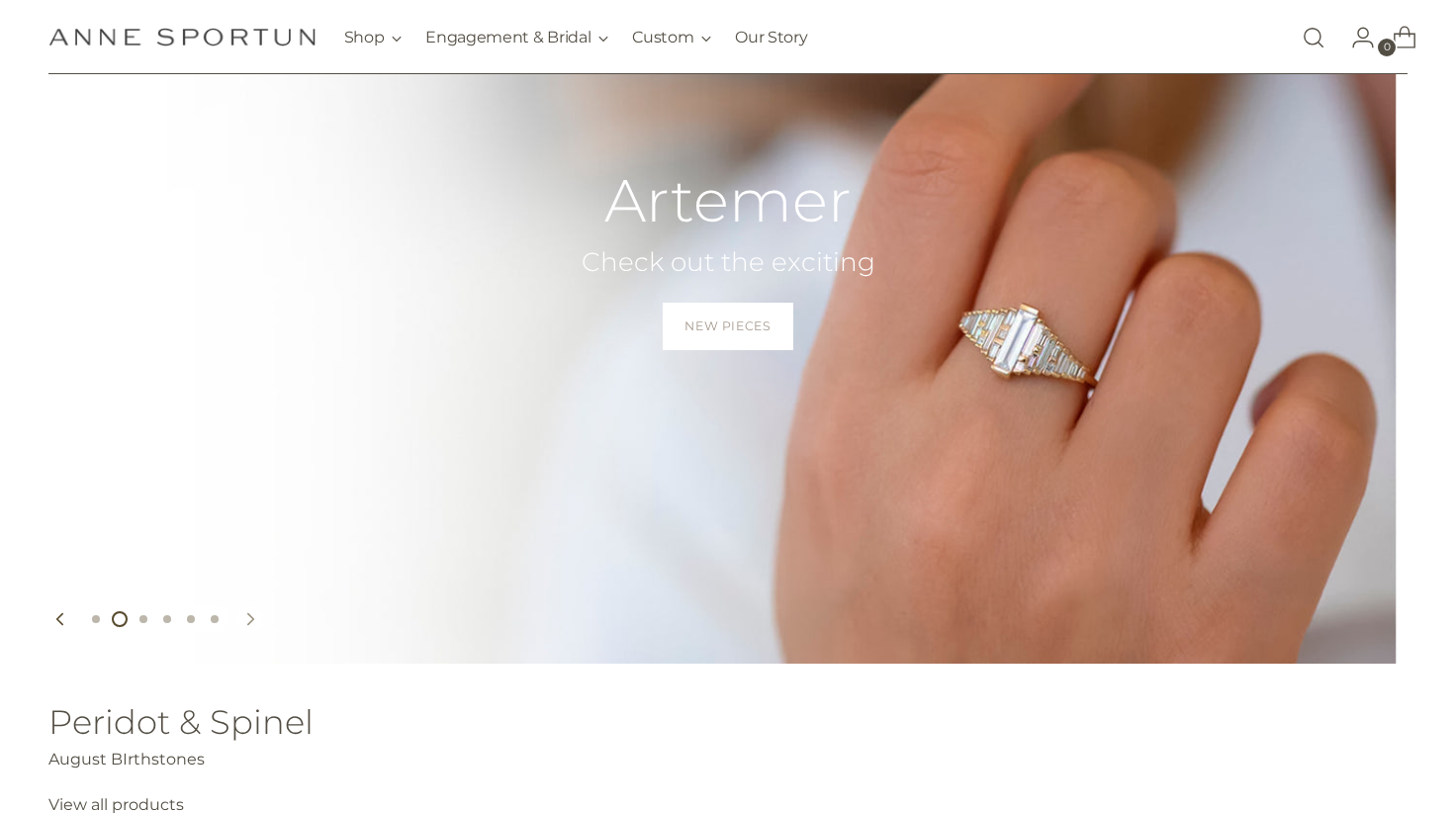 click 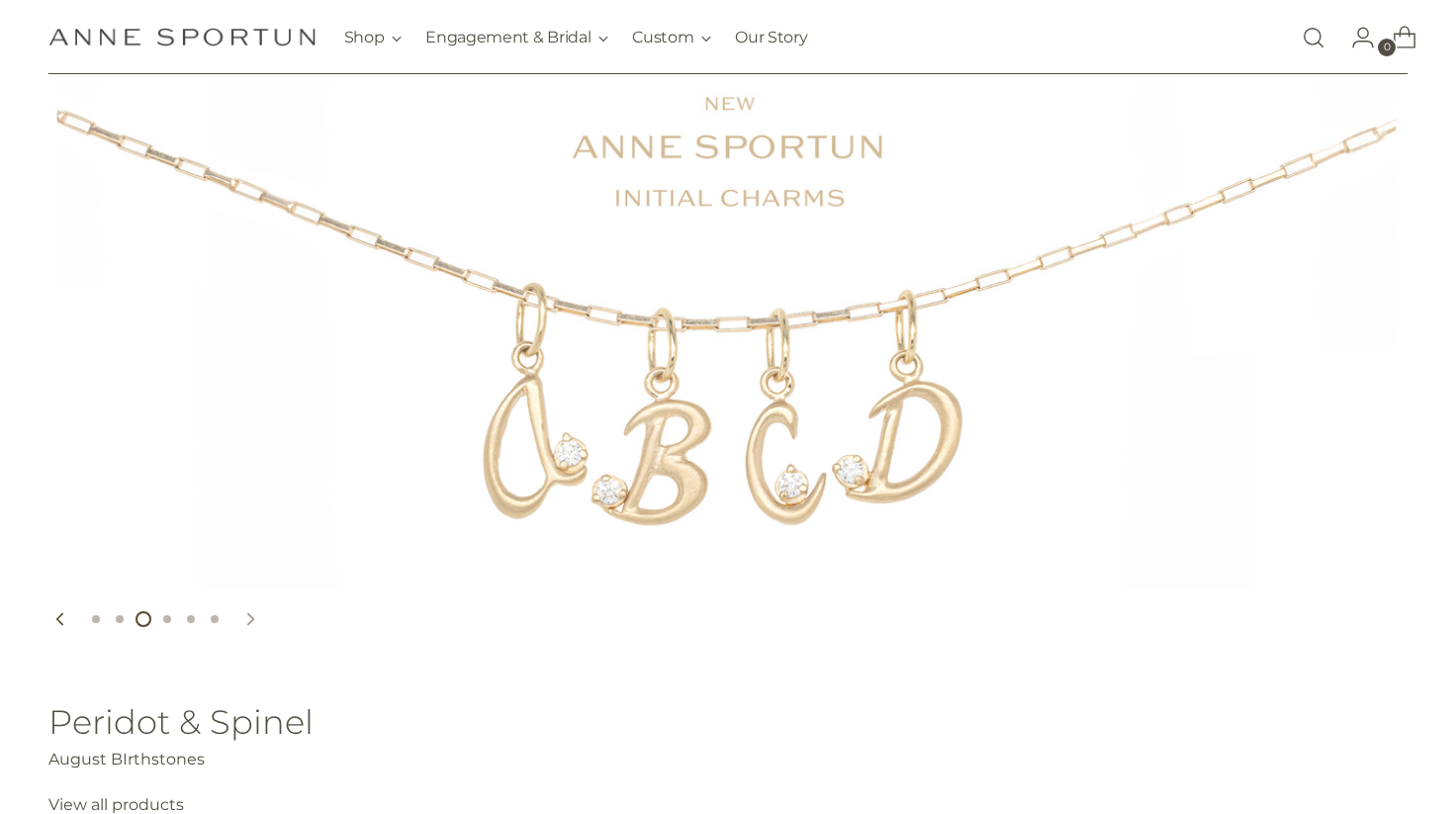 click 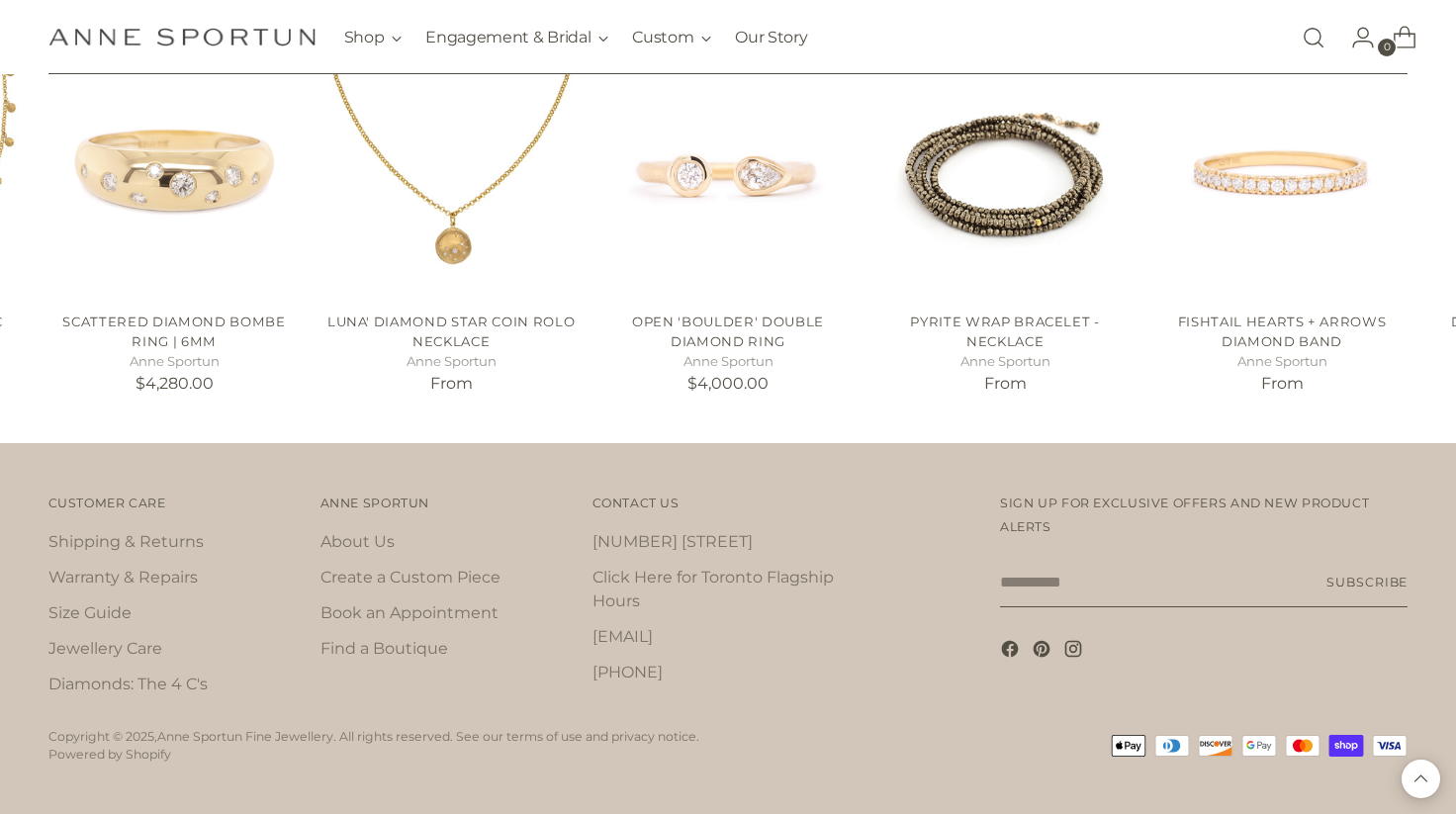 scroll, scrollTop: 3399, scrollLeft: 0, axis: vertical 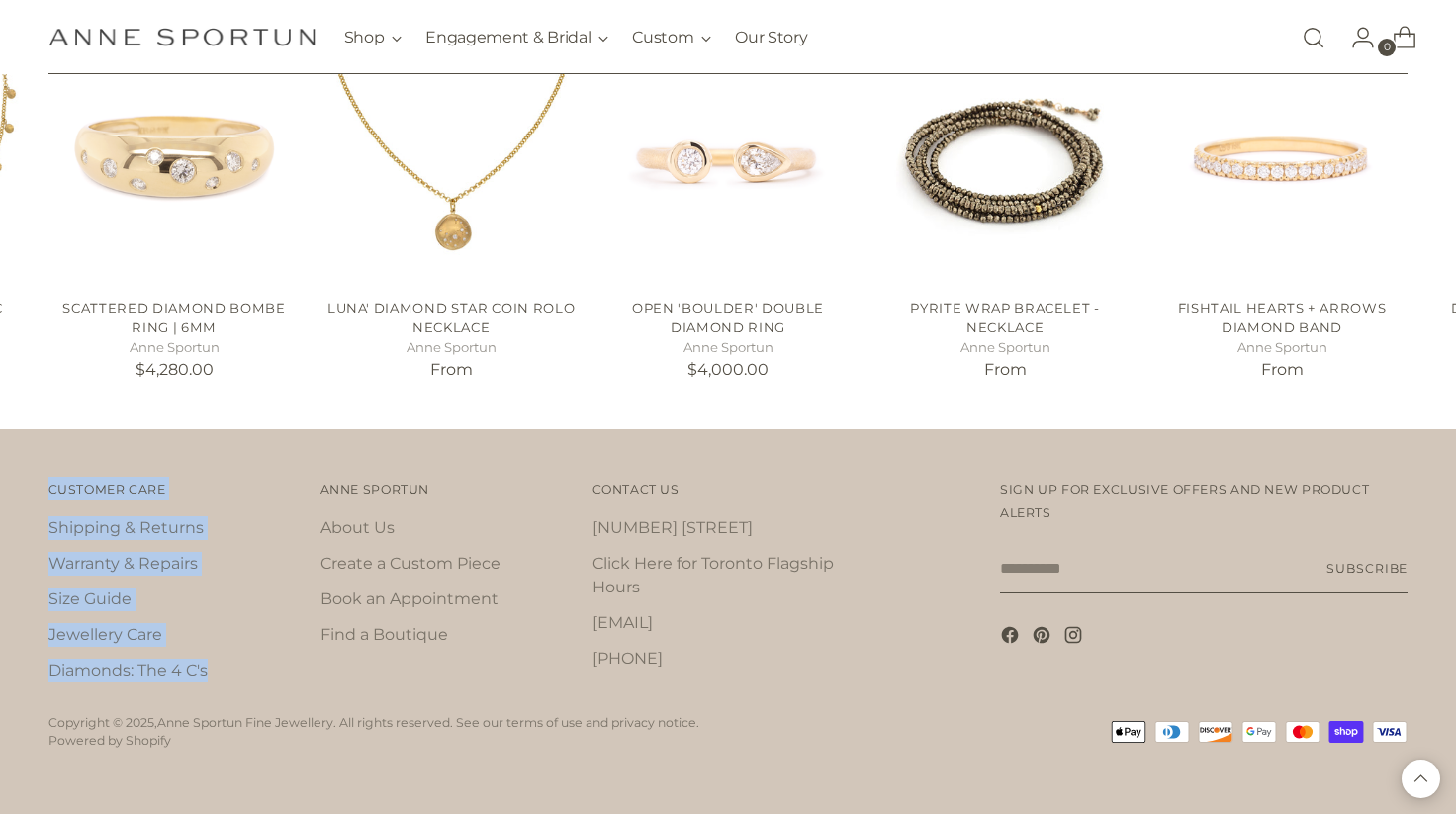 drag, startPoint x: 245, startPoint y: 697, endPoint x: 179, endPoint y: 470, distance: 236.40008 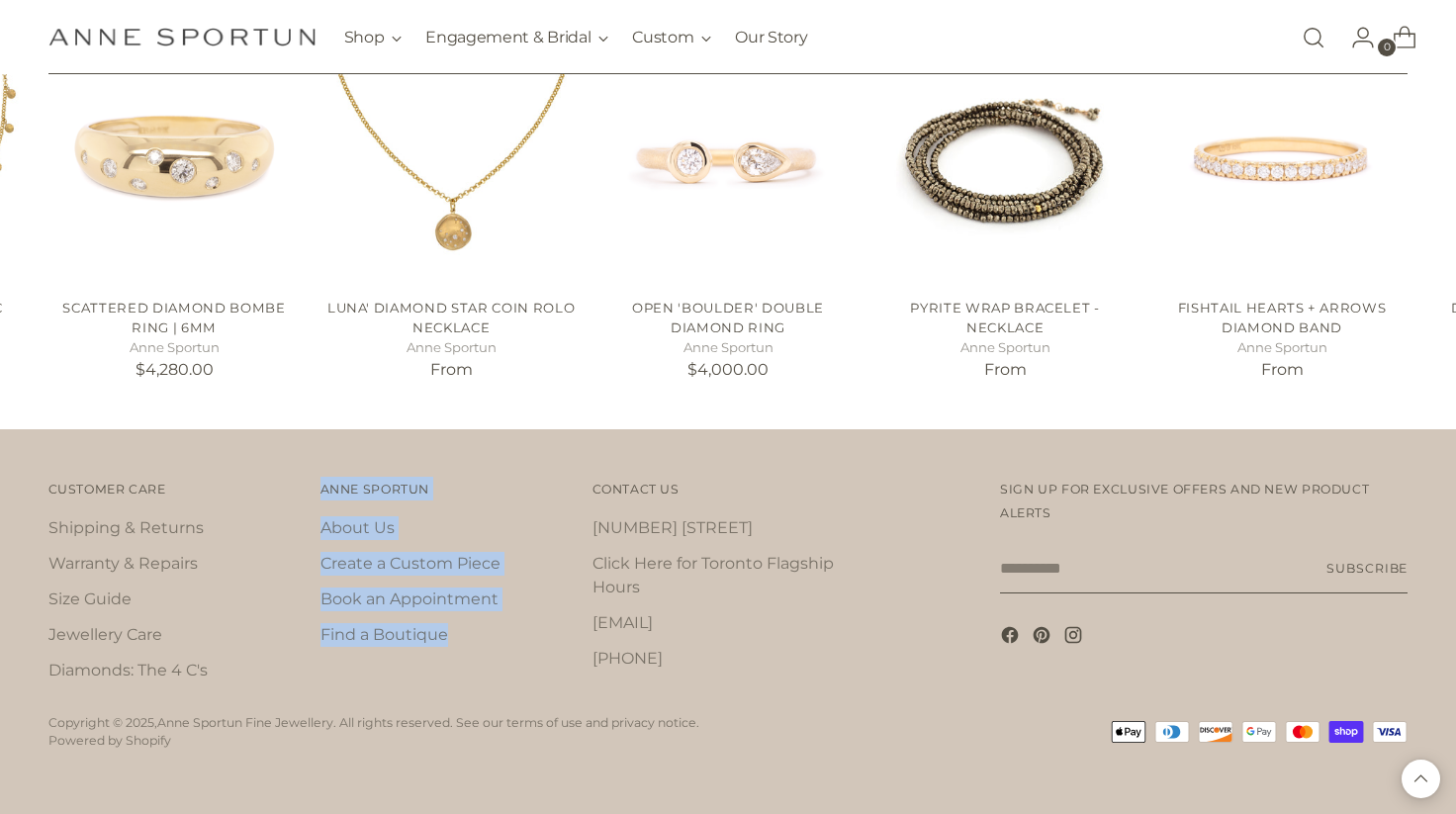 drag, startPoint x: 224, startPoint y: 684, endPoint x: 454, endPoint y: 663, distance: 230.95671 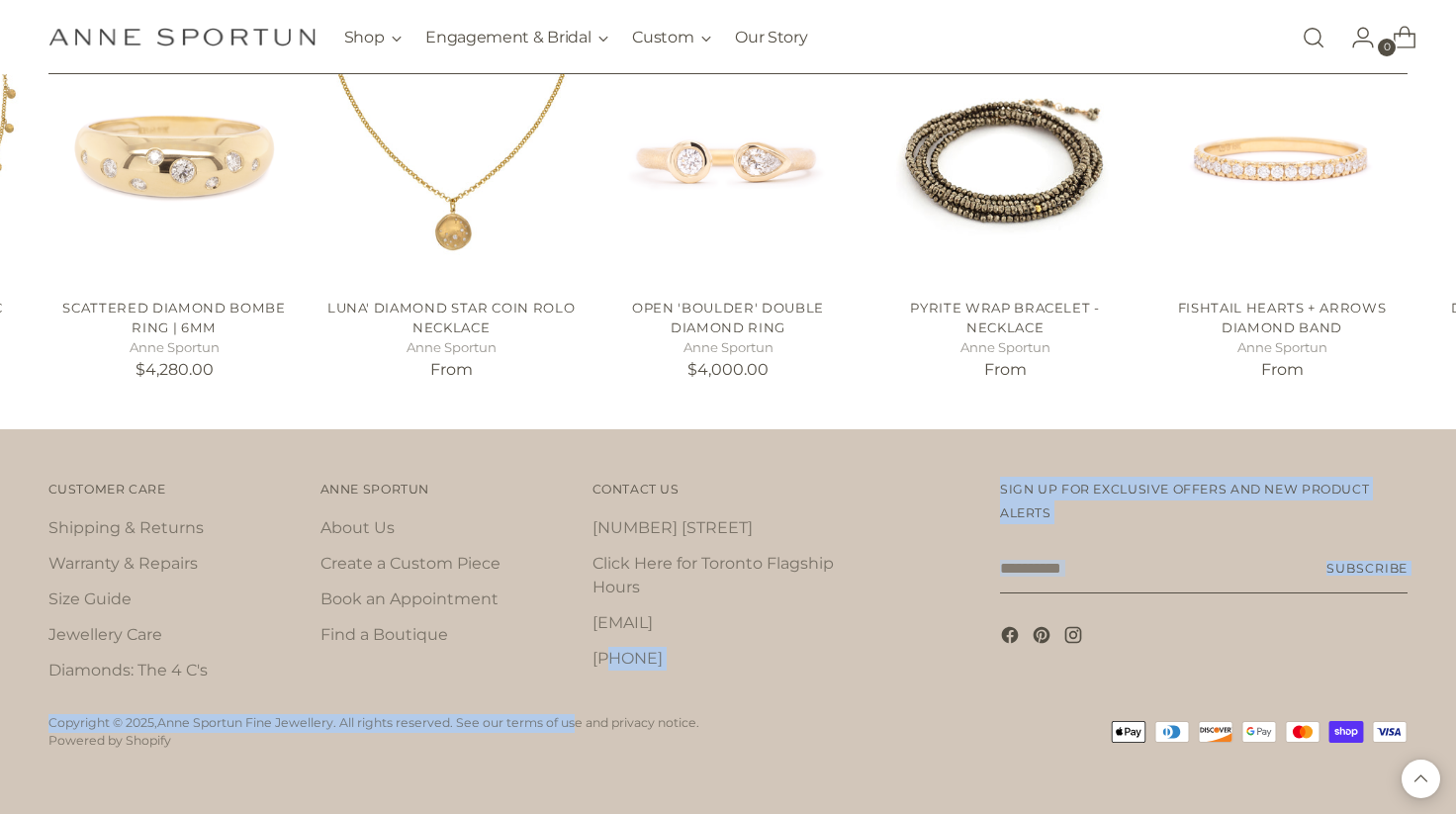 drag, startPoint x: 607, startPoint y: 670, endPoint x: 578, endPoint y: 719, distance: 56.93856 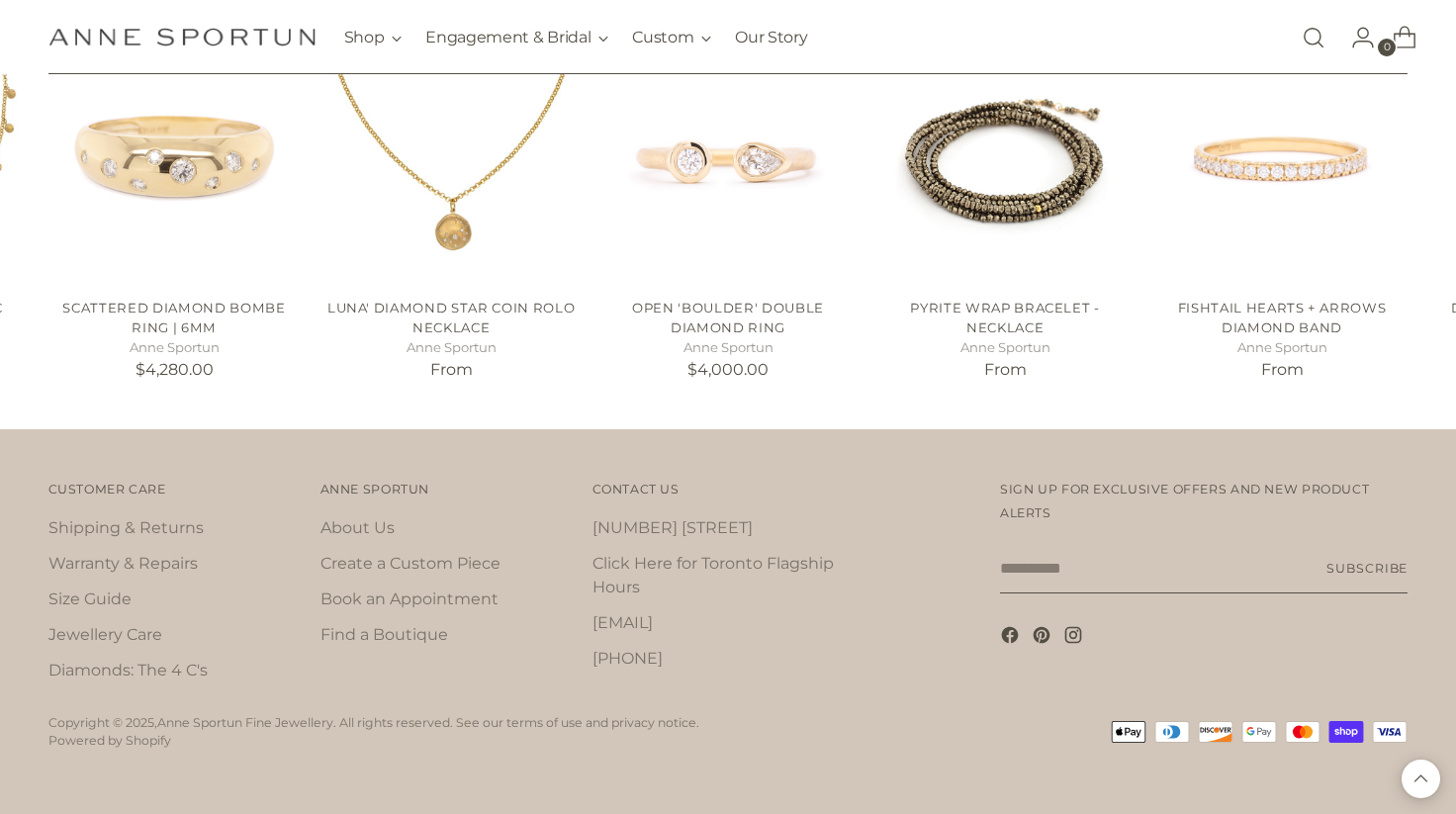 click on "Customer Care
Customer Care
Shipping & Returns
Warranty & Repairs
Size Guide
Jewellery Care
Diamonds: The 4 C's
Anne Sportun
Anne Sportun
About Us" at bounding box center (728, 613) 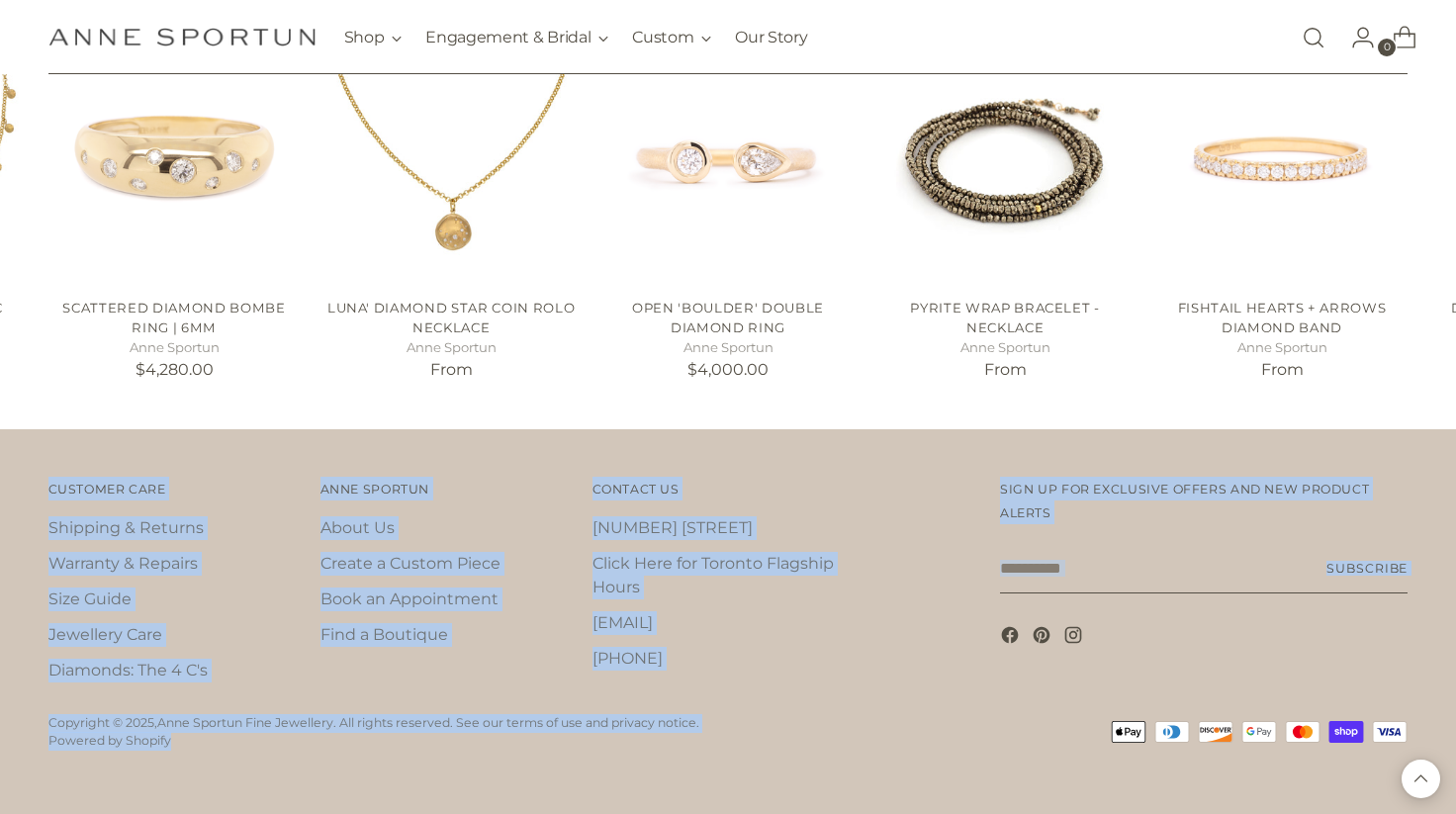 drag, startPoint x: 706, startPoint y: 756, endPoint x: 216, endPoint y: 457, distance: 574.0218 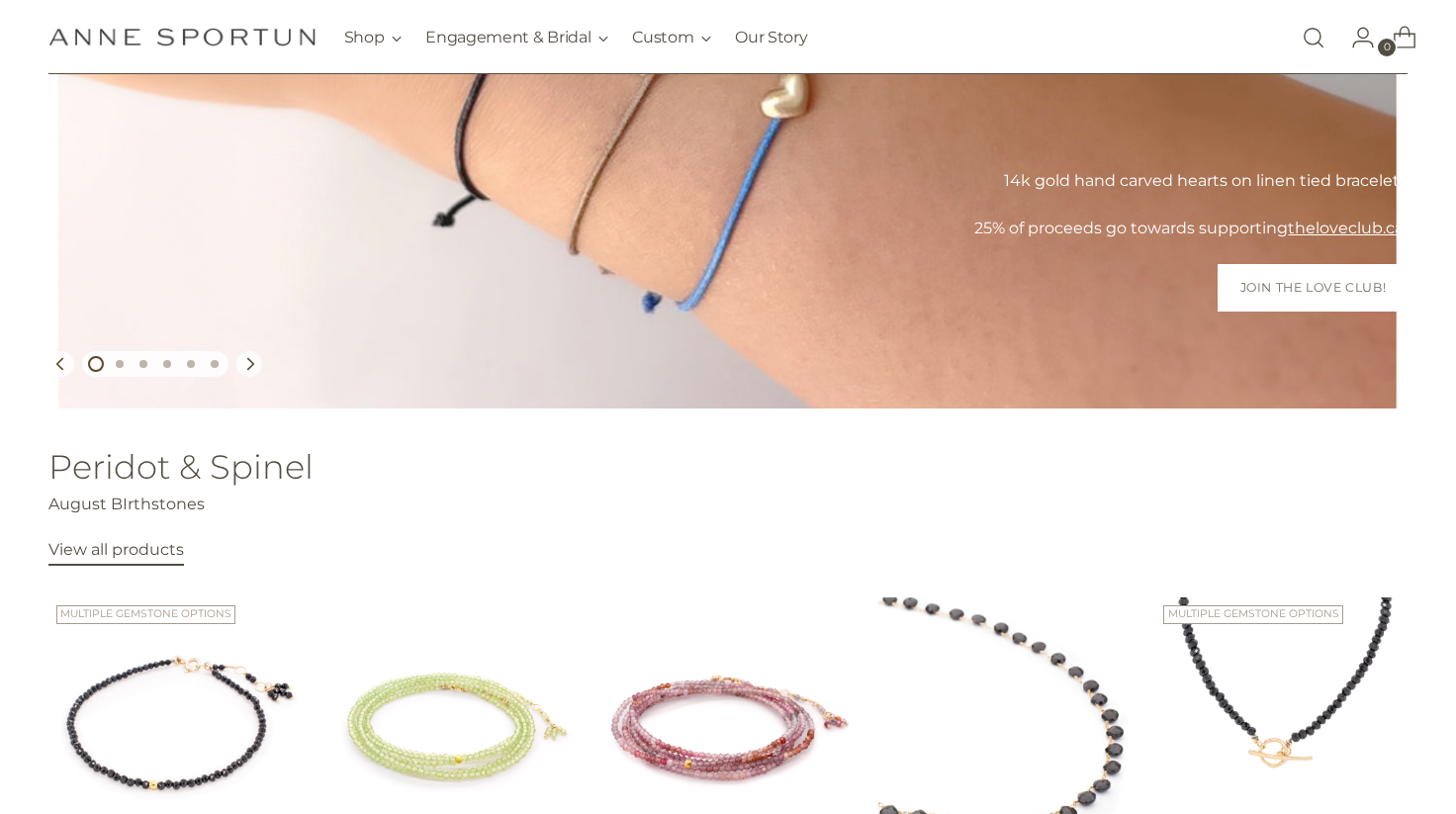 scroll, scrollTop: 459, scrollLeft: 0, axis: vertical 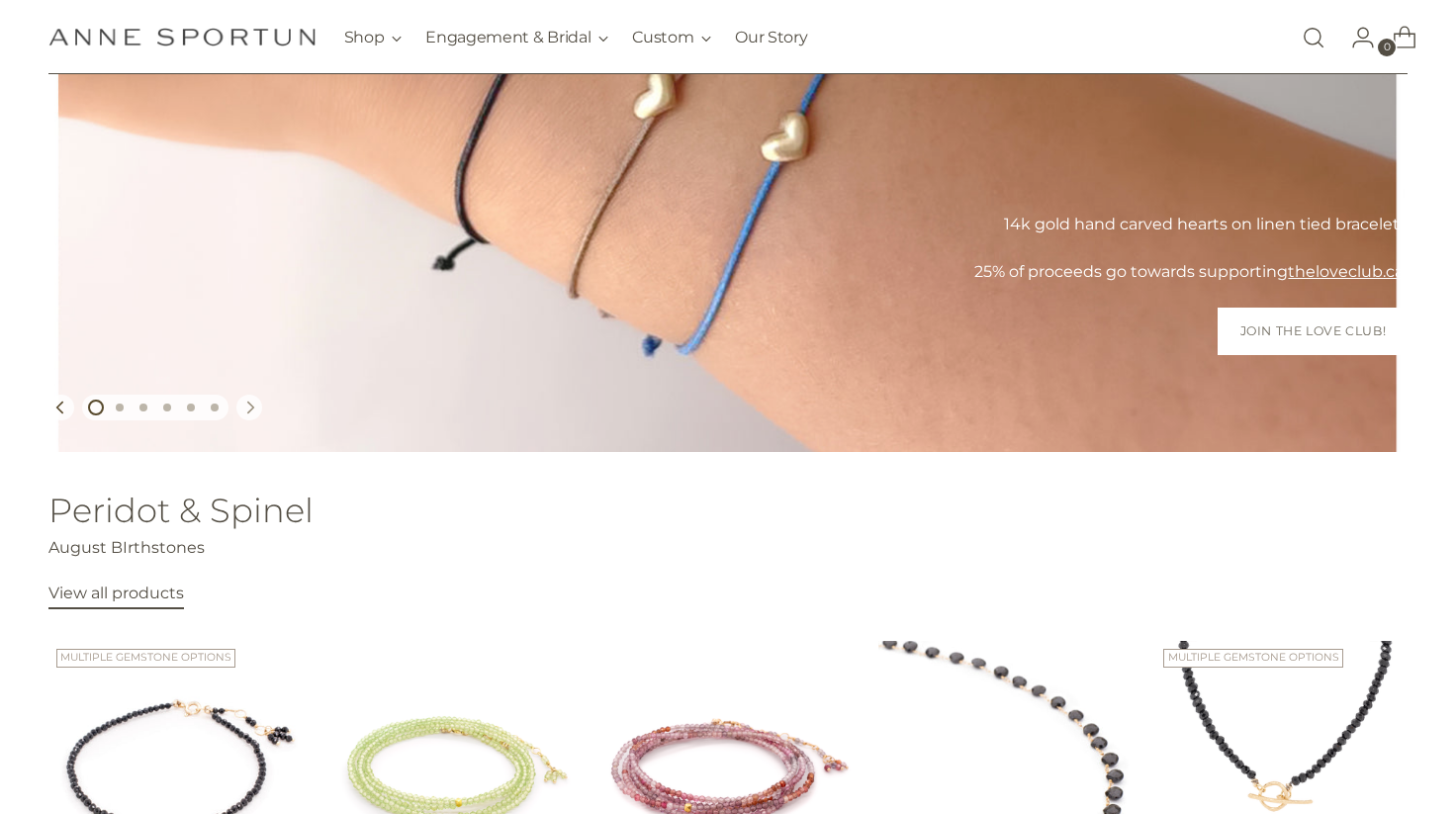 click at bounding box center (249, 407) 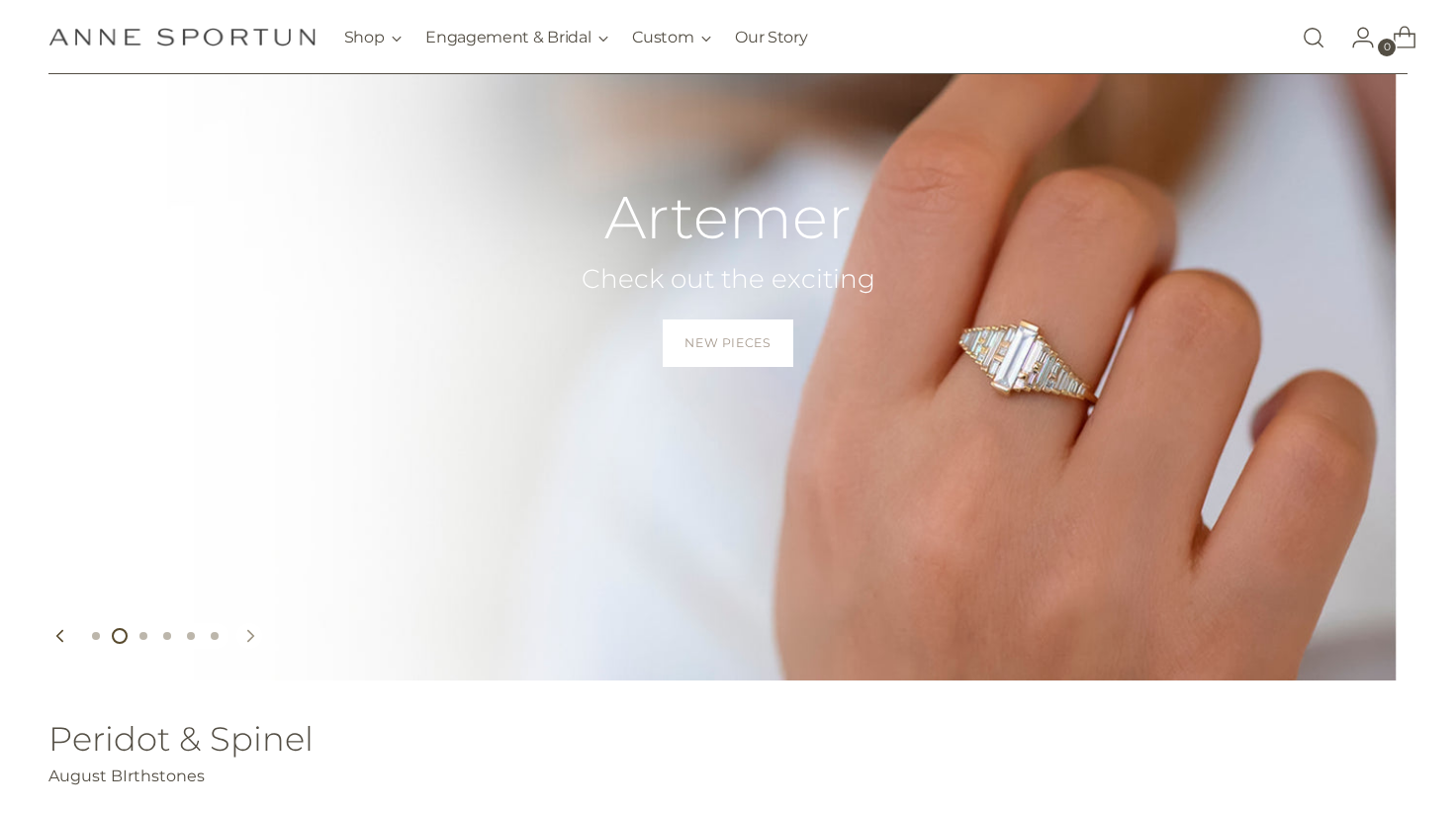 scroll, scrollTop: 225, scrollLeft: 0, axis: vertical 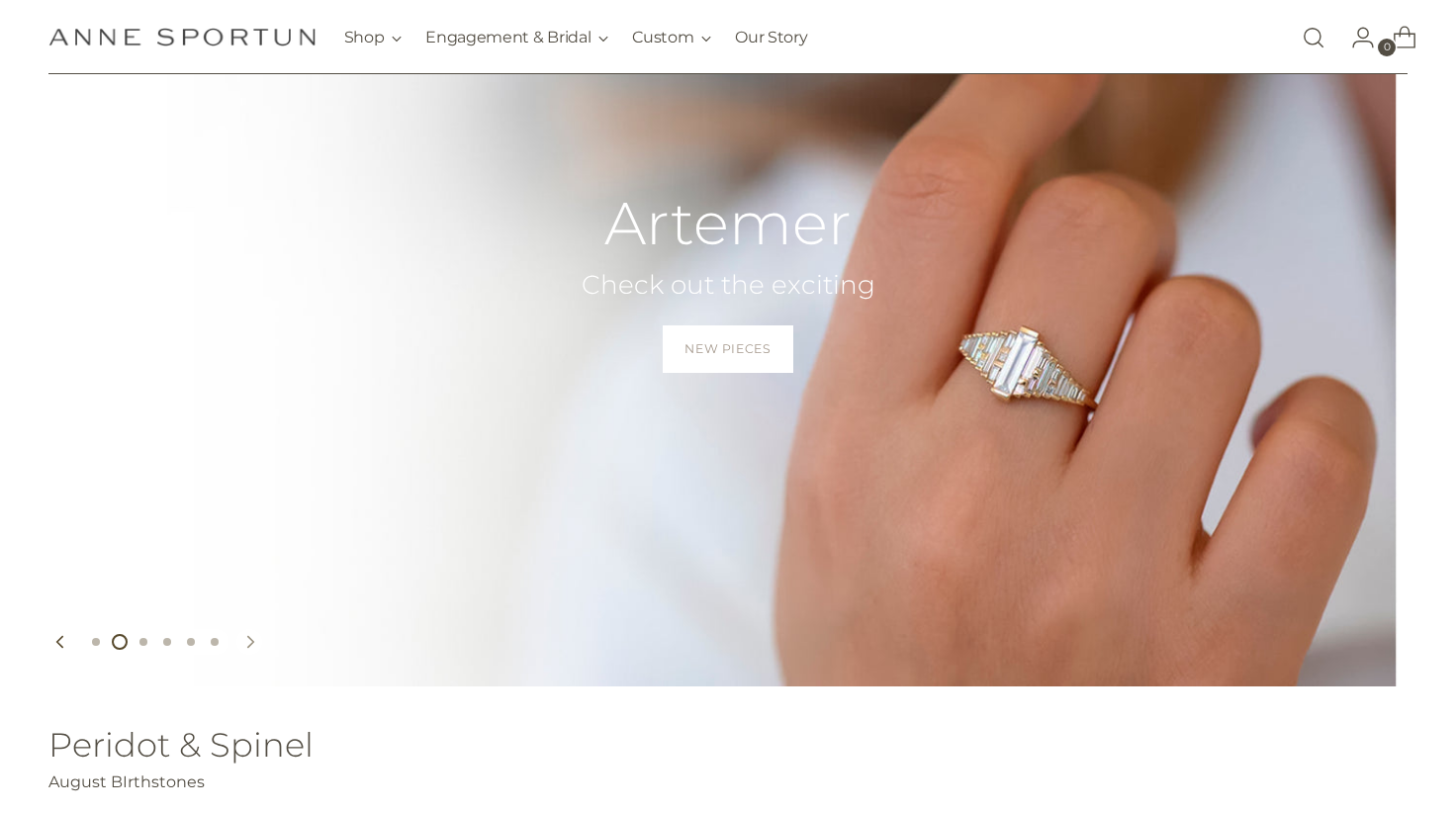 click 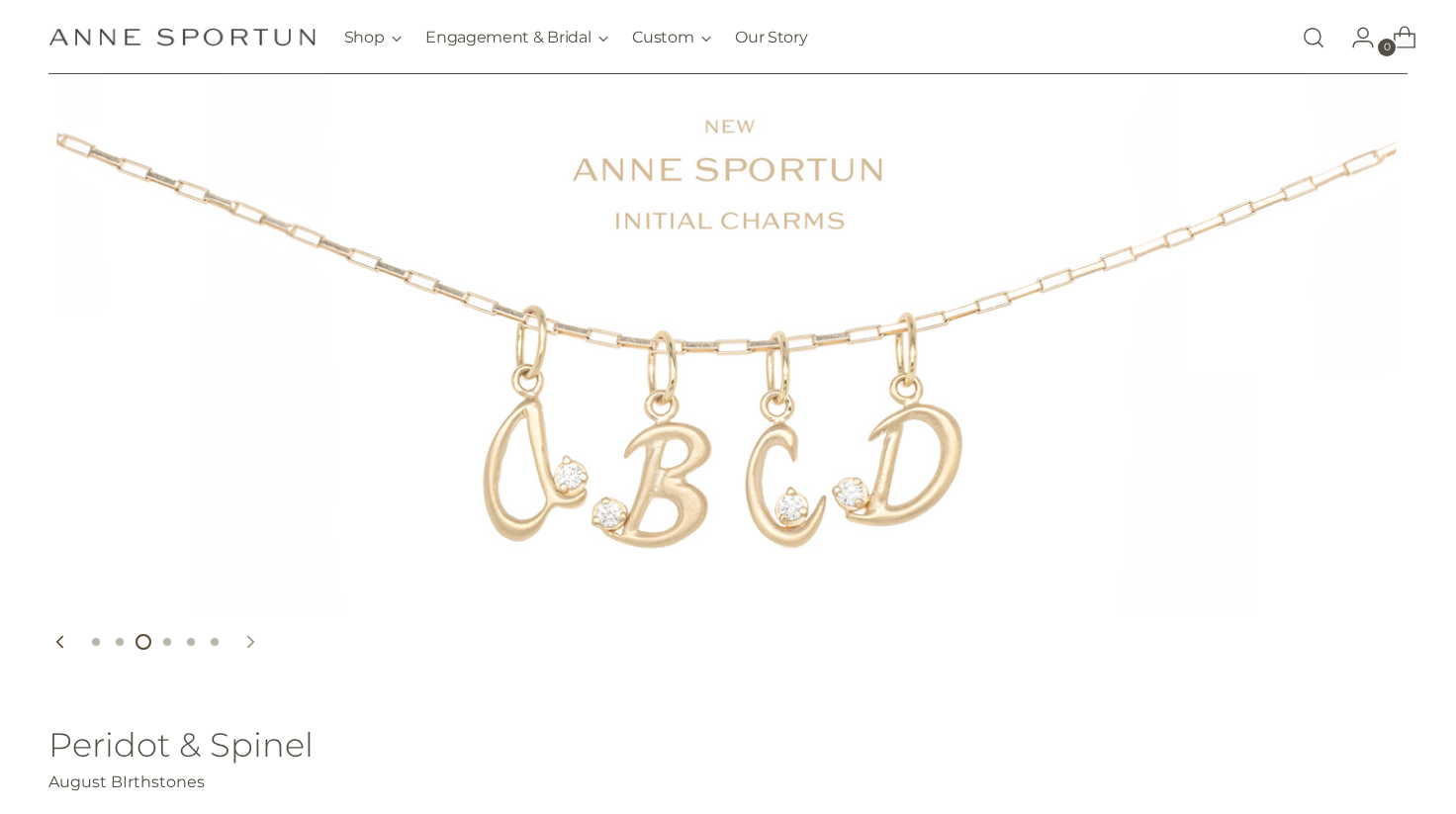click 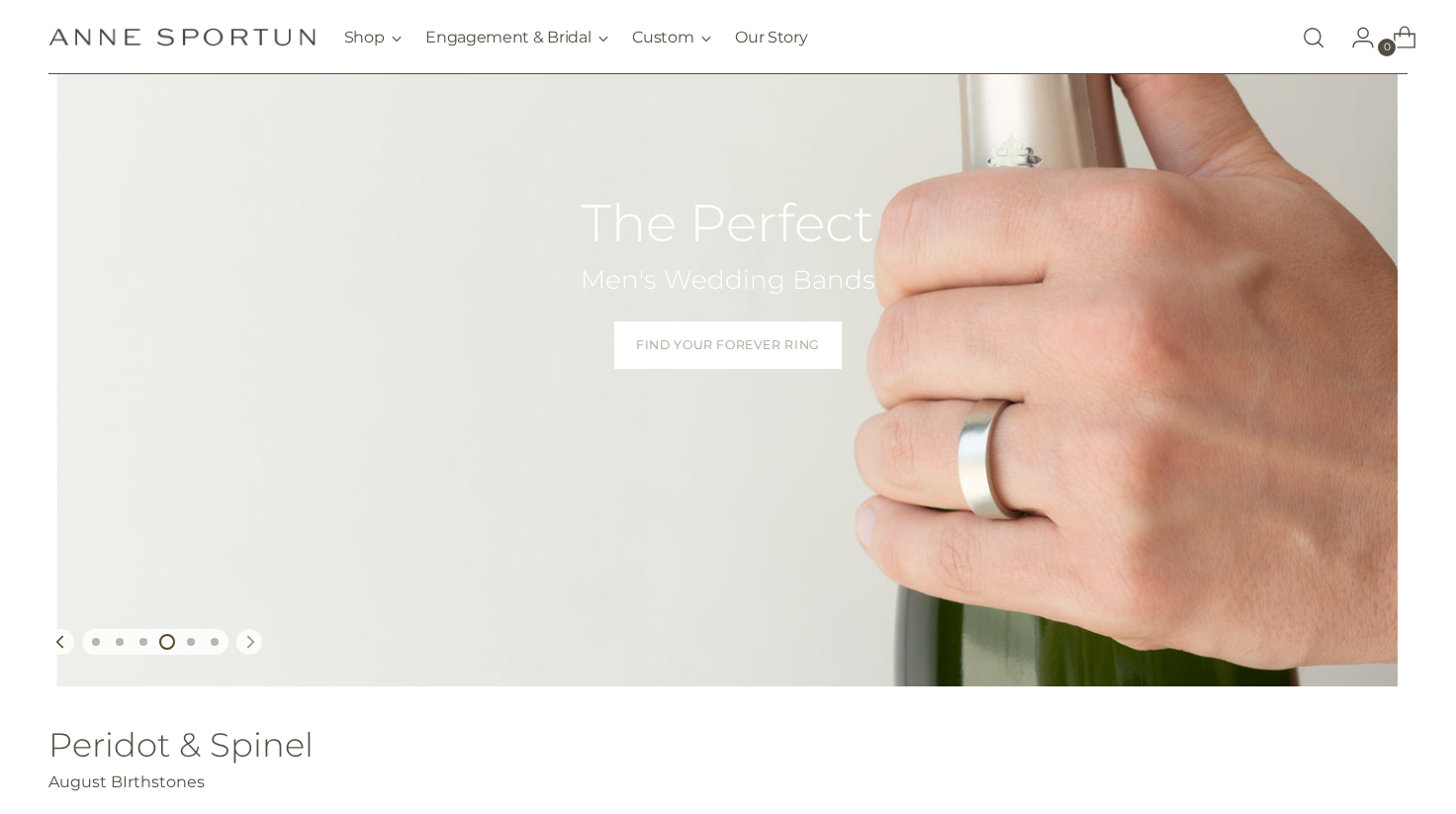click 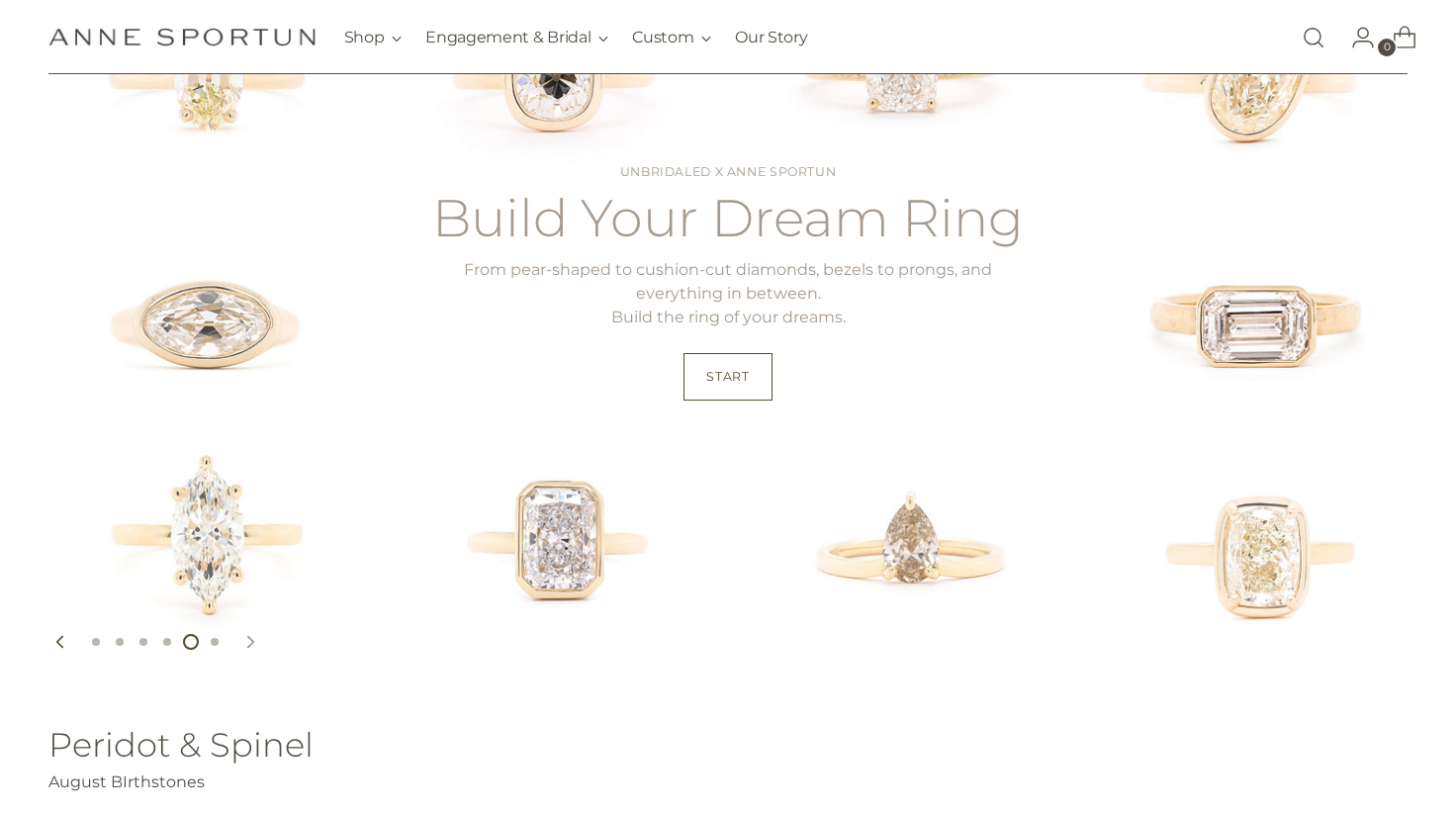 click 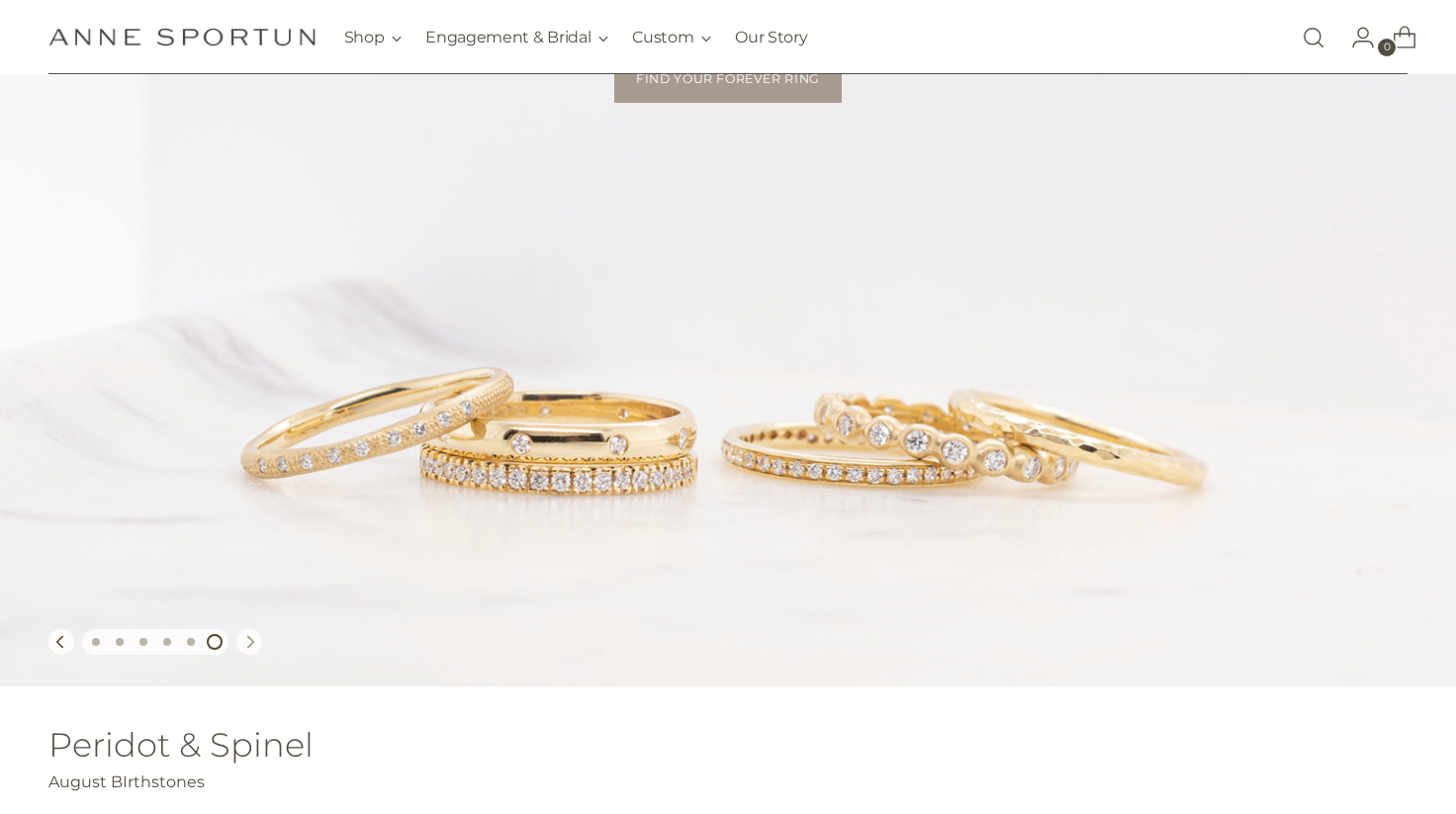 click 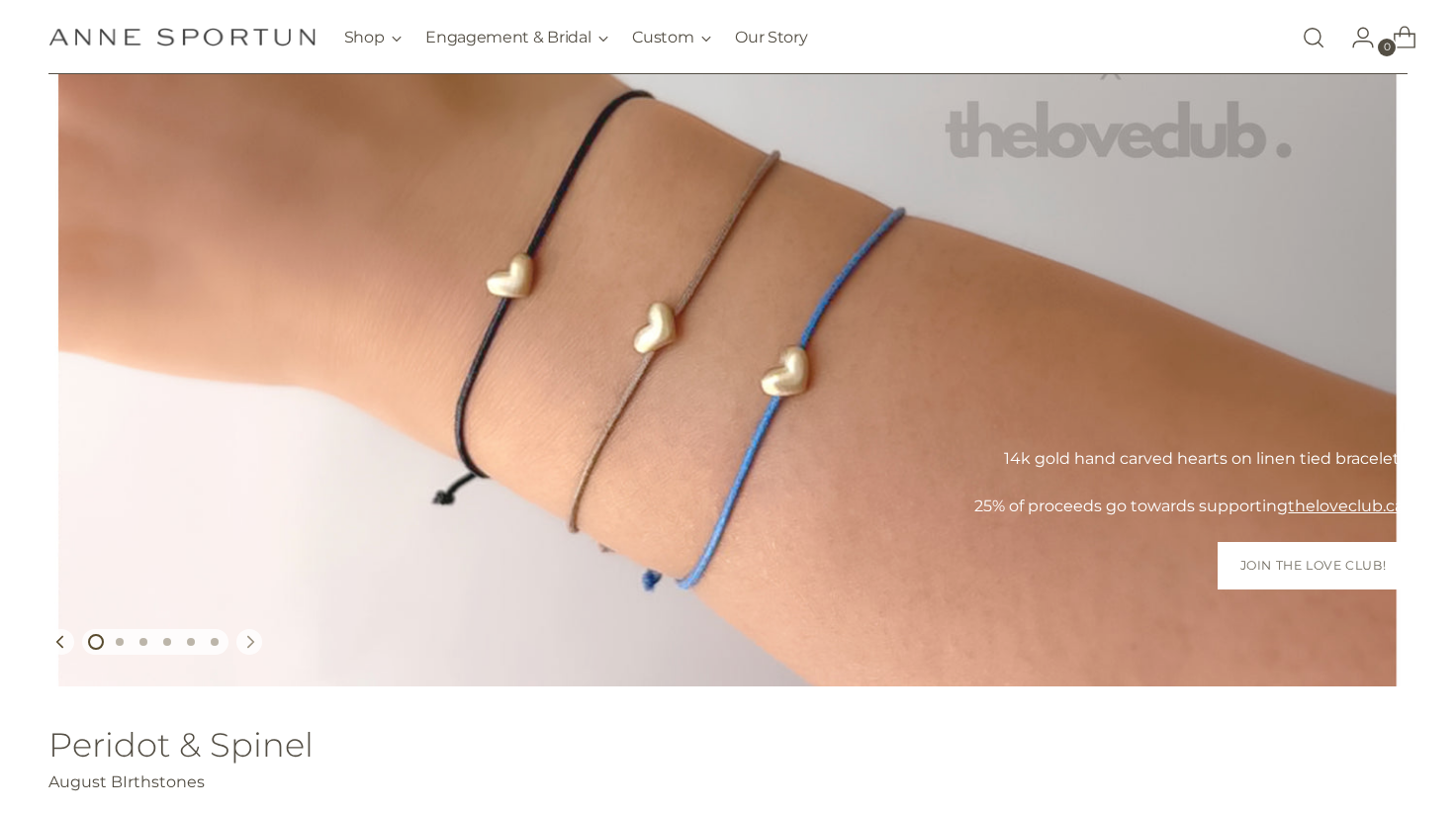 click 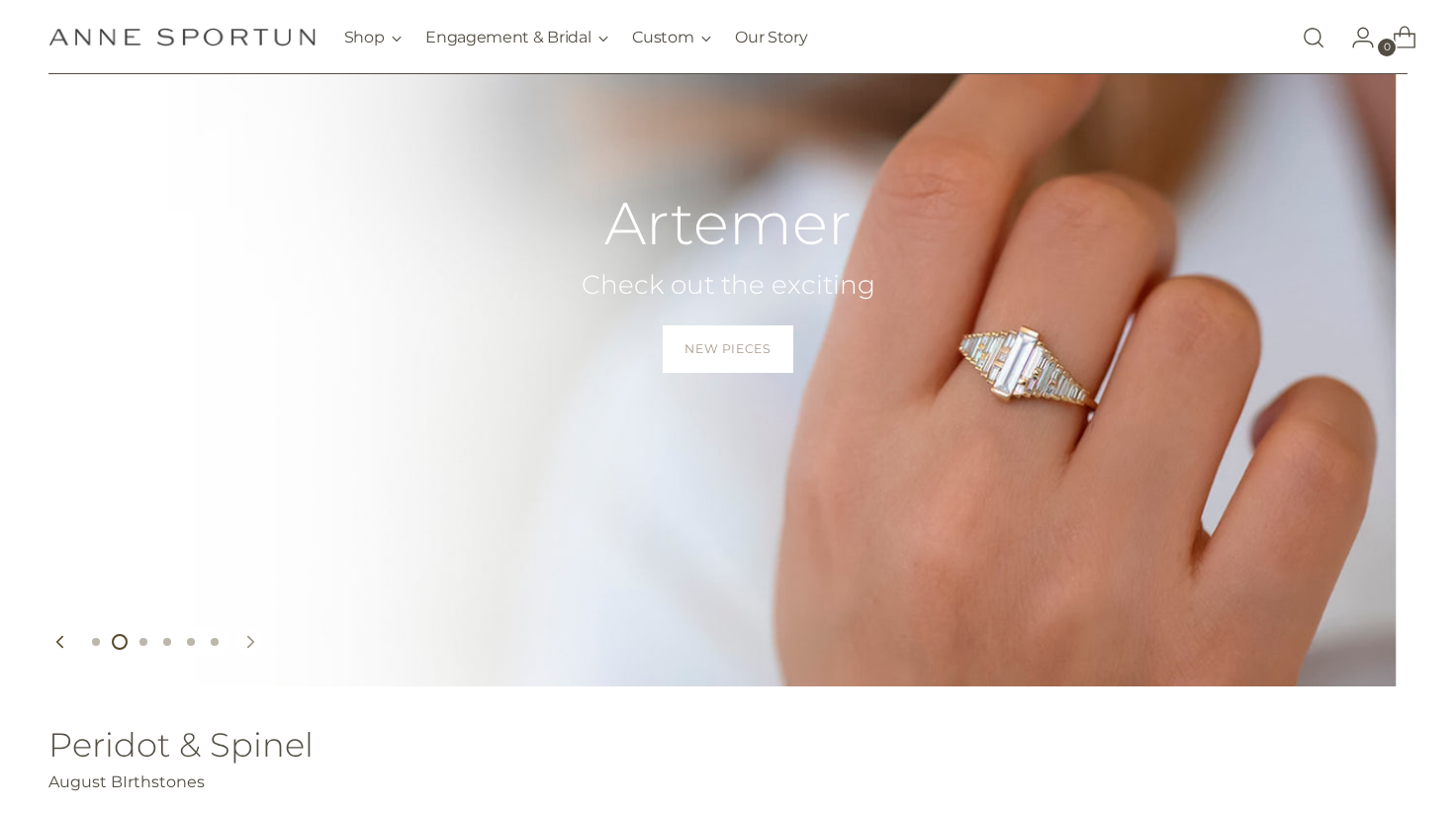 click 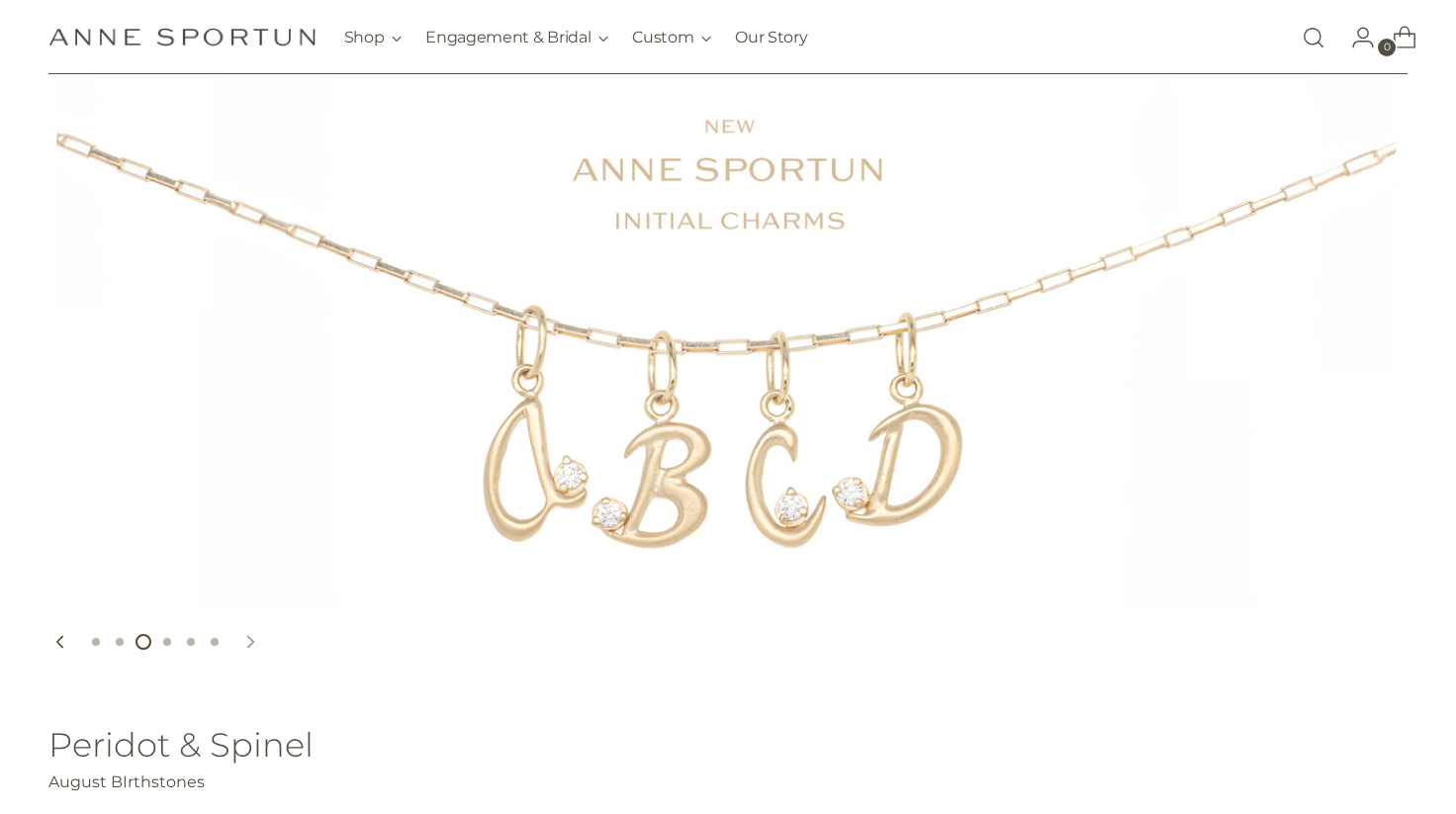 click 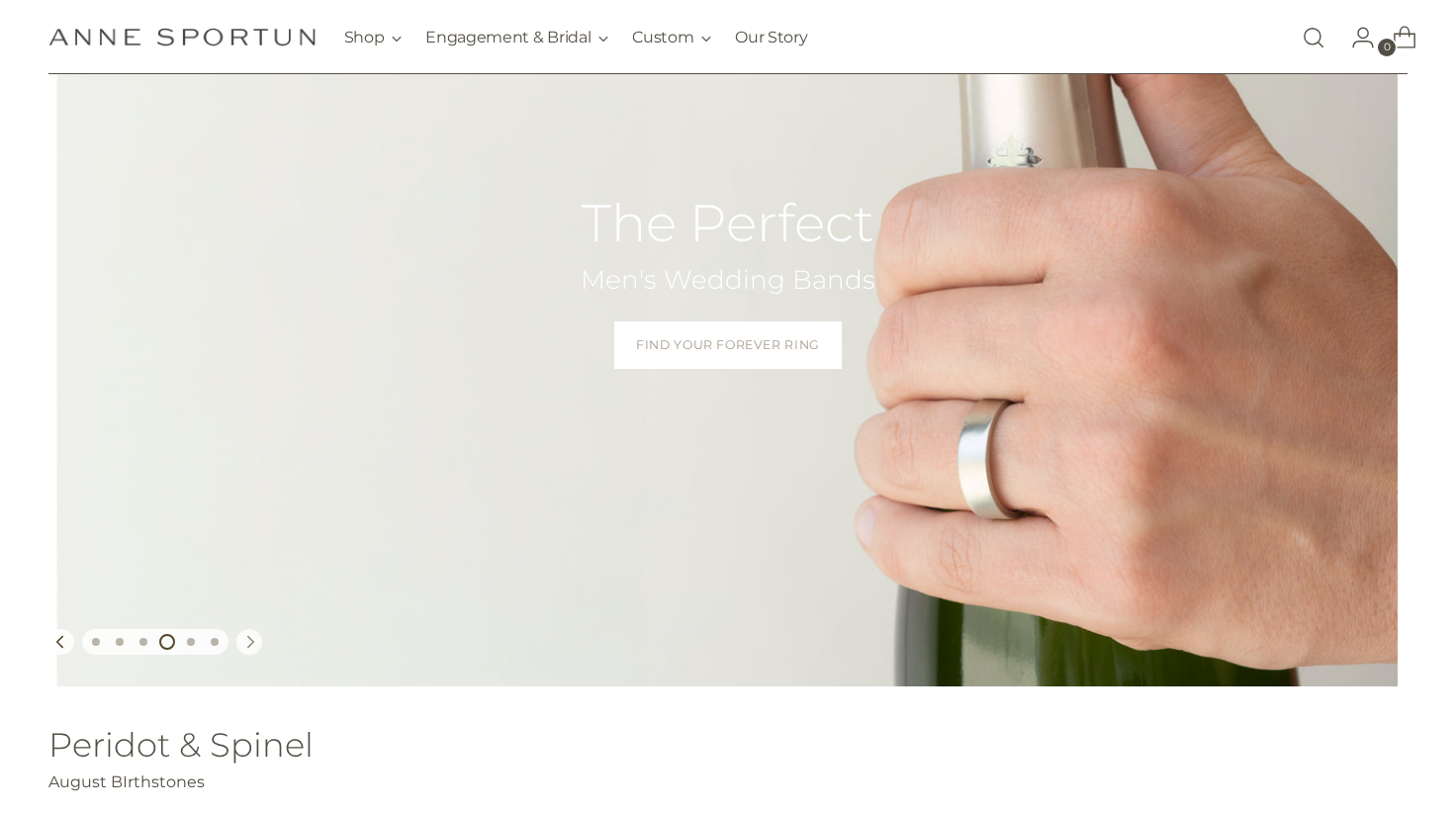 click 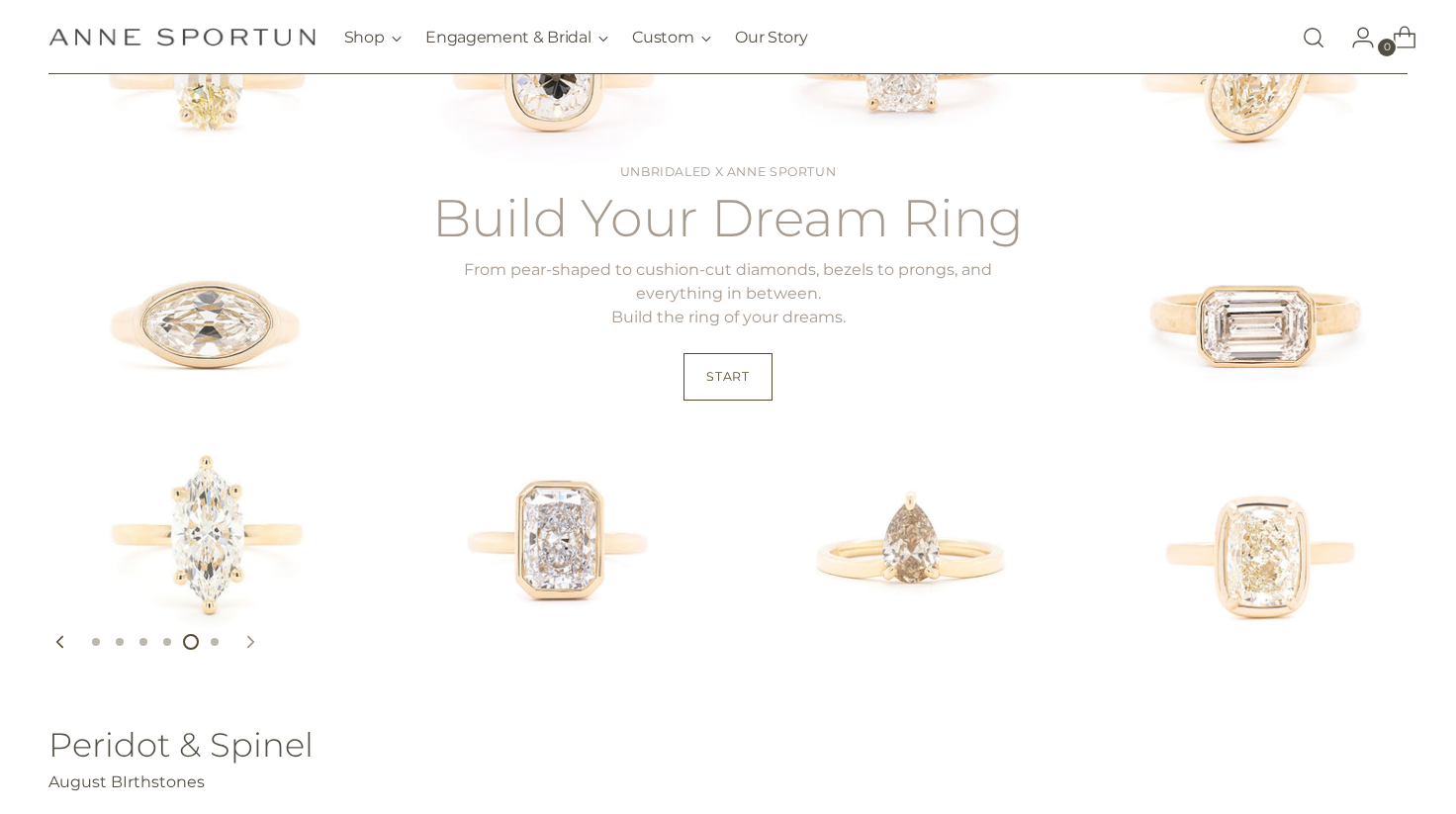 click 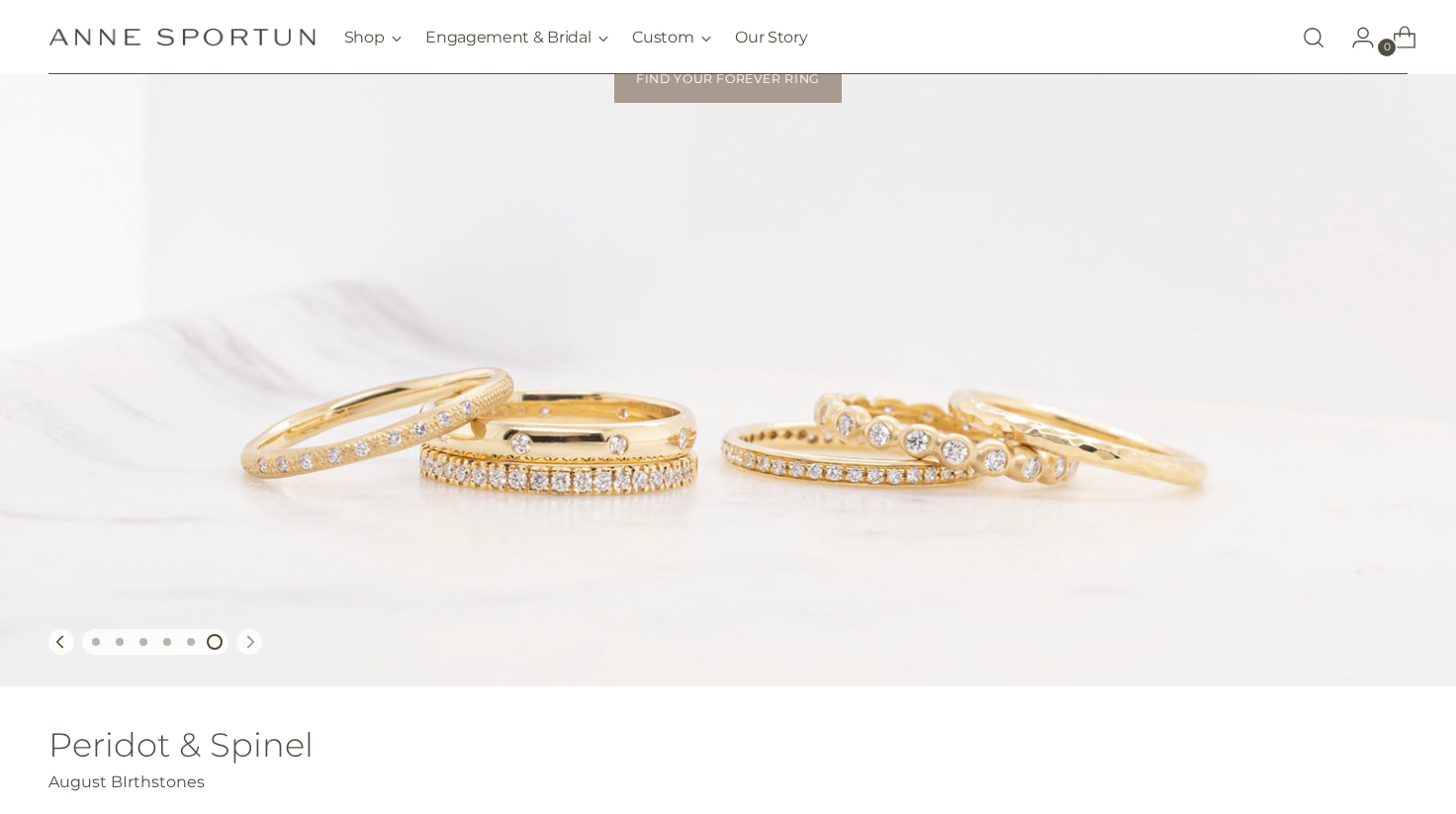 click 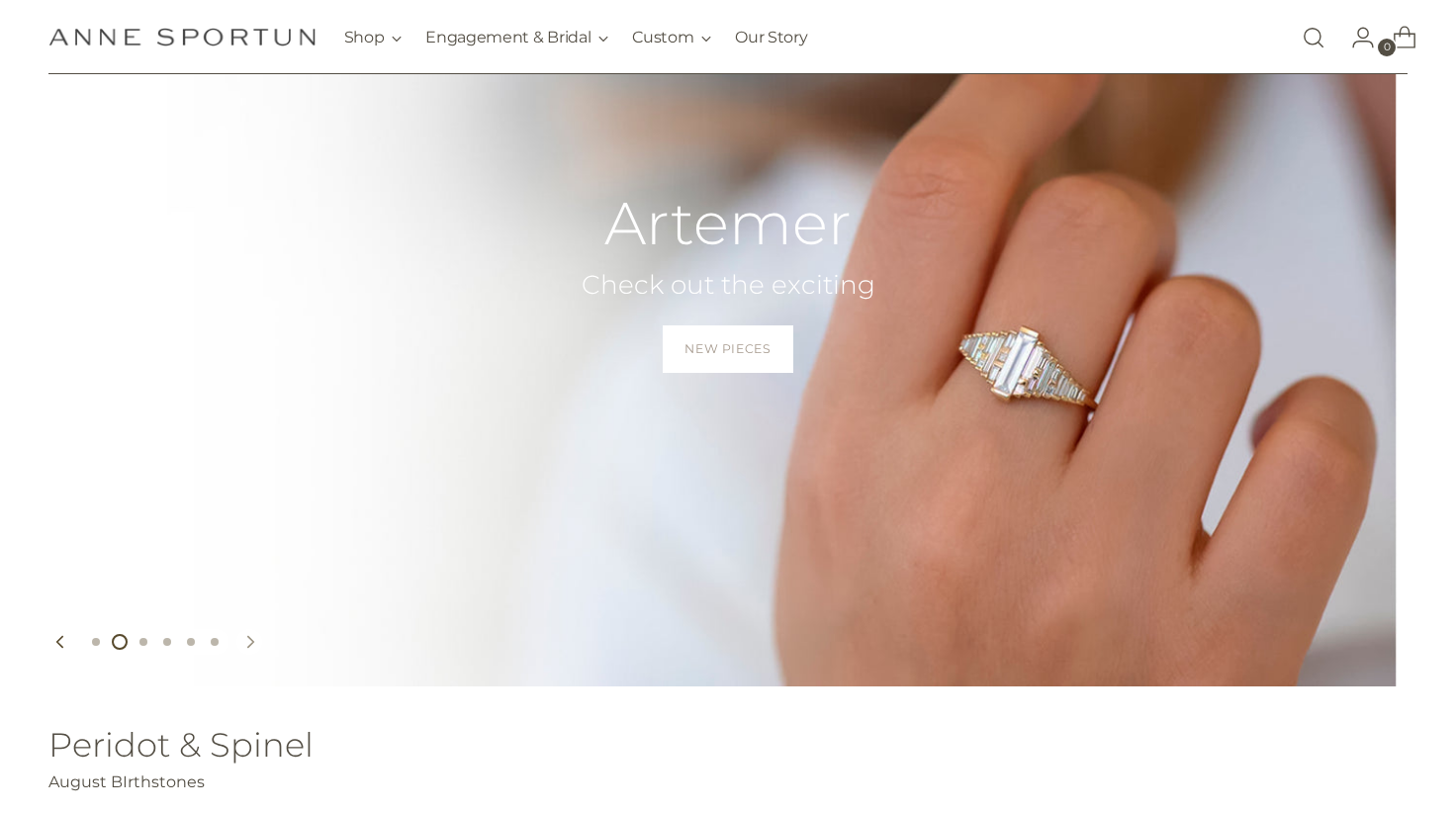 click 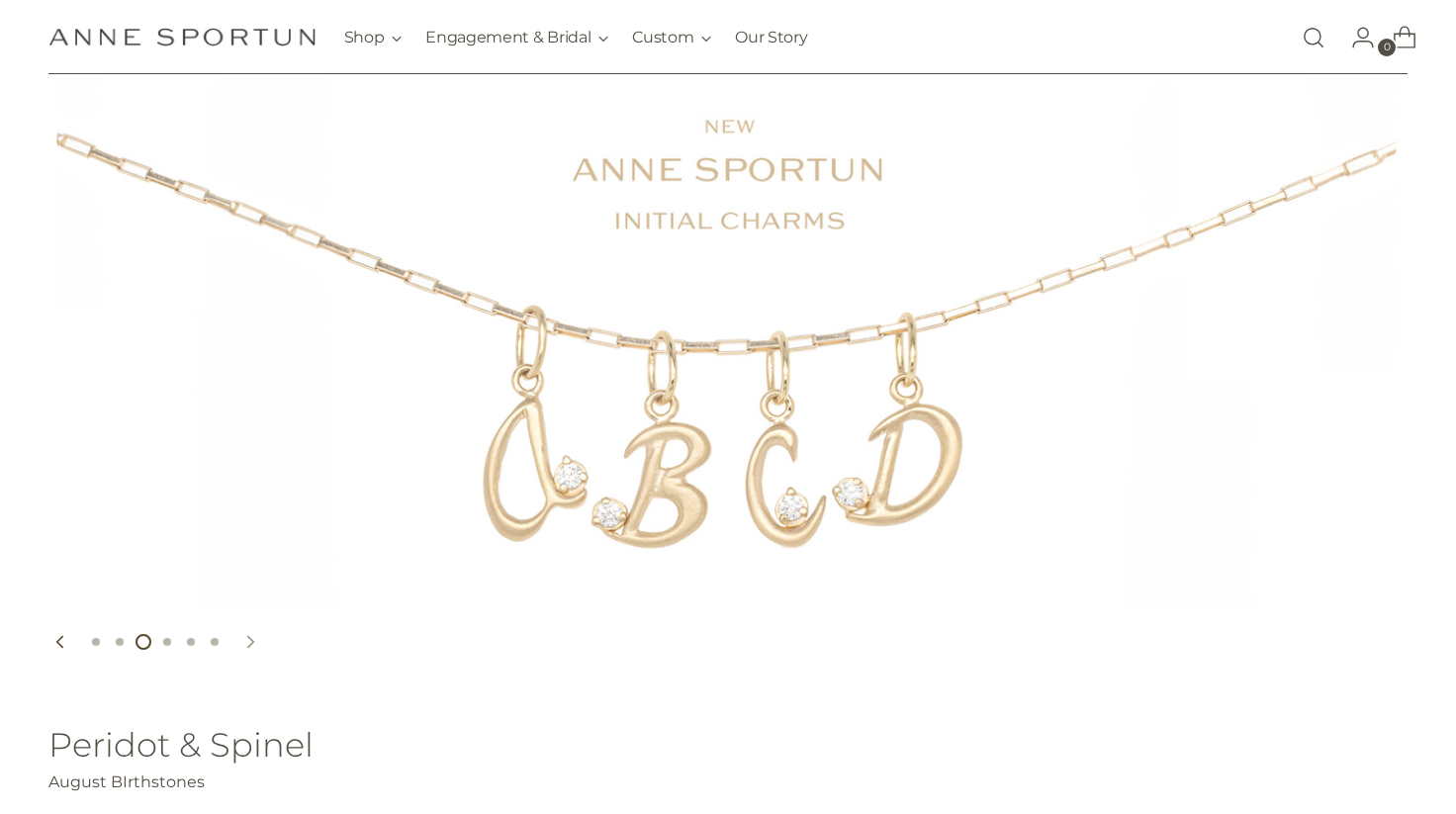 click 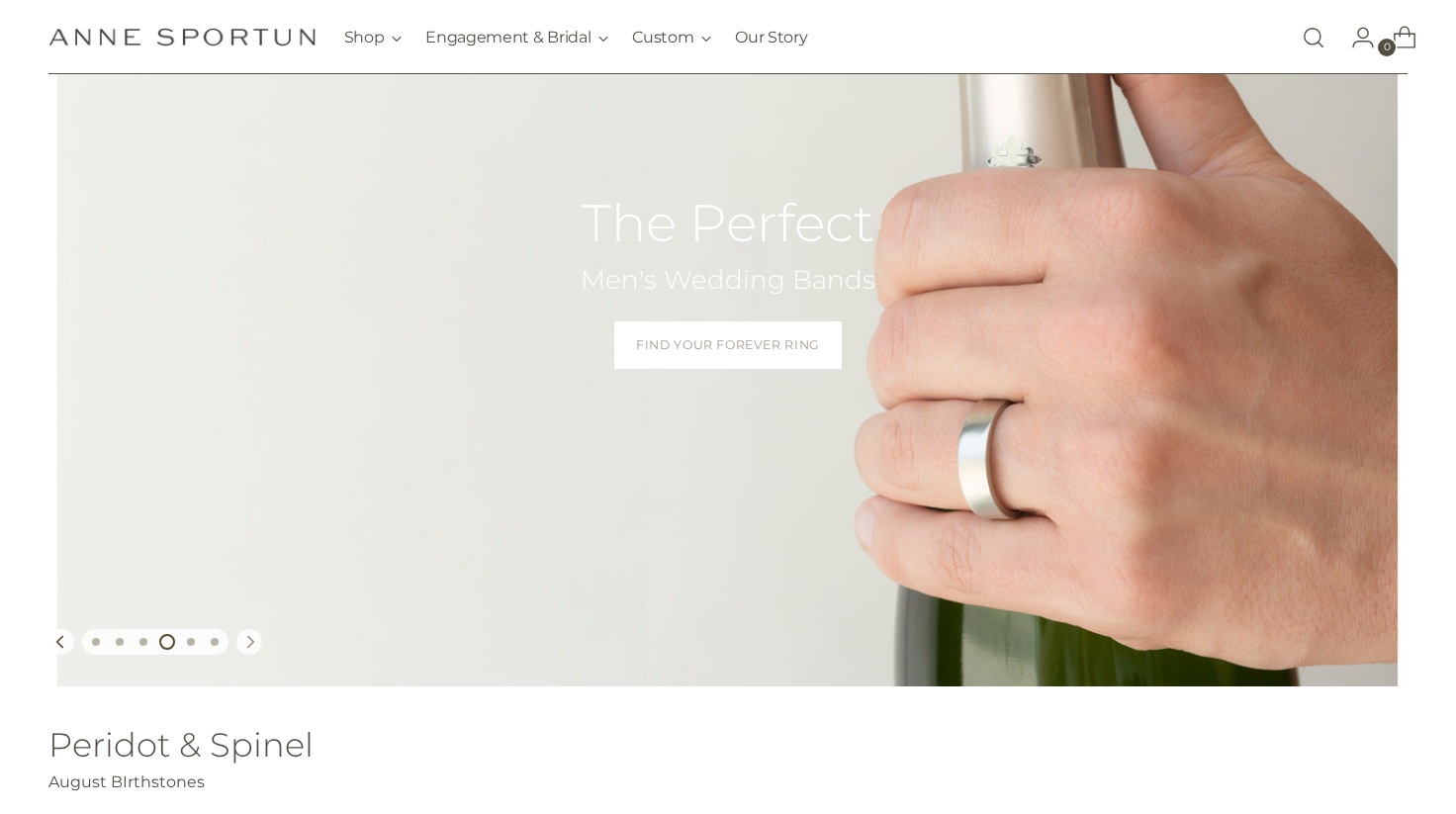 click 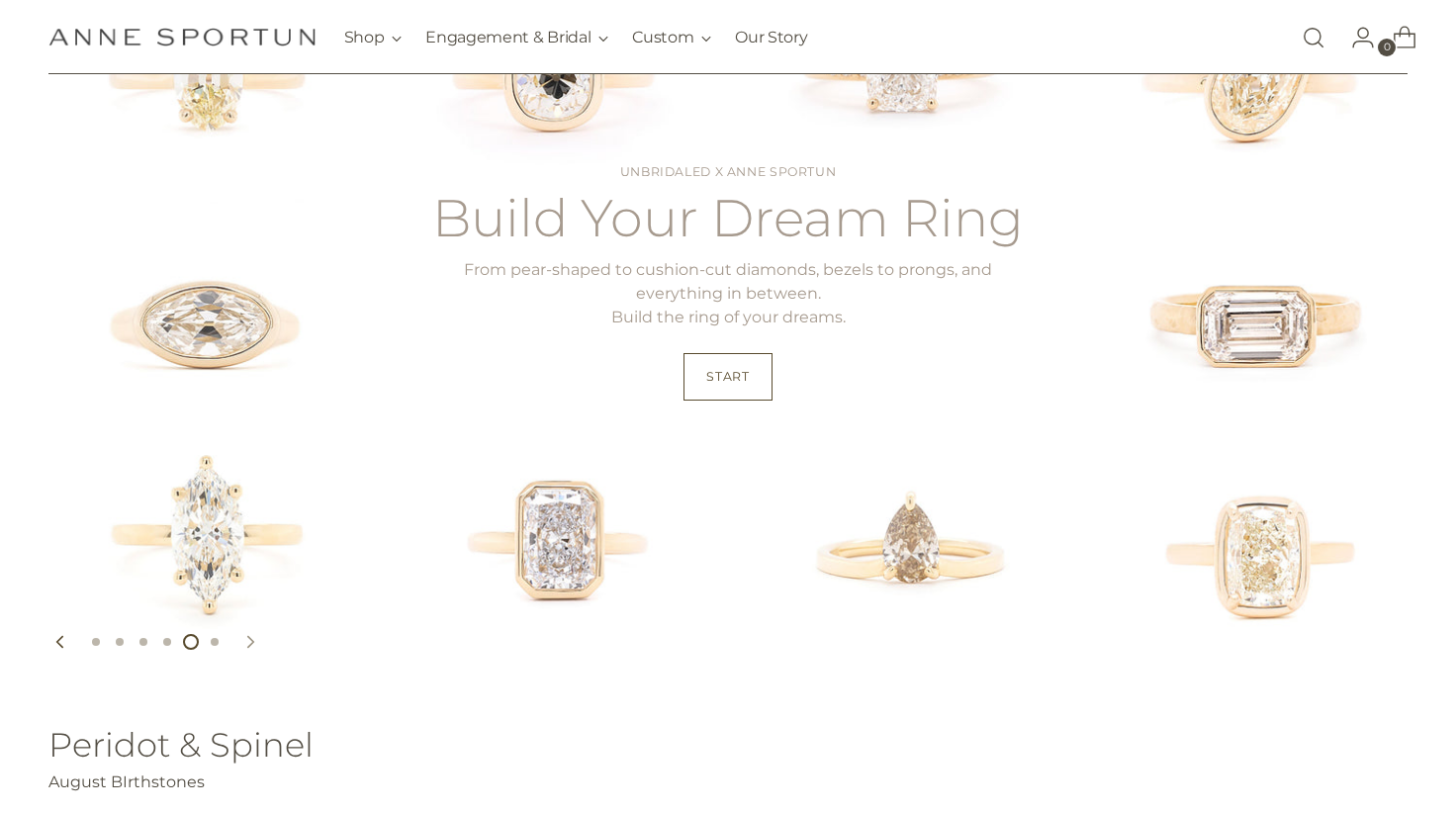 click 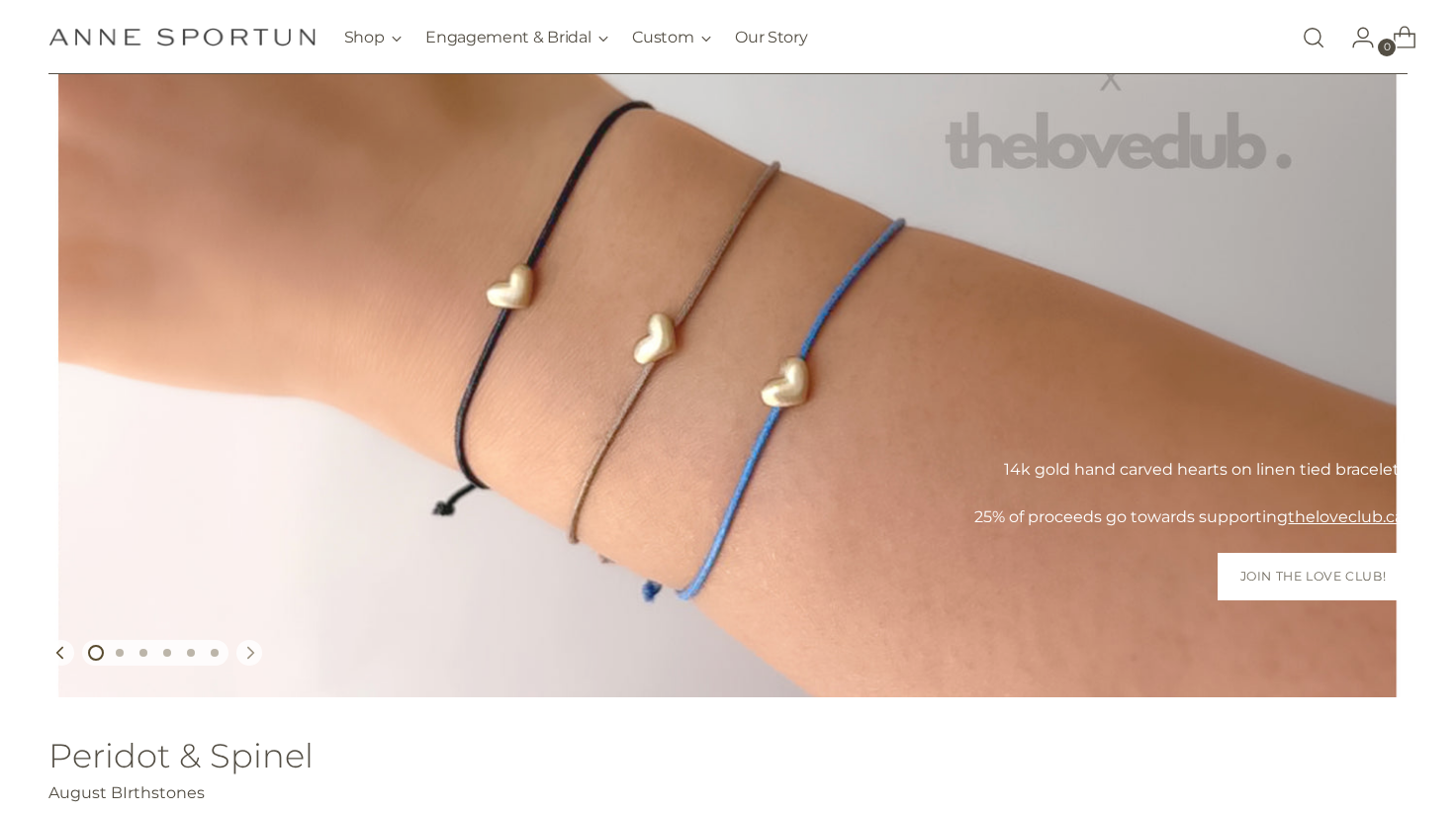 scroll, scrollTop: 236, scrollLeft: 0, axis: vertical 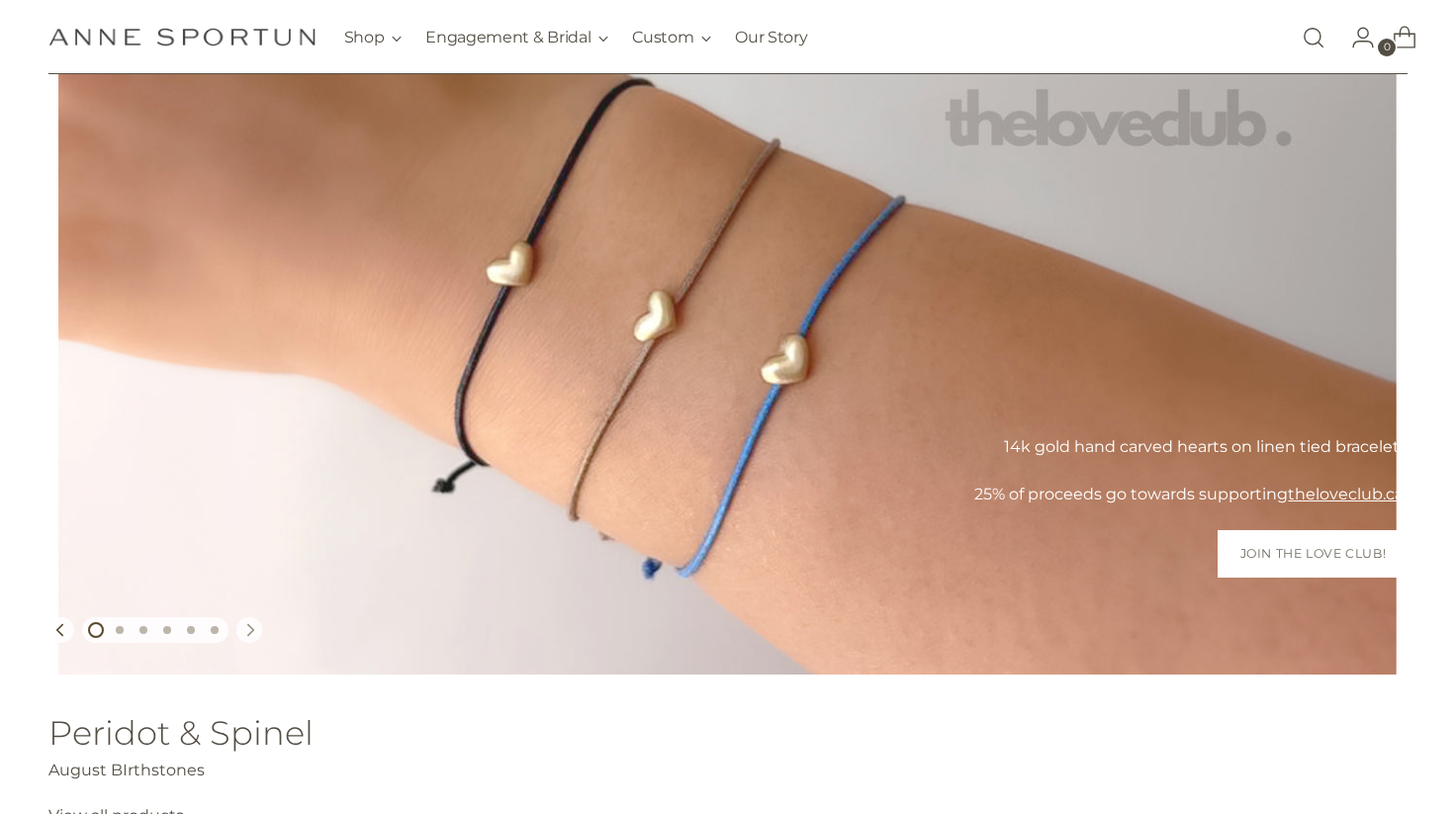 click at bounding box center (249, 630) 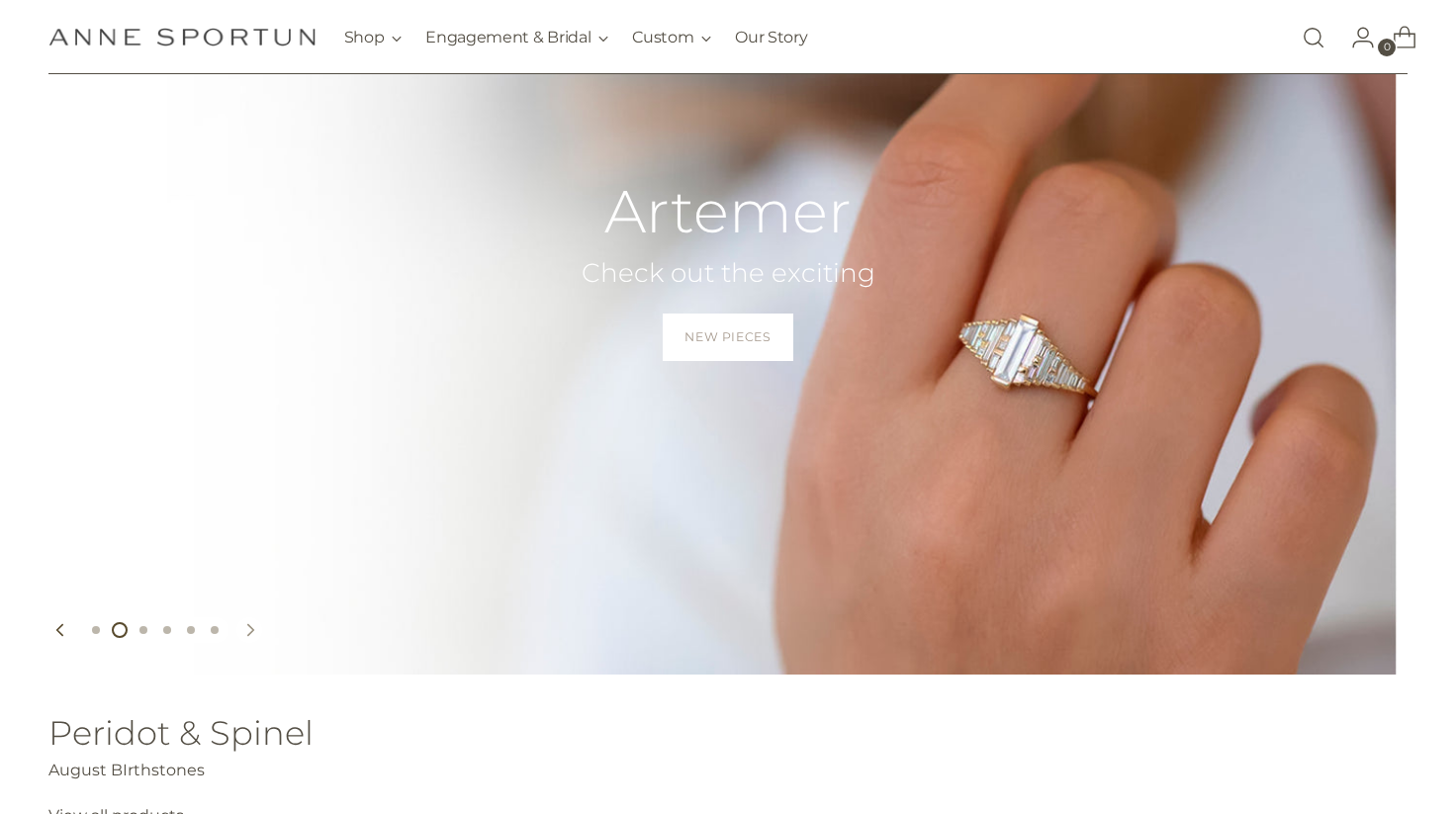 click at bounding box center [249, 630] 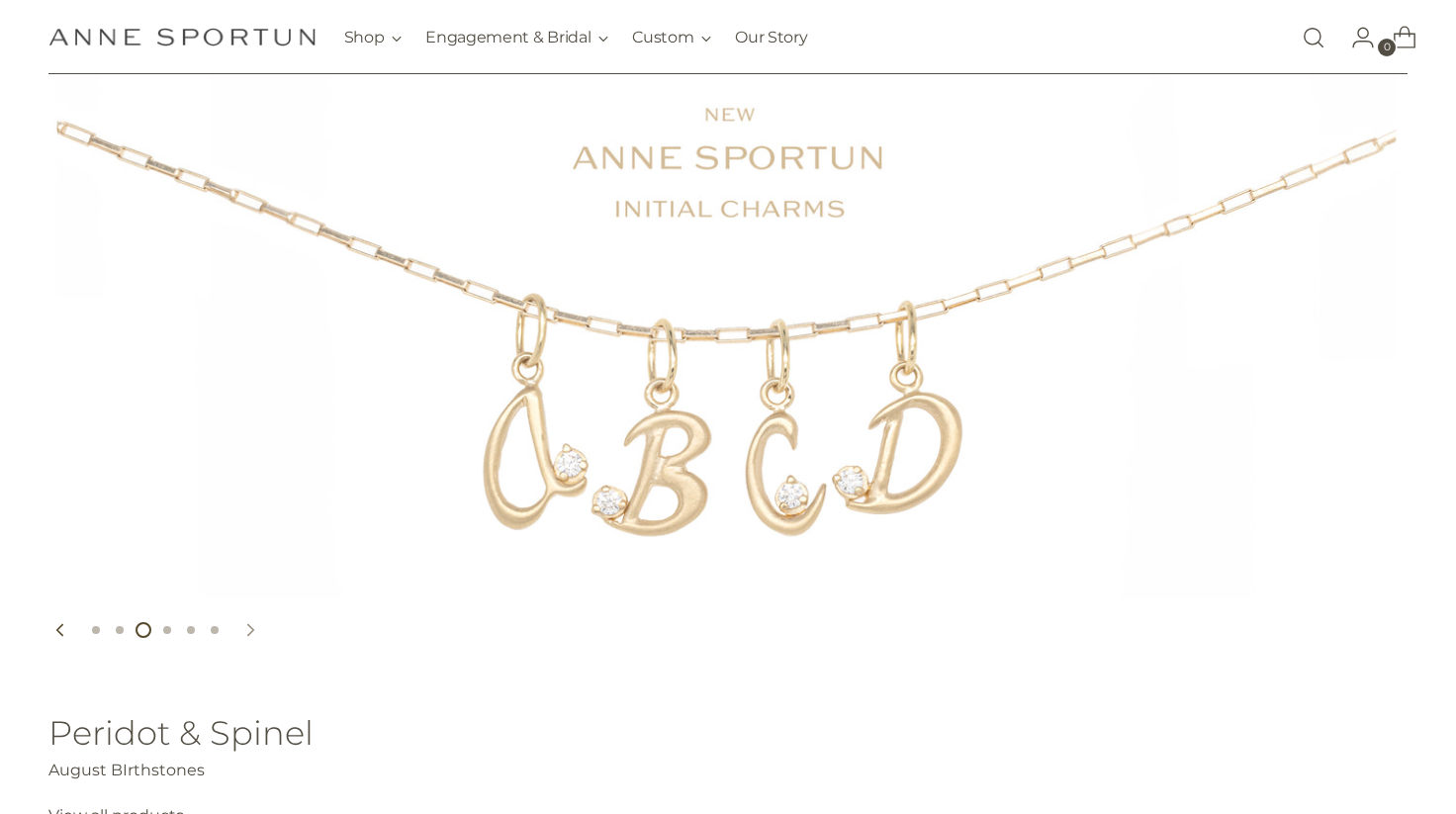 click at bounding box center [249, 630] 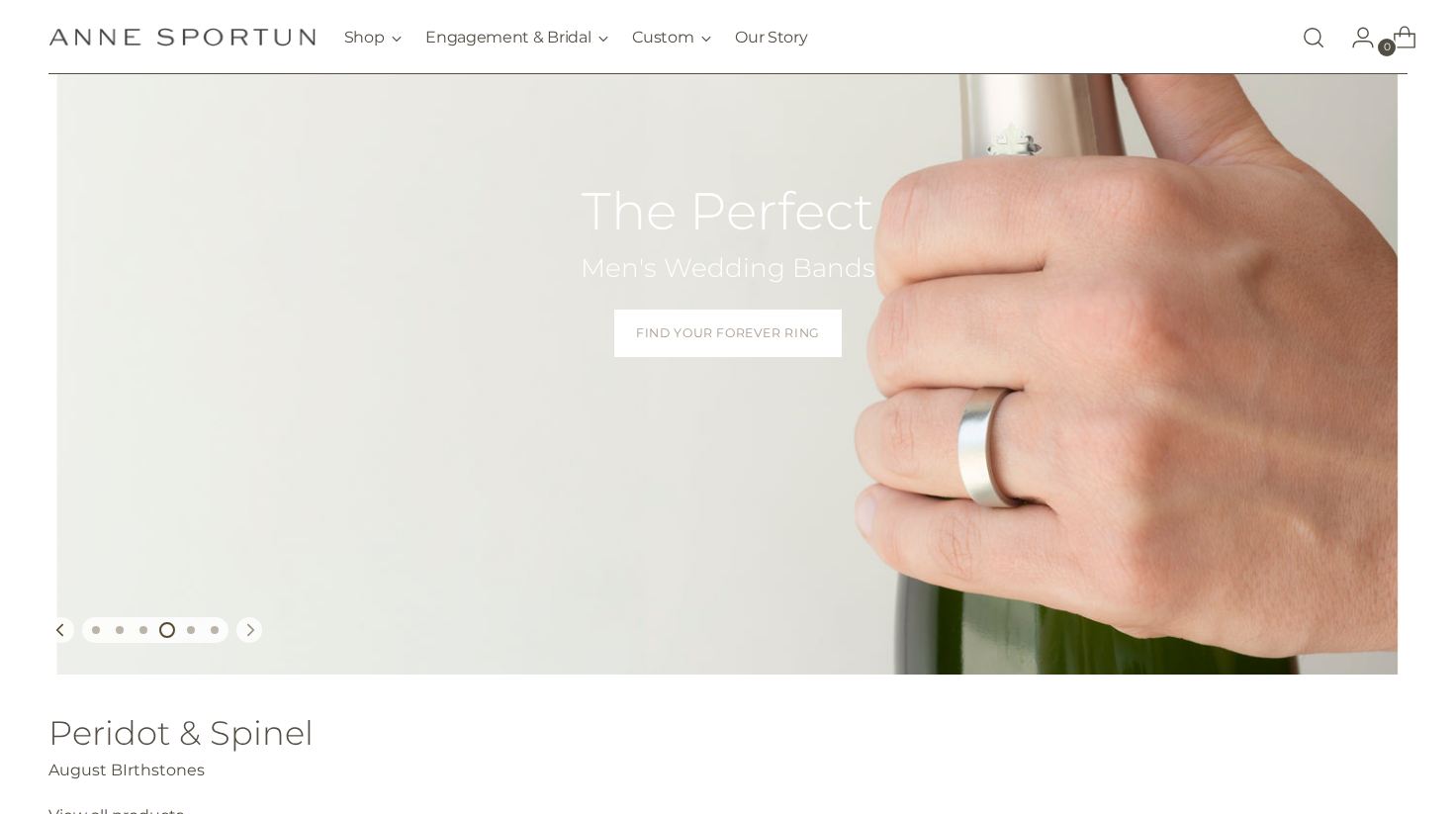click 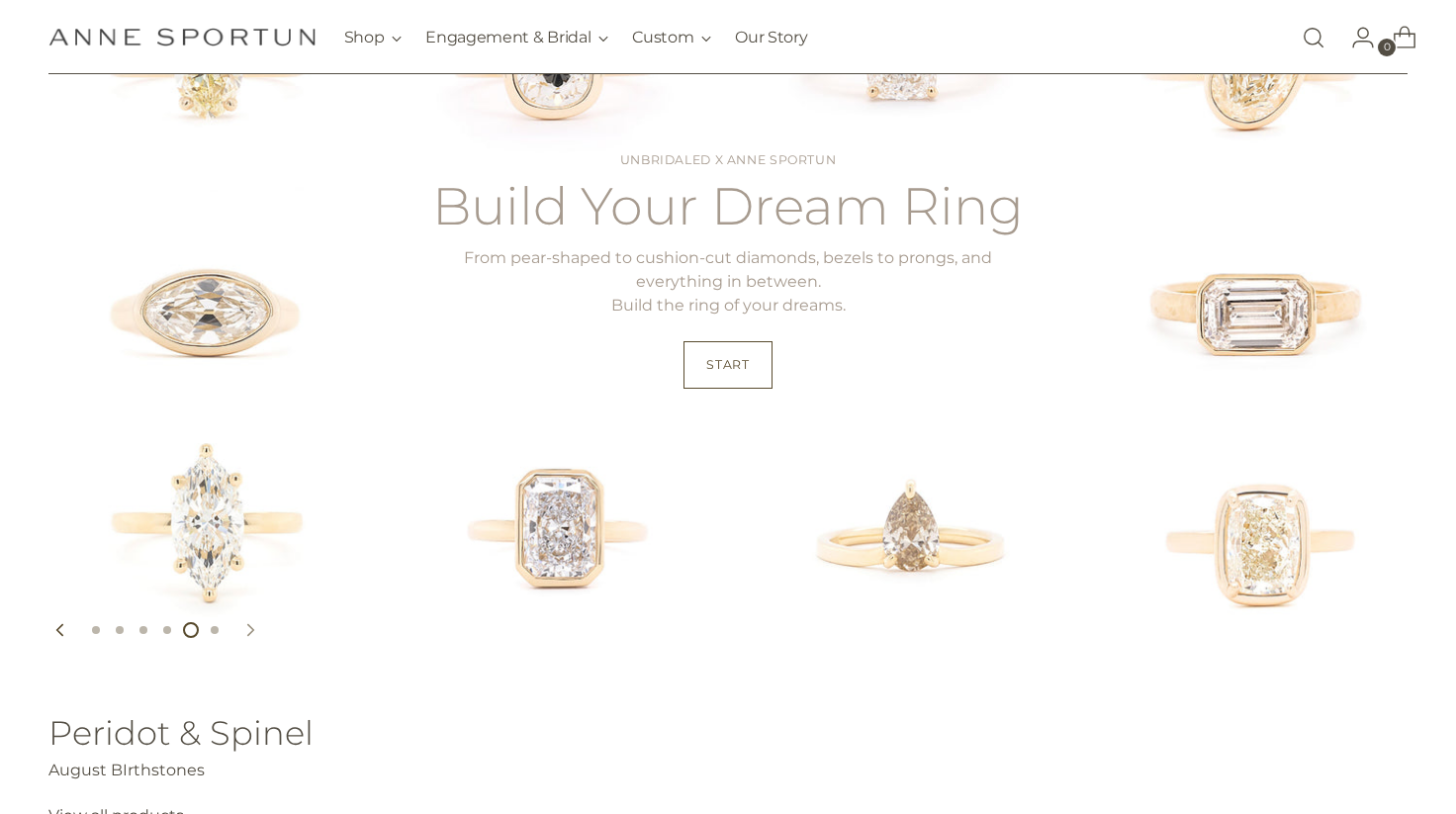 click 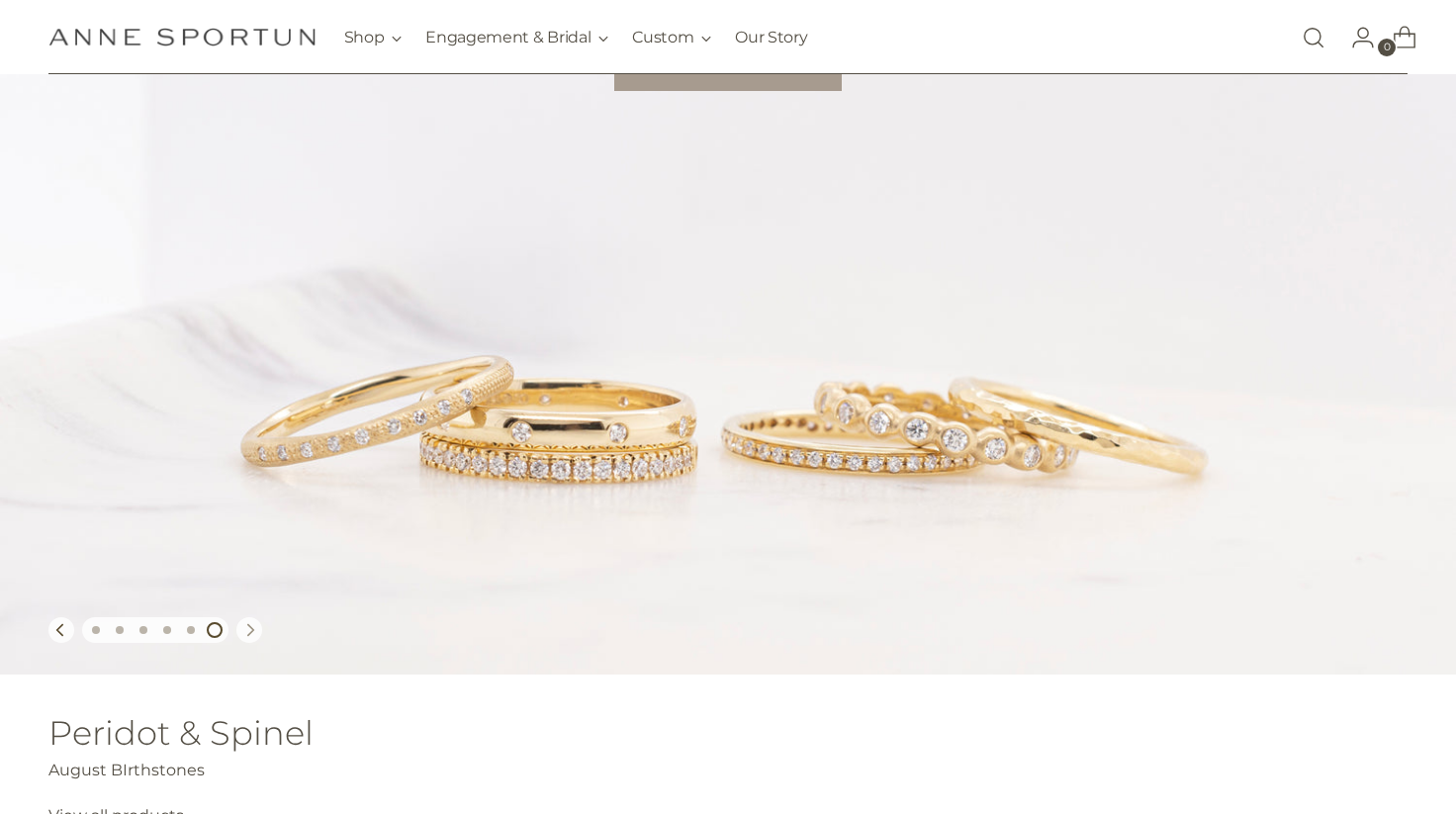 click 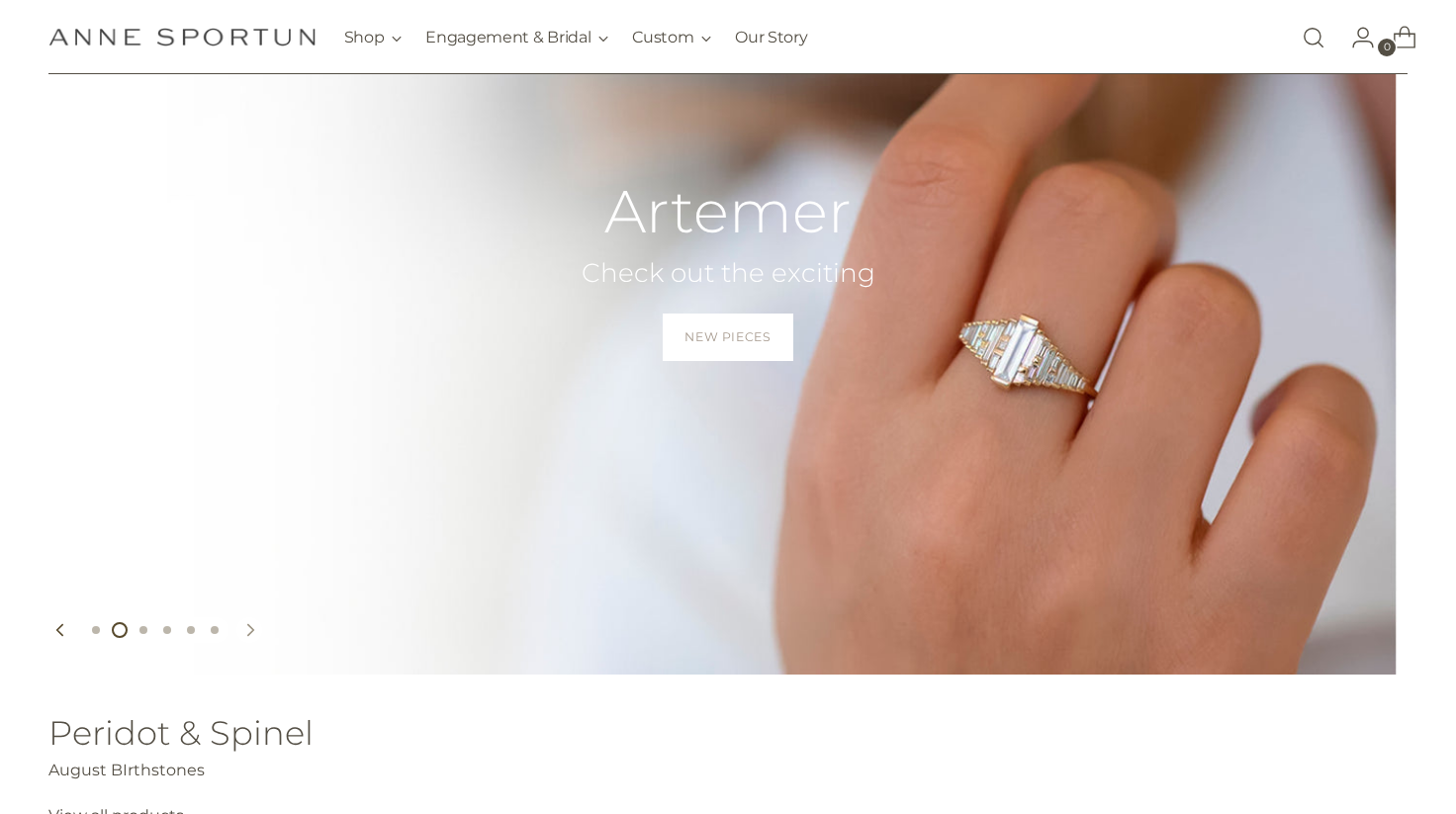 click at bounding box center (249, 630) 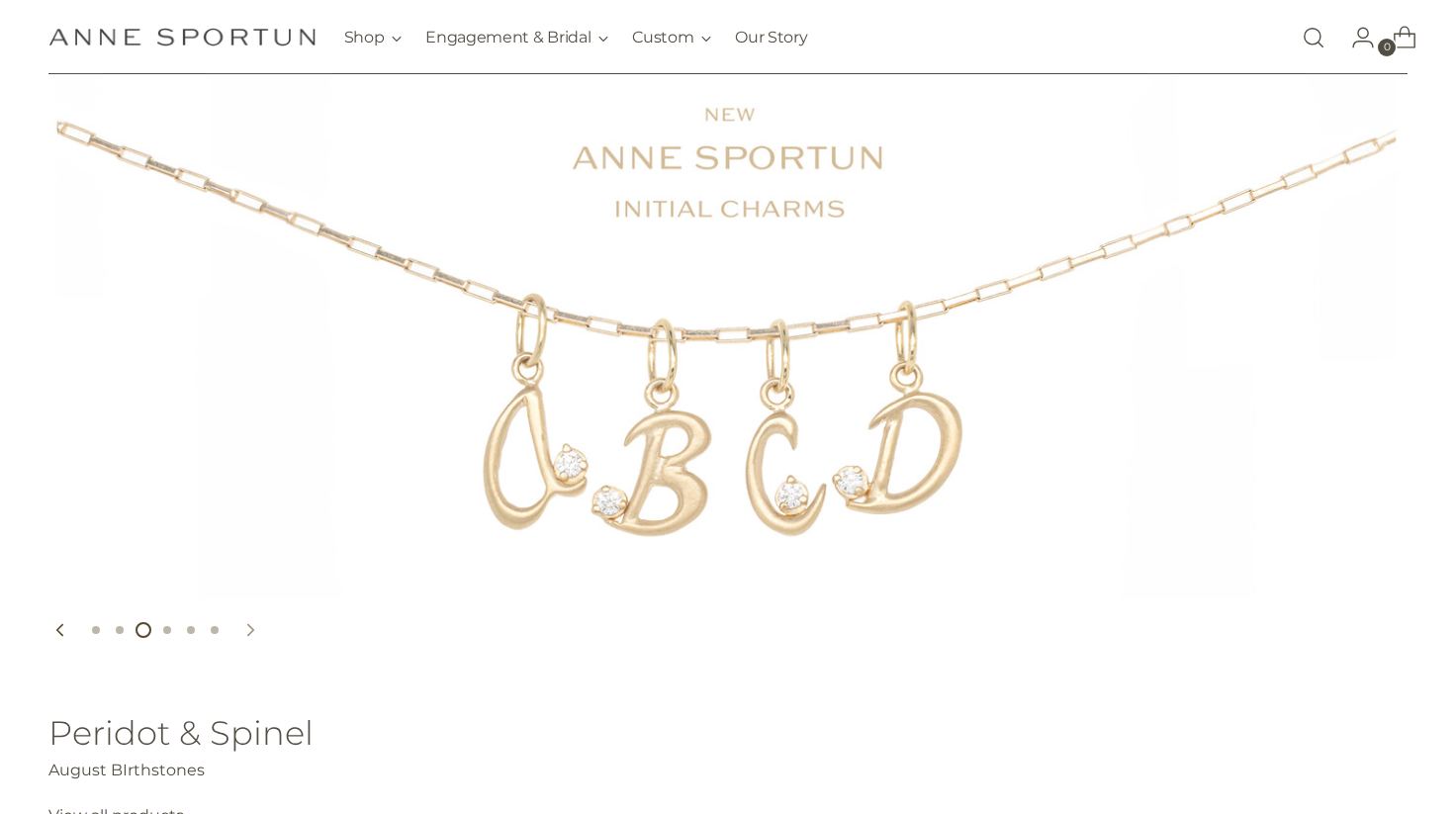click 